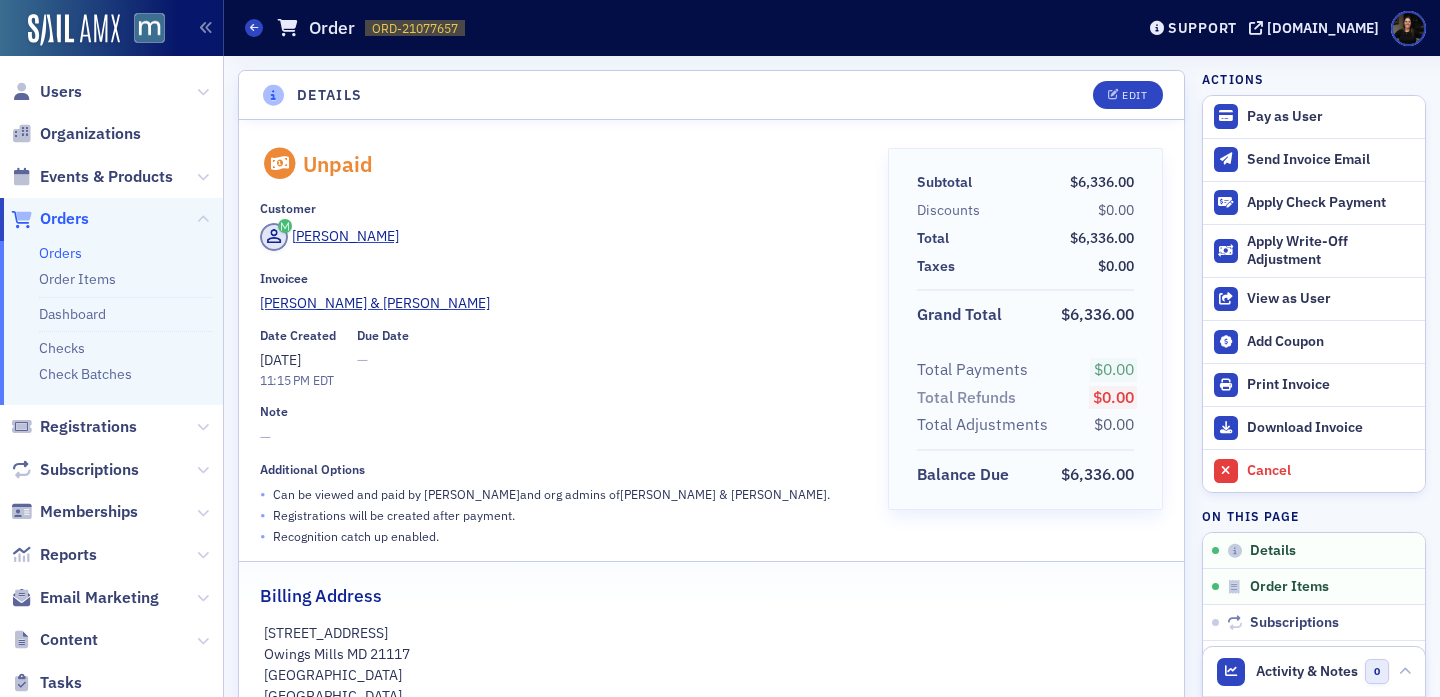 scroll, scrollTop: 0, scrollLeft: 0, axis: both 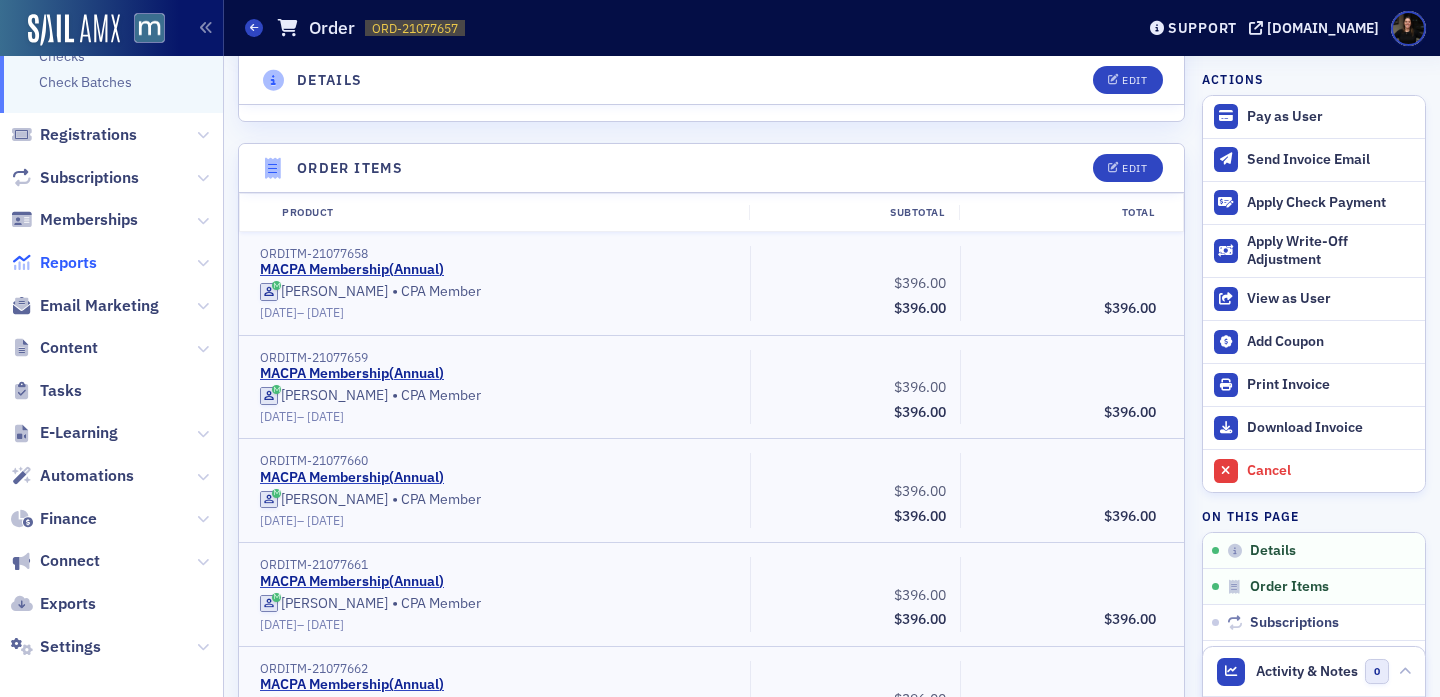 click on "Reports" 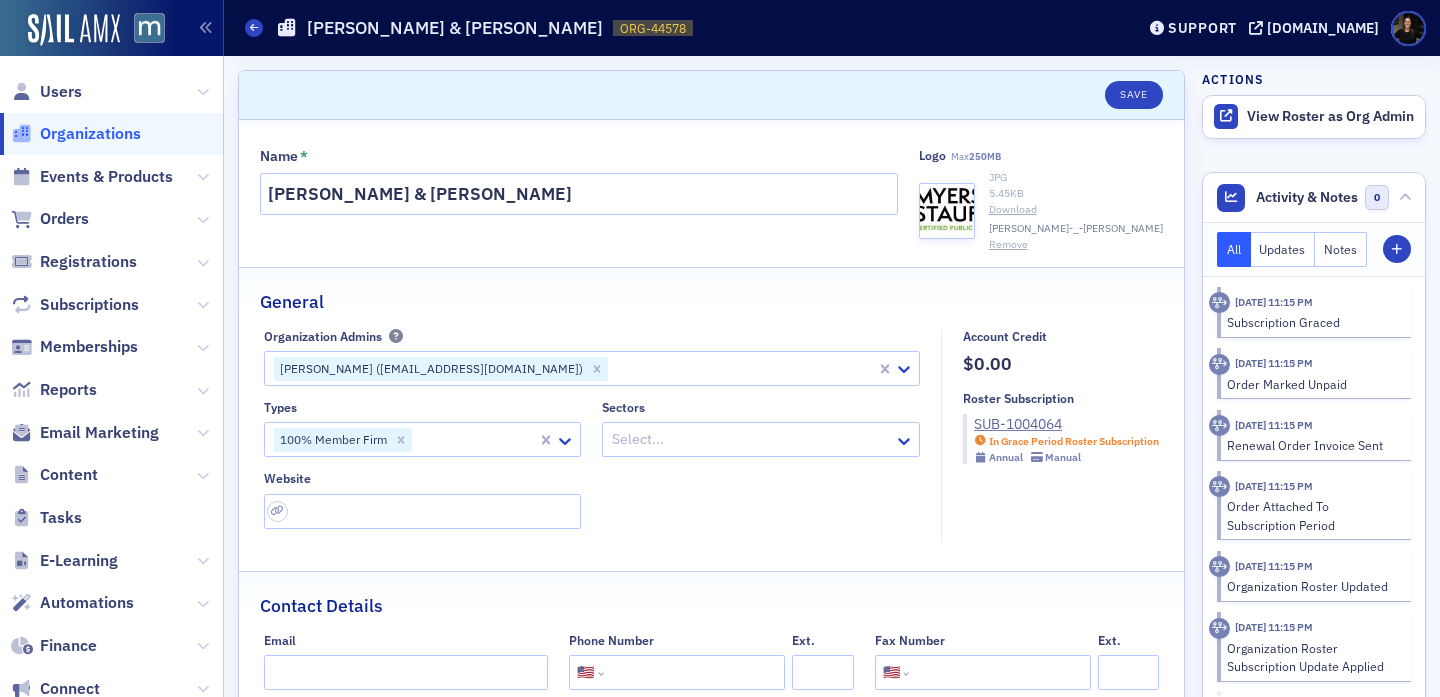 select on "US" 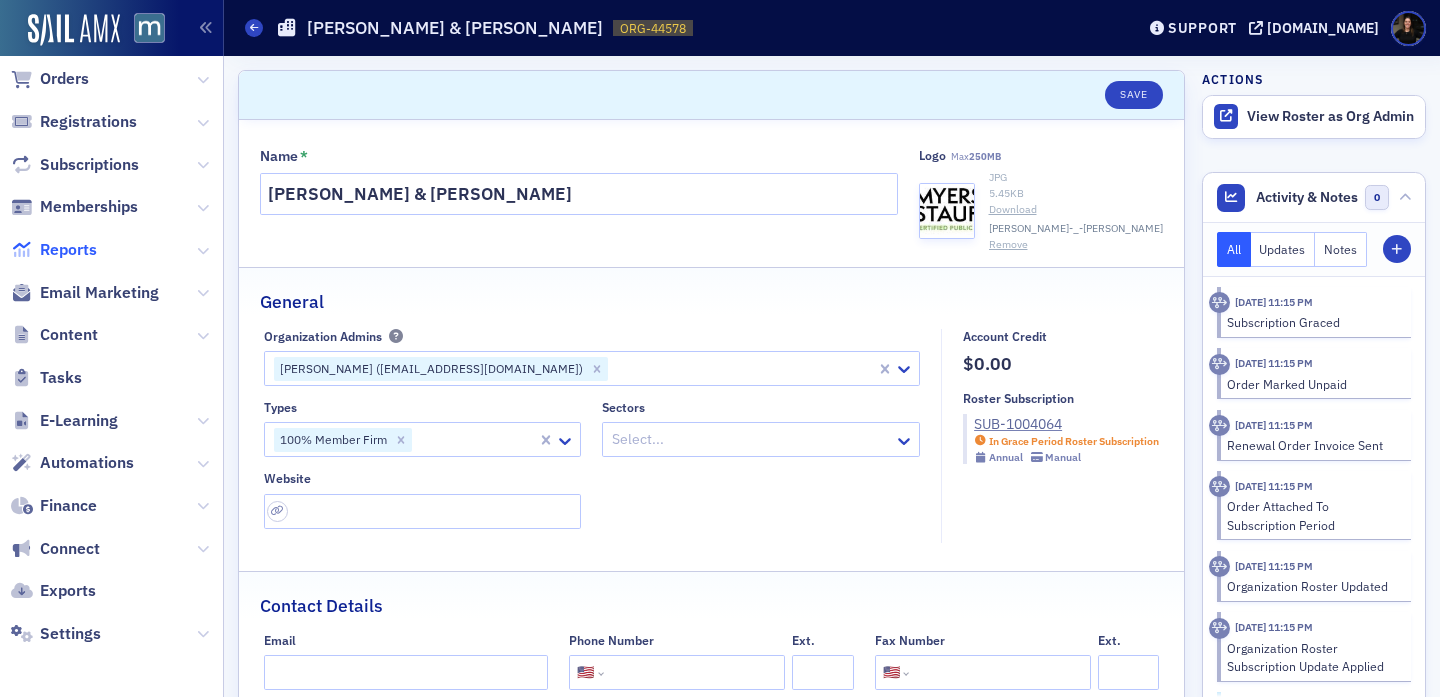 click on "Reports" 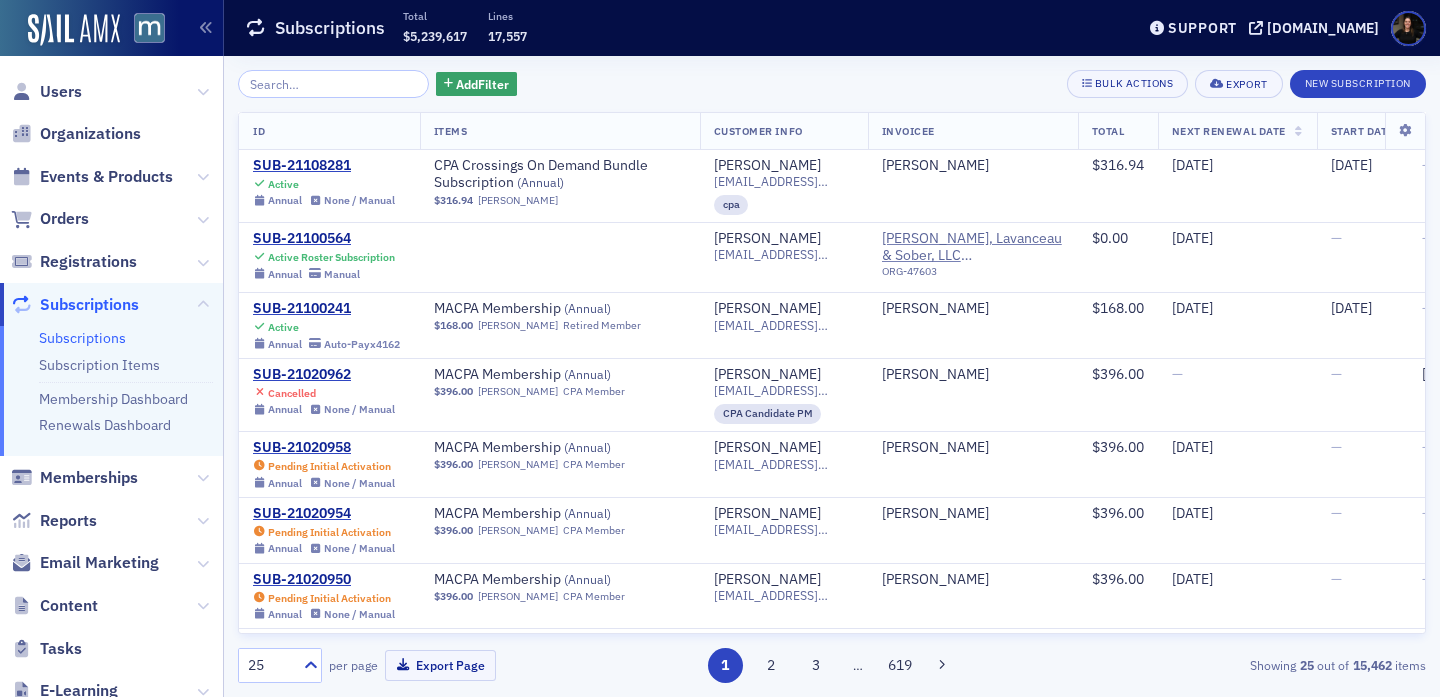scroll, scrollTop: 0, scrollLeft: 0, axis: both 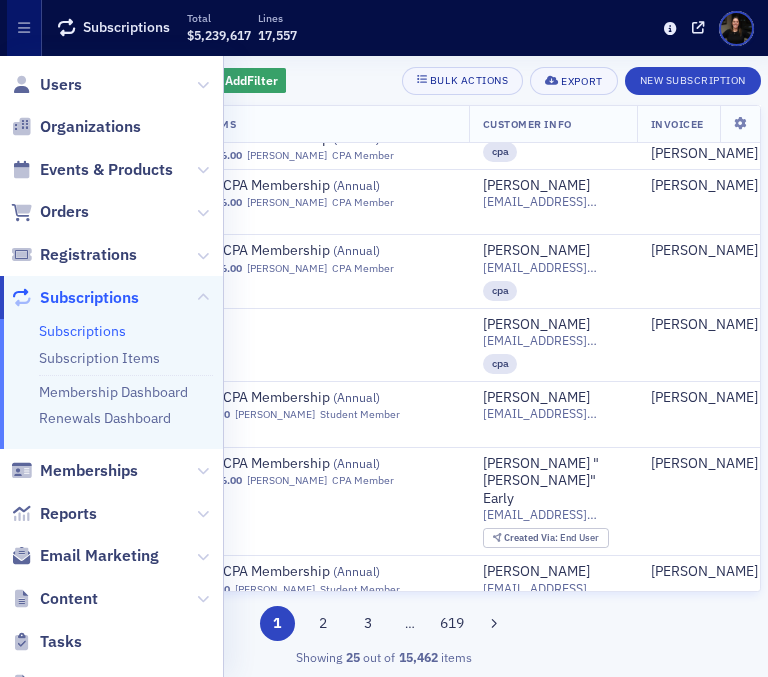 click on "Add  Filter Bulk Actions Export New Subscription" 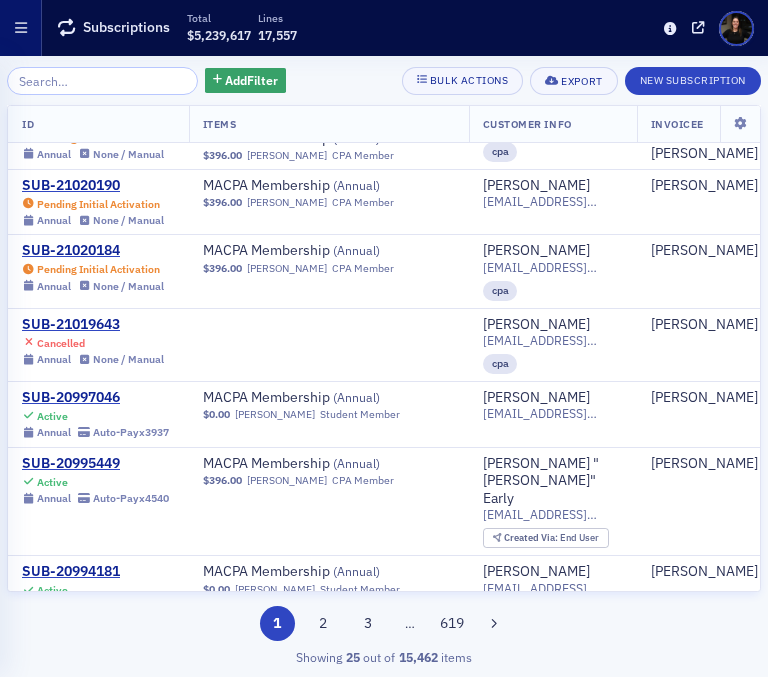 click 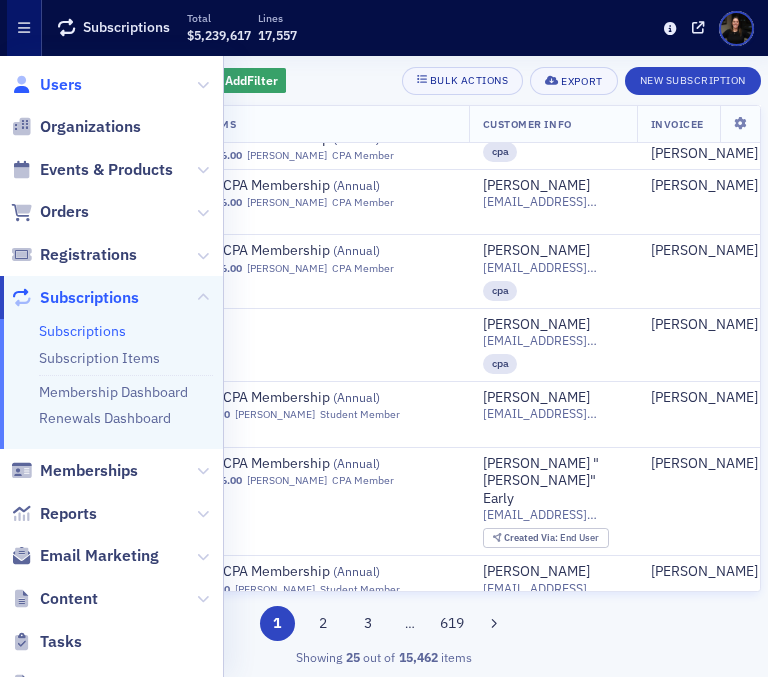 click on "Users" 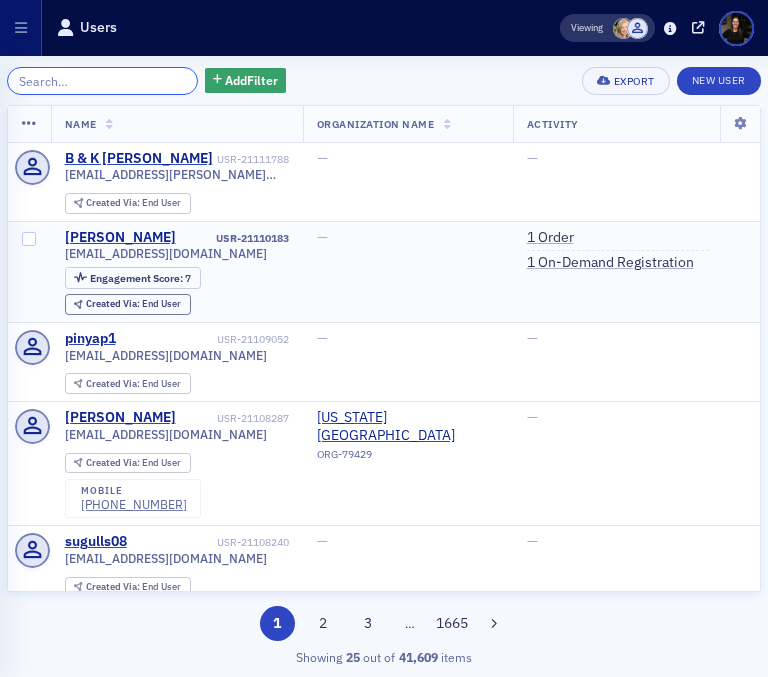 paste on "https://docs.google.com/spreadsheets/d/17MBzNQr4MBE19XOGBElsdomn4ynaNJfyCe0vHv1uHuA/edit?usp=sharing" 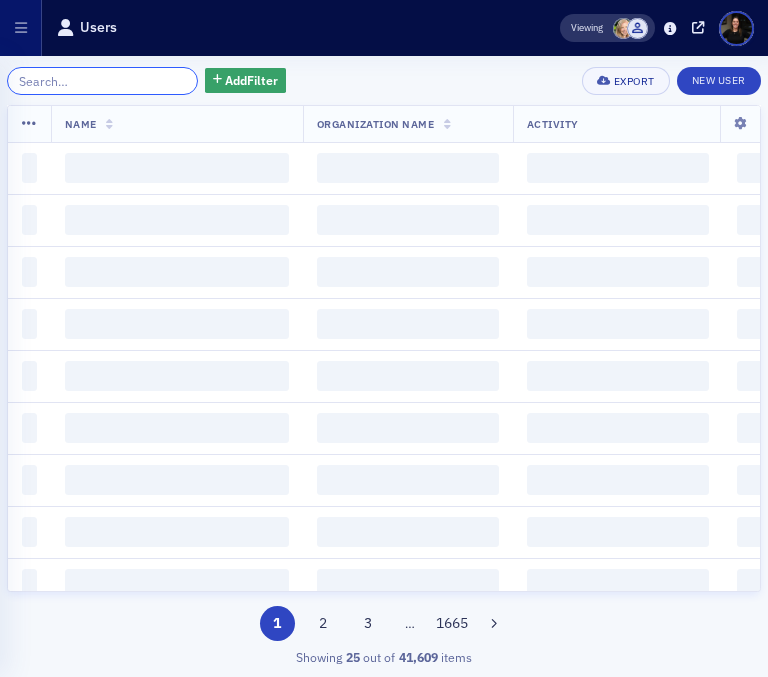 scroll, scrollTop: 0, scrollLeft: 0, axis: both 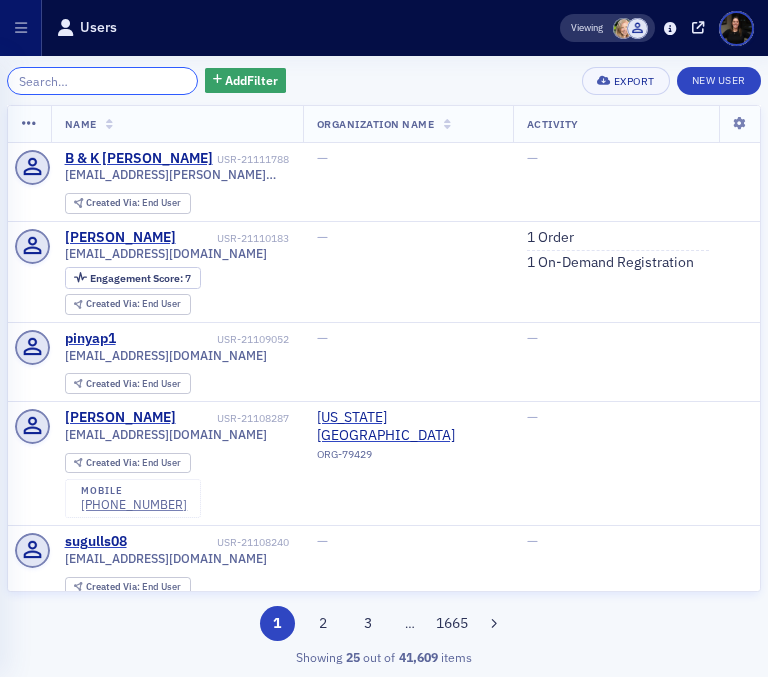 paste on "jlawson@atapco.com" 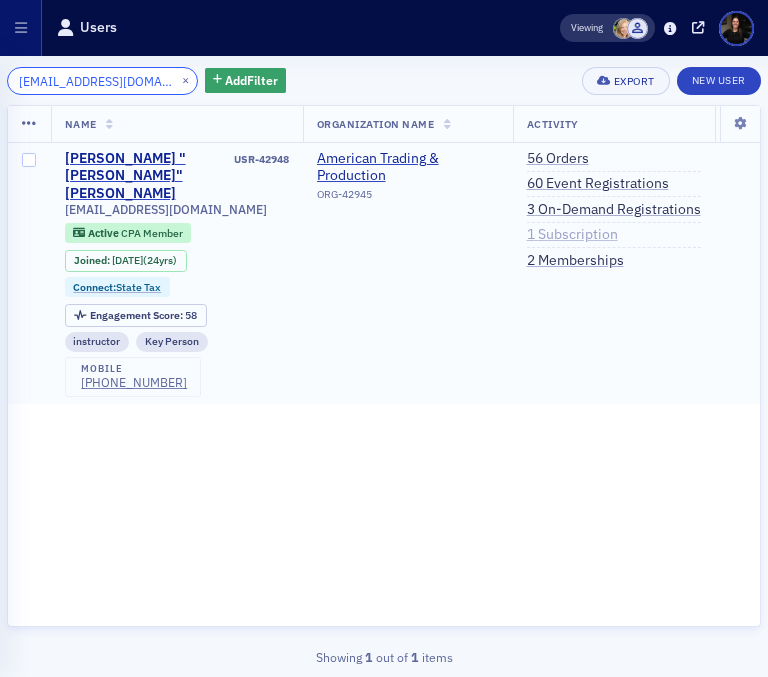 type on "jlawson@atapco.com" 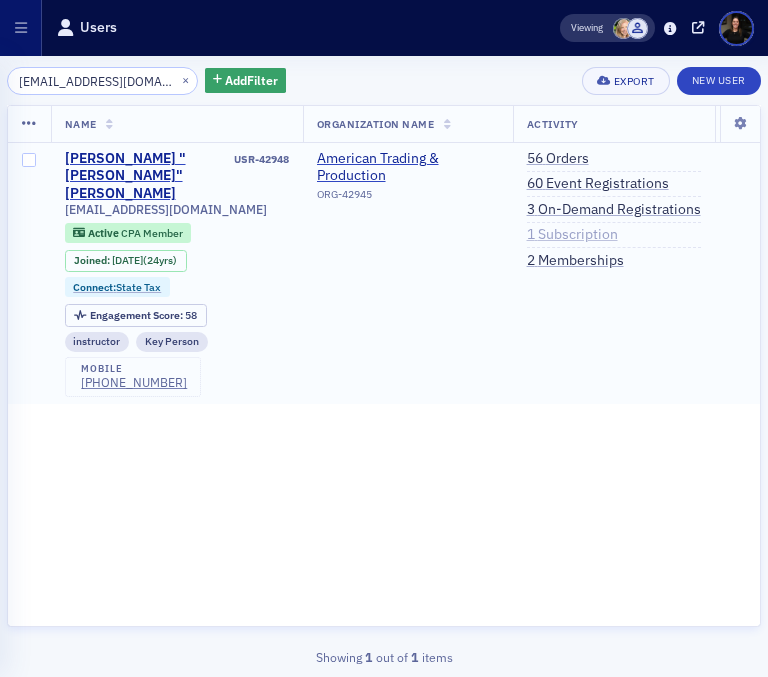click on "1   Subscription" 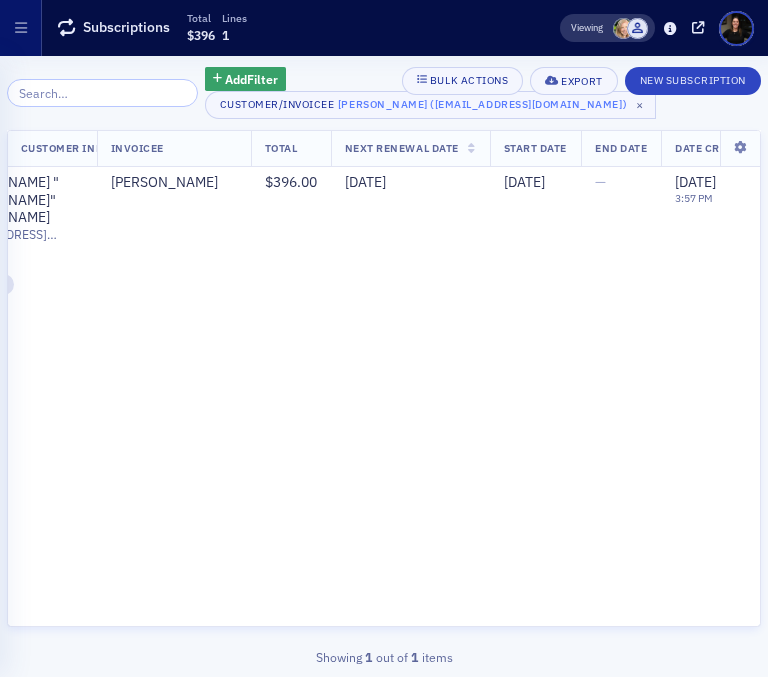 scroll, scrollTop: 0, scrollLeft: 612, axis: horizontal 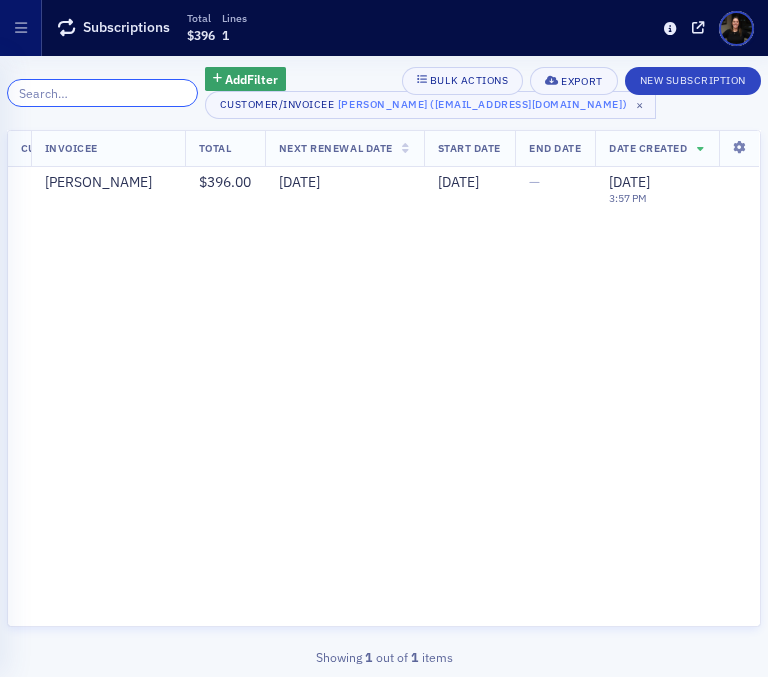 paste on "srobuck@atapco.com" 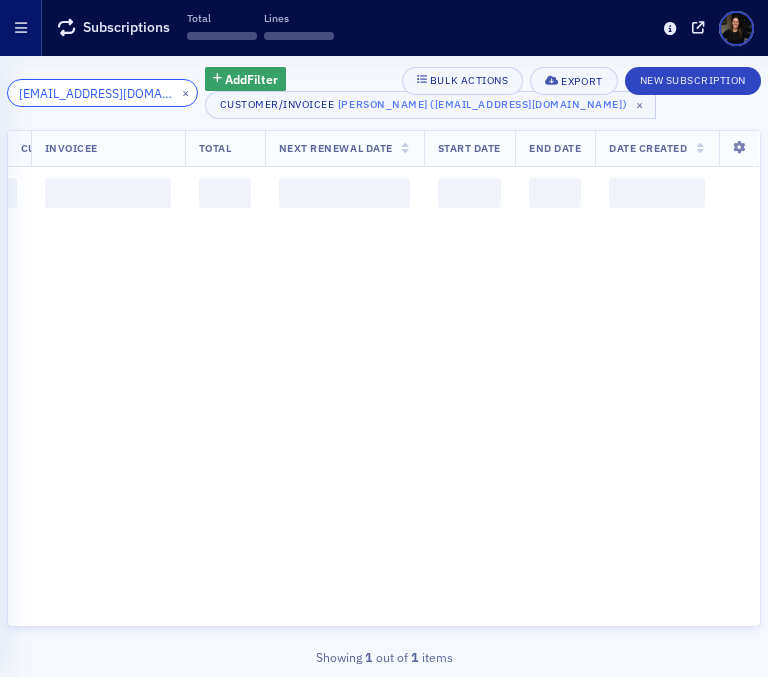 scroll, scrollTop: 0, scrollLeft: 115, axis: horizontal 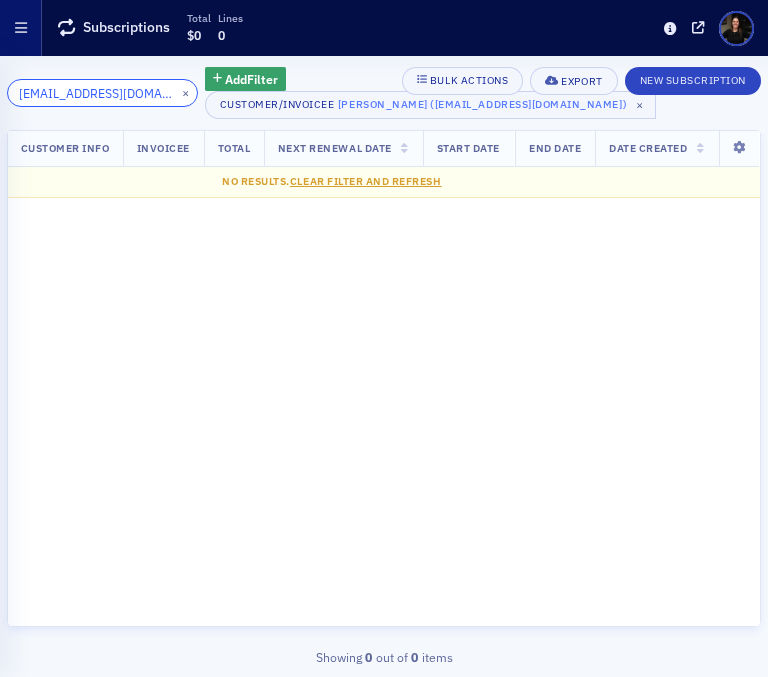 type on "srobuck@atapco.com" 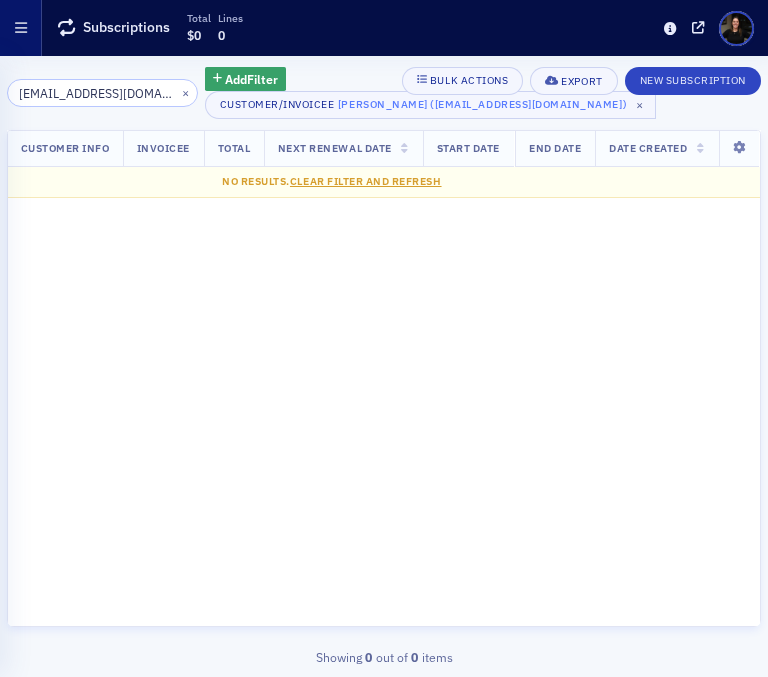 click 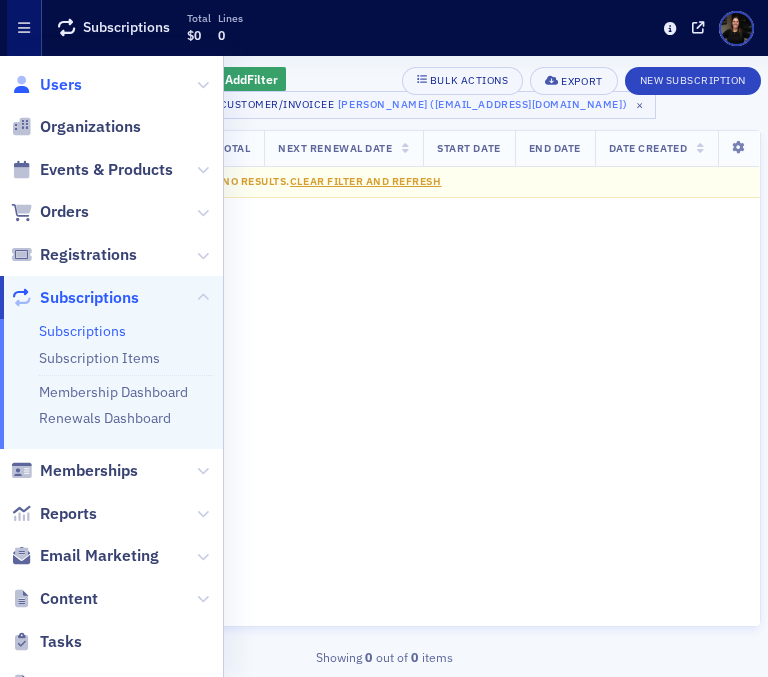 click on "Users" 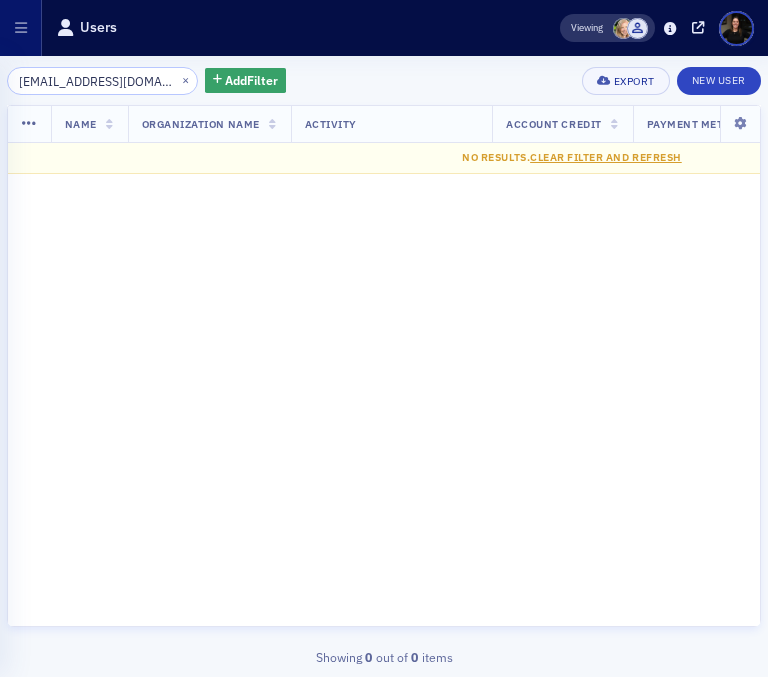 type on "srobuck@atapco.com" 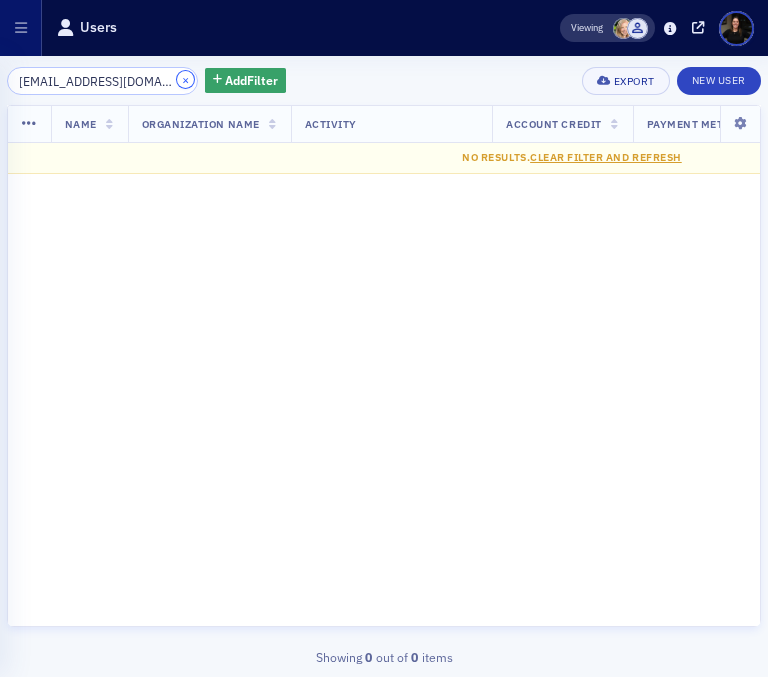 click on "×" 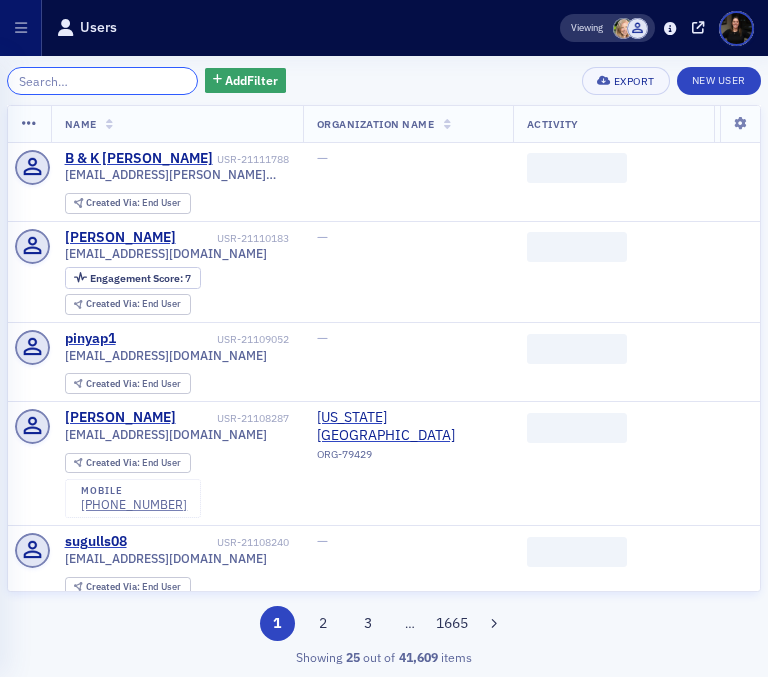 click 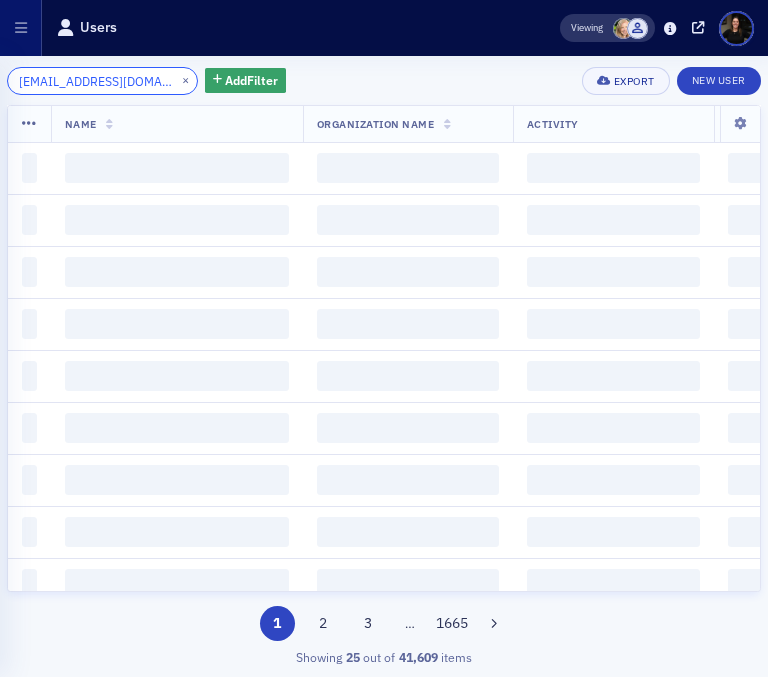 scroll, scrollTop: 0, scrollLeft: 4, axis: horizontal 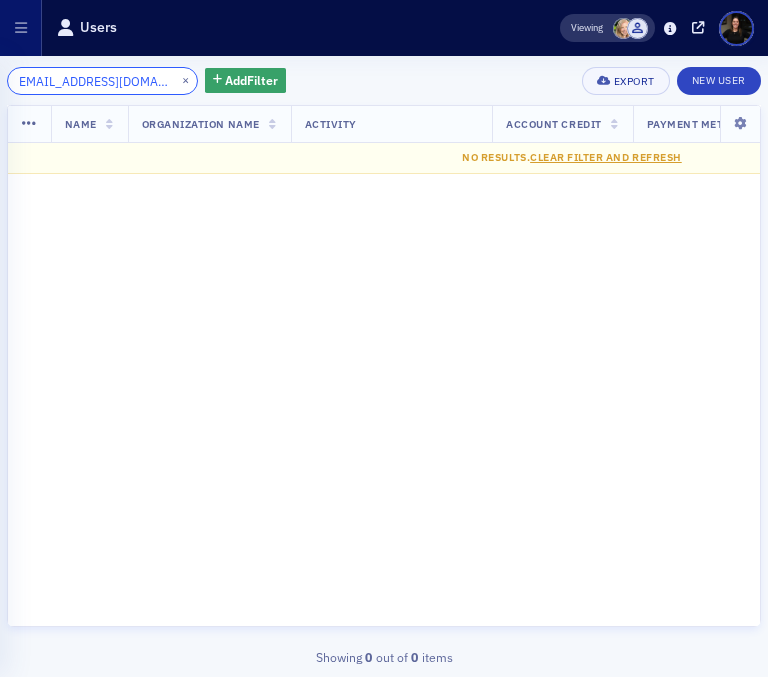 type on "wcopeland@atapco.com" 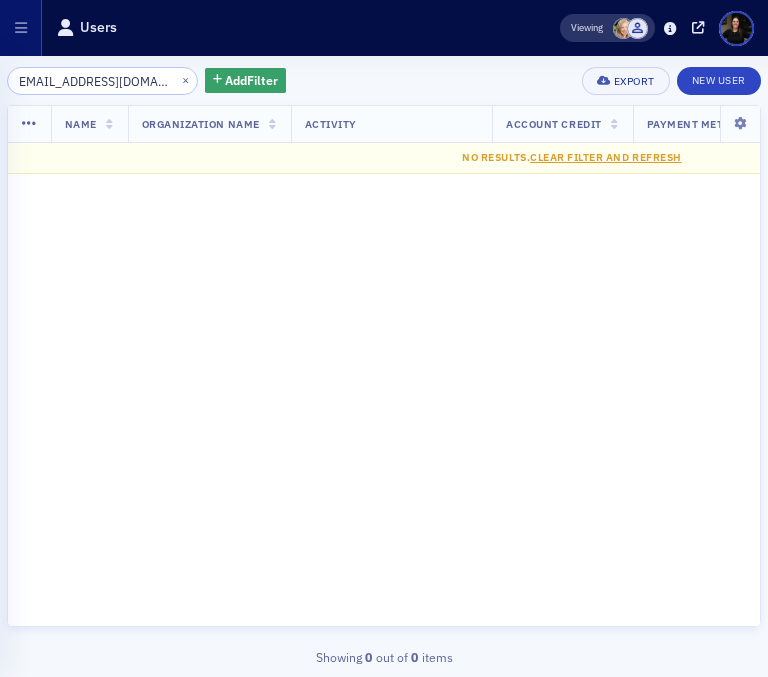 scroll, scrollTop: 0, scrollLeft: 0, axis: both 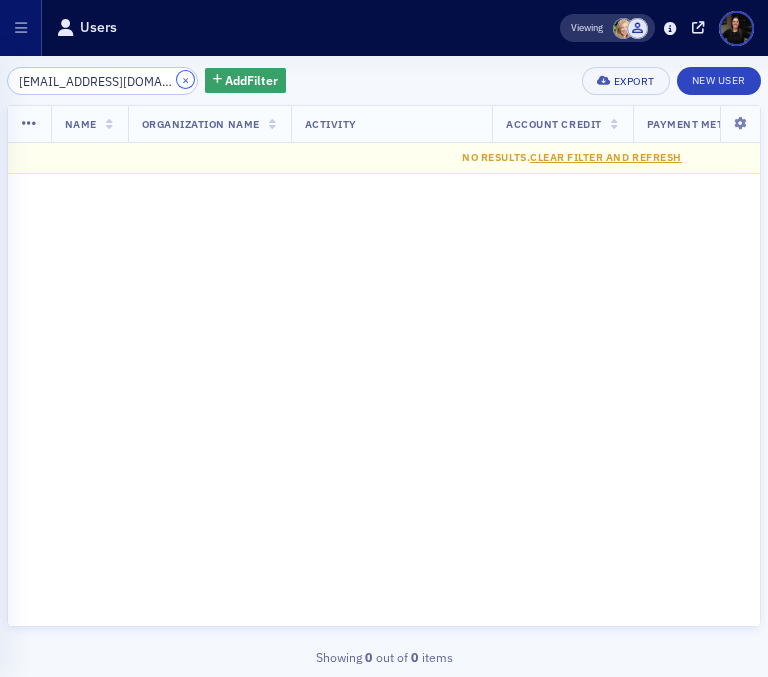 click on "×" 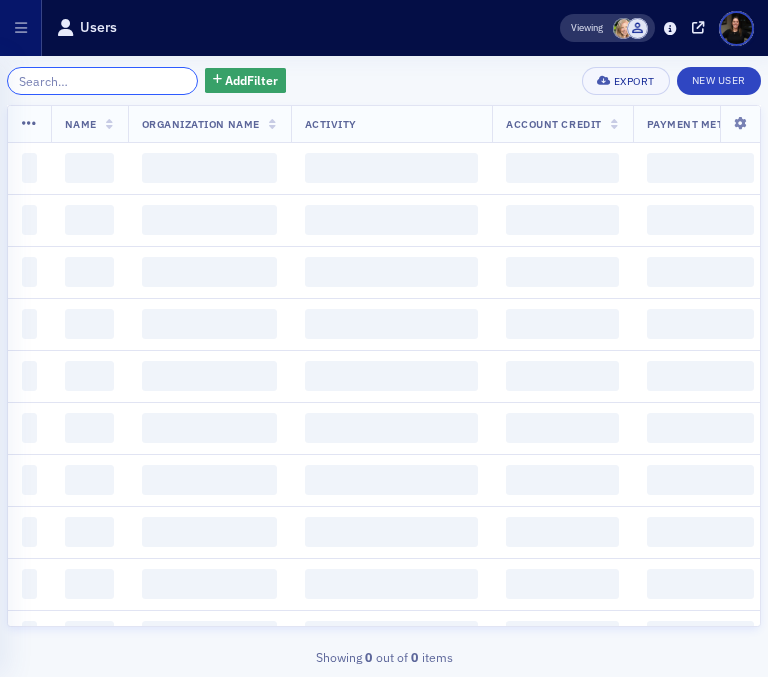 click 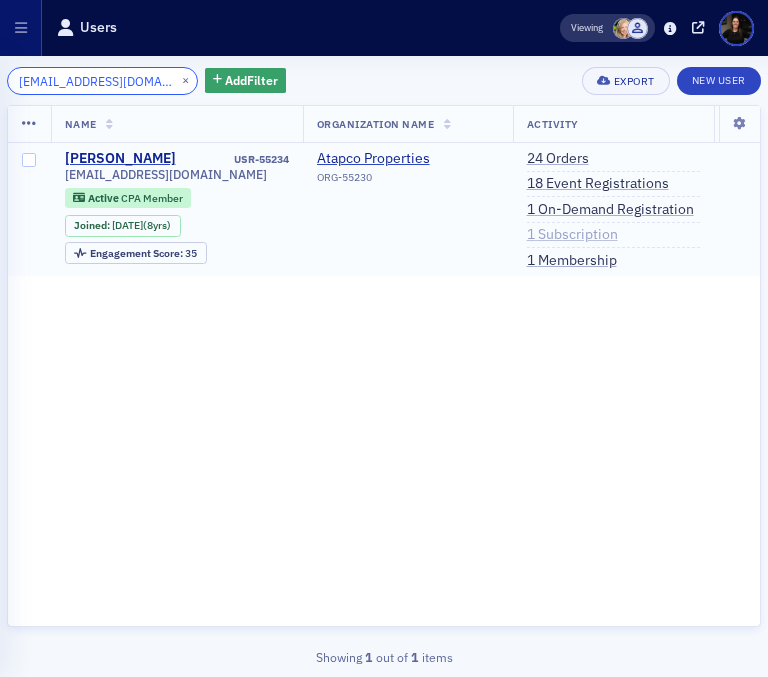 type on "mbeasley@atapco.com" 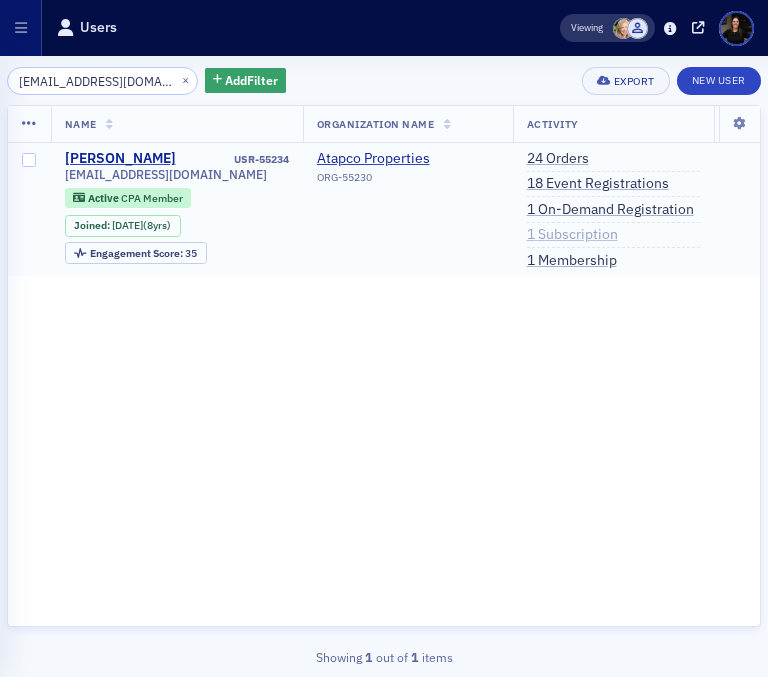 click on "1   Subscription" 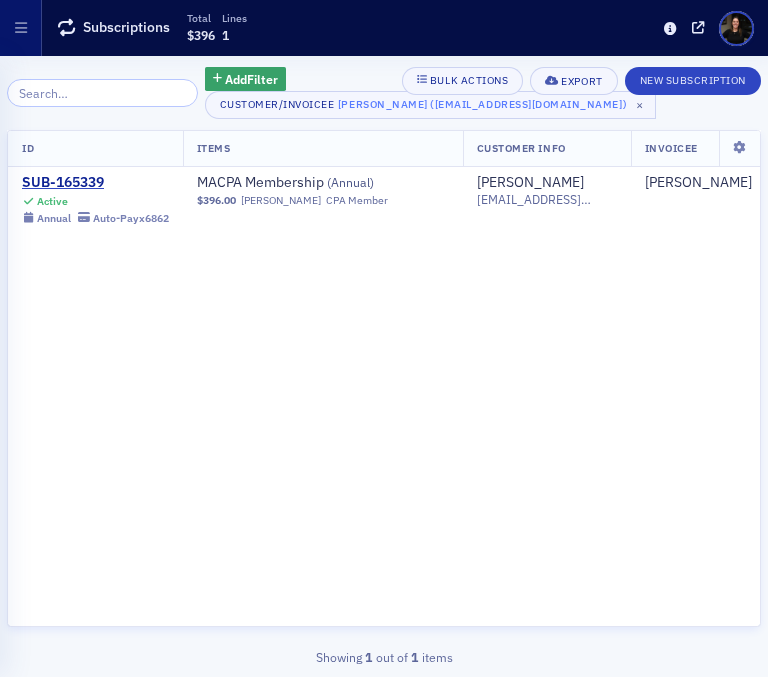 scroll, scrollTop: 0, scrollLeft: 415, axis: horizontal 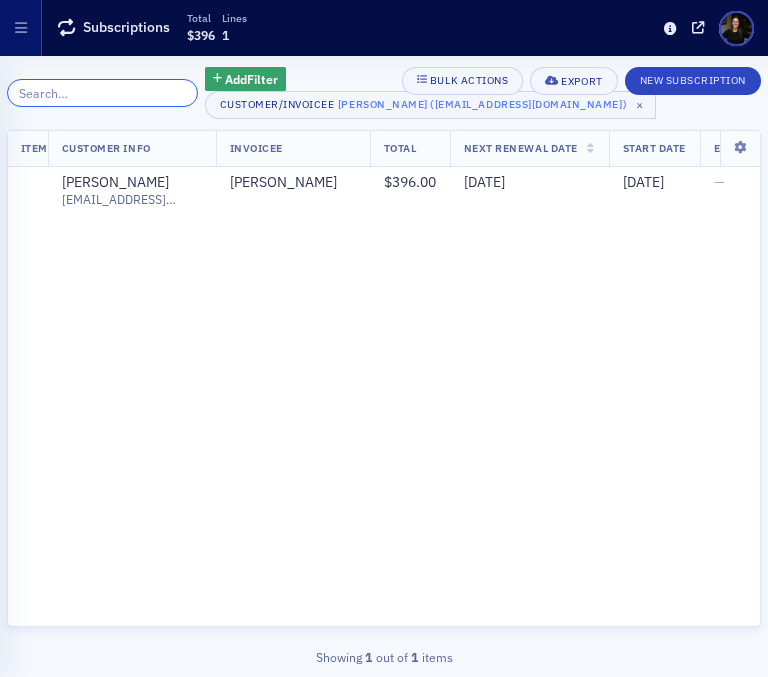 click 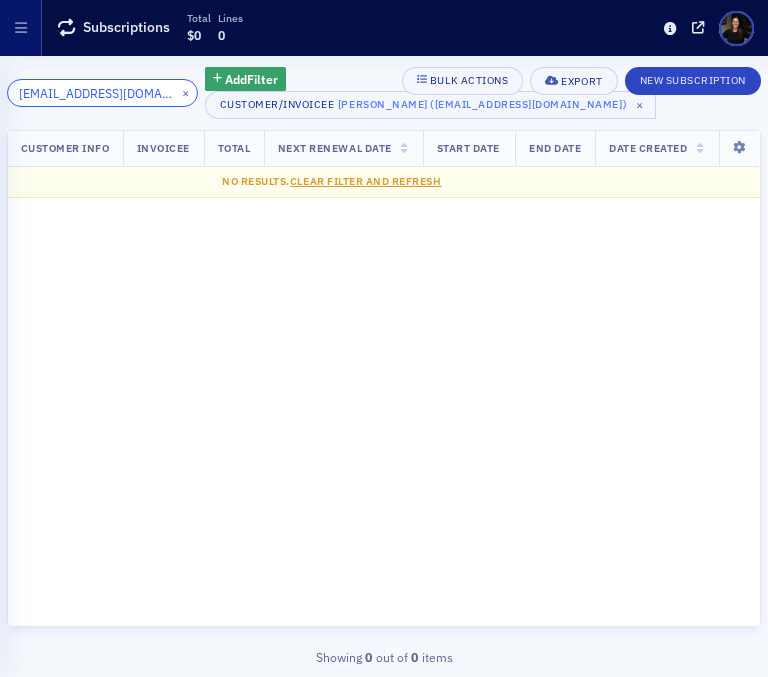 scroll, scrollTop: 0, scrollLeft: 115, axis: horizontal 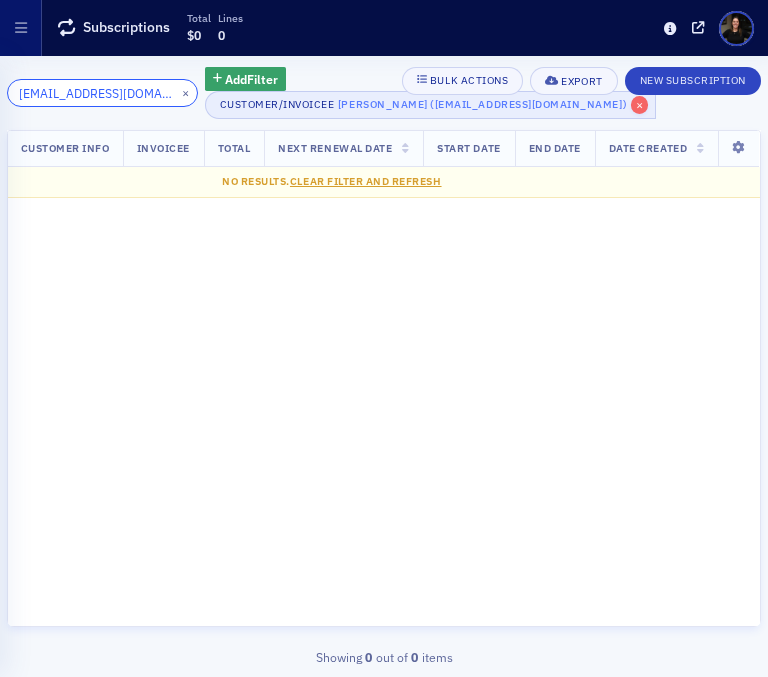 type on "badeosun@atapco.com" 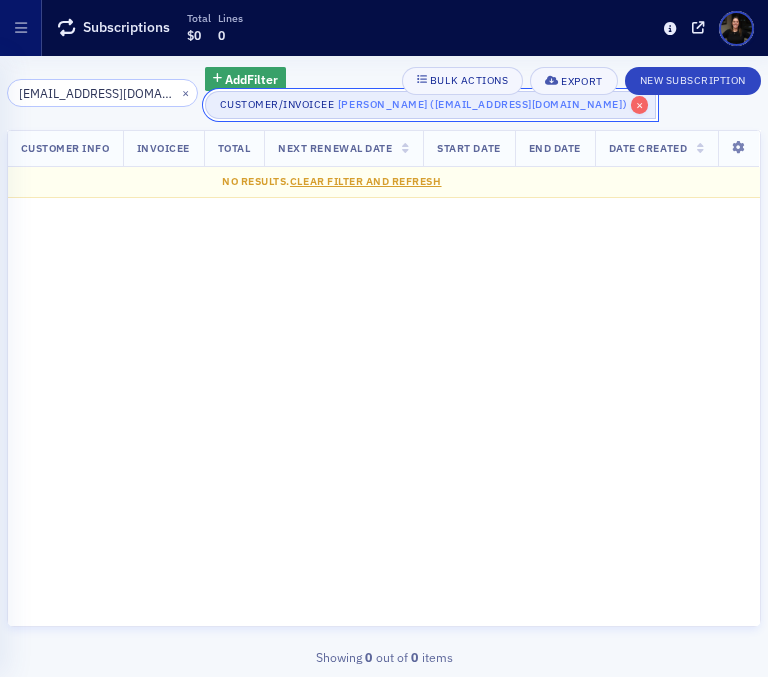 click on "×" 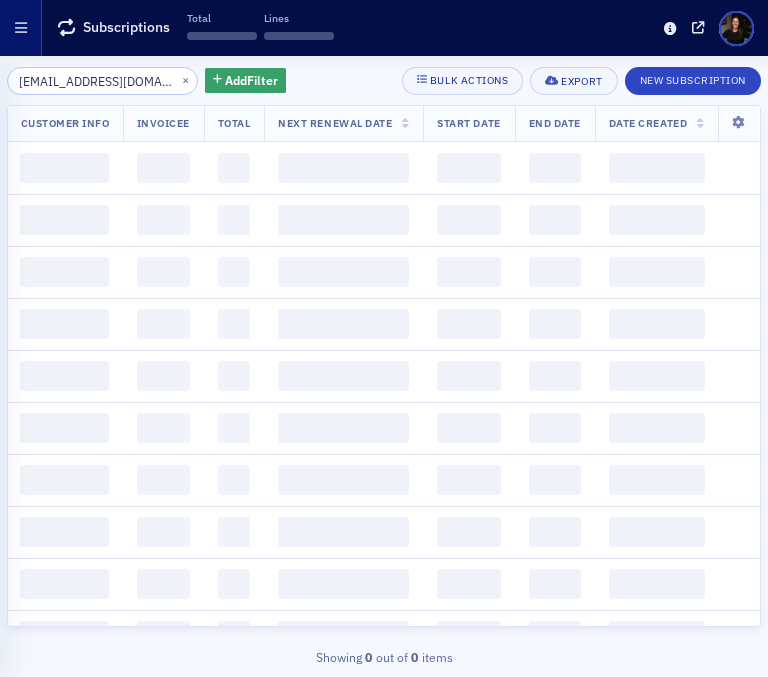 click 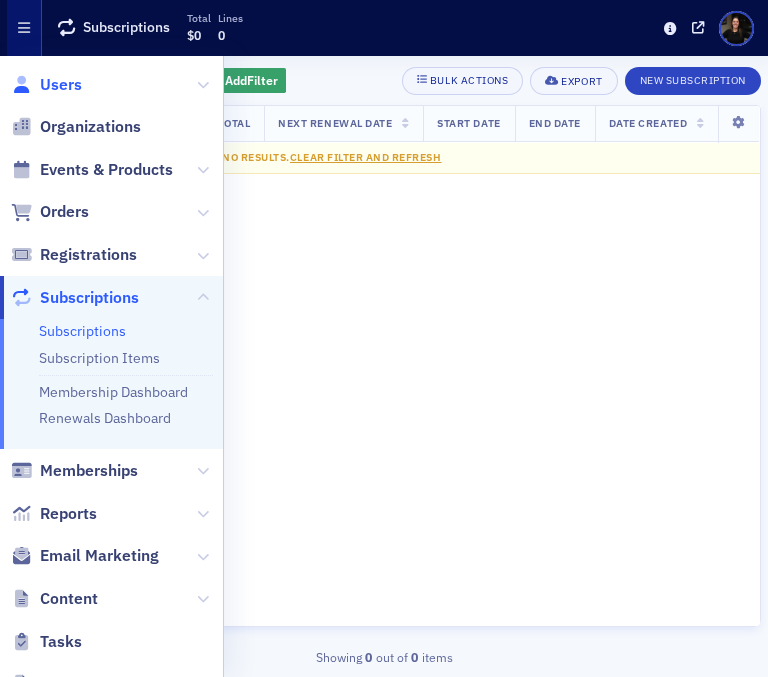 click on "Users" 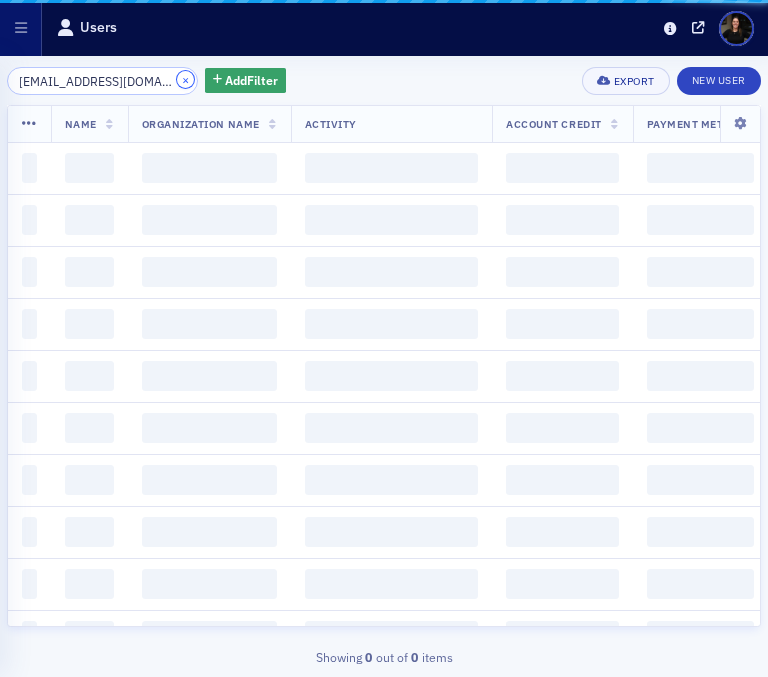 click on "×" 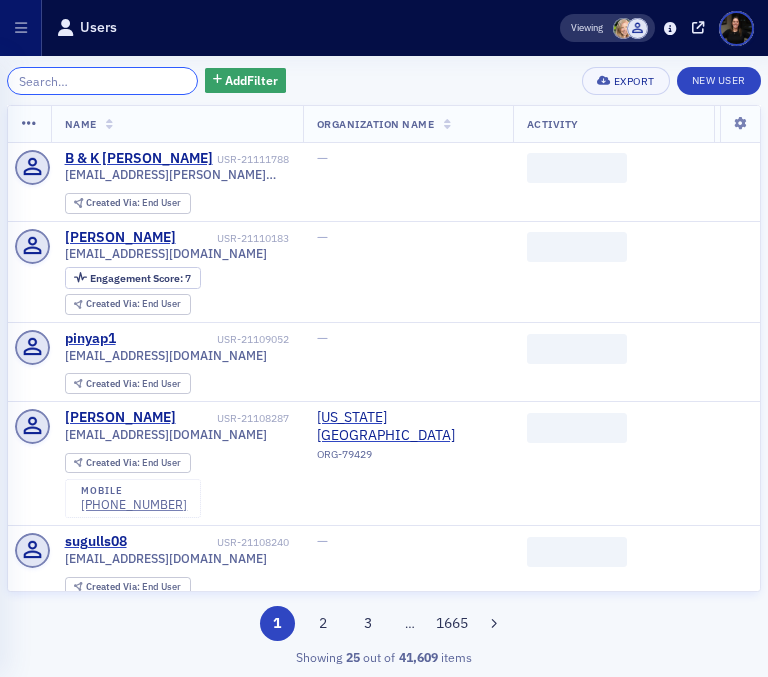 click 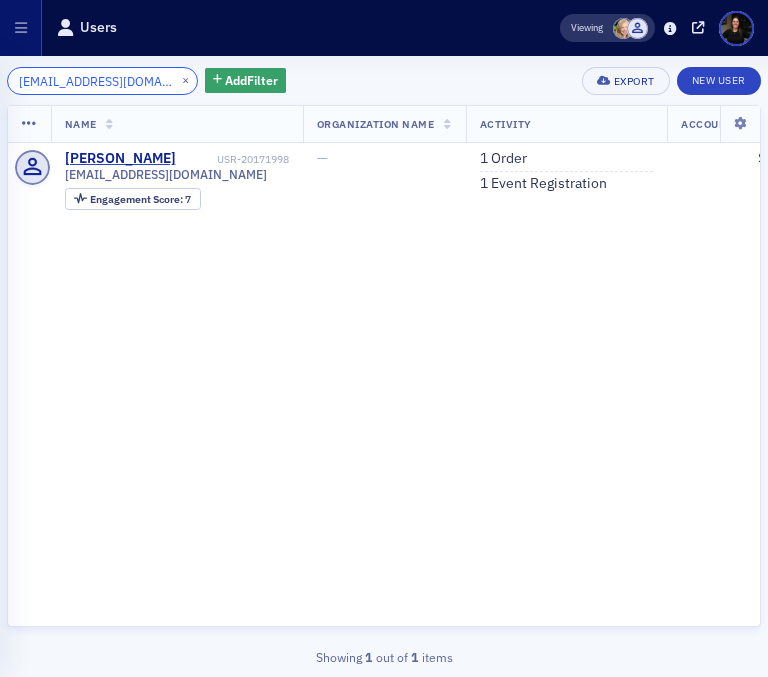 type on "badeosun@atapco.com" 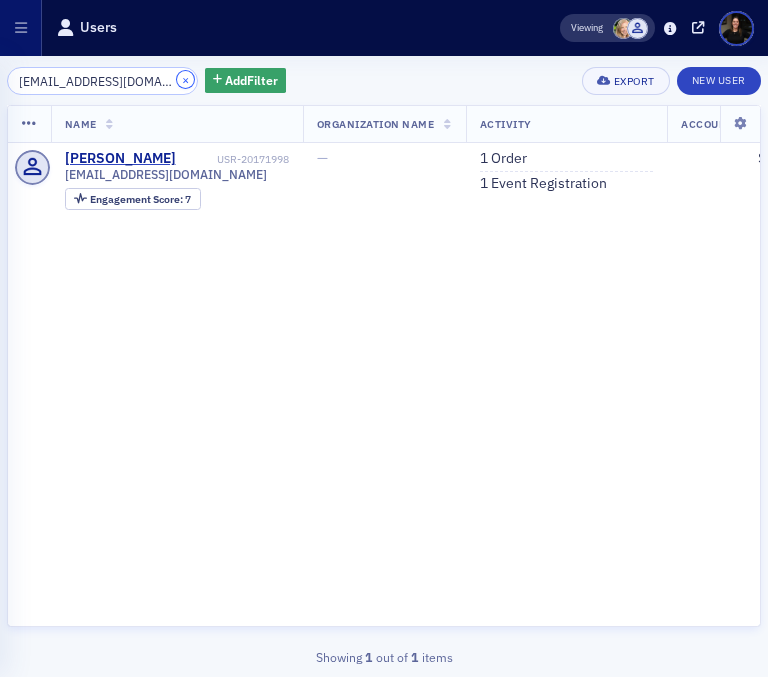click on "×" 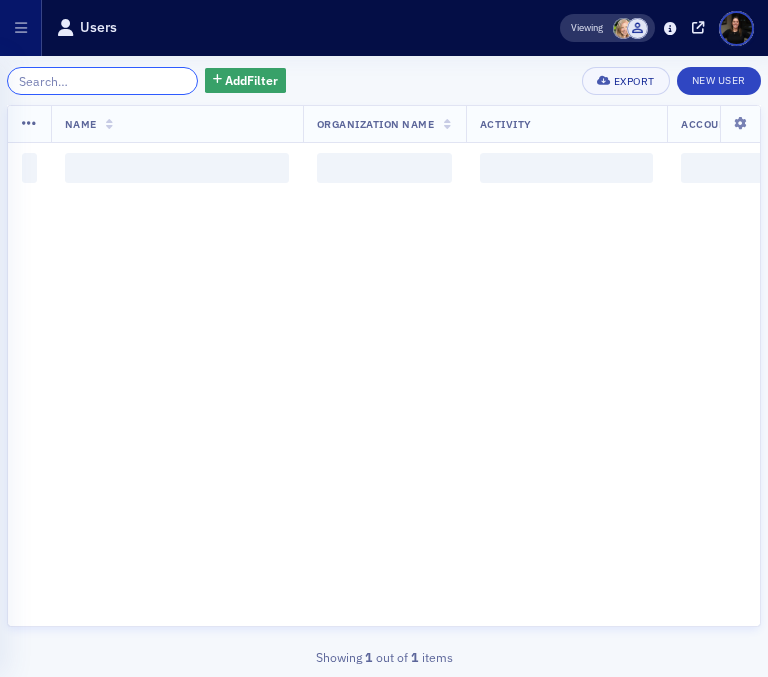 click 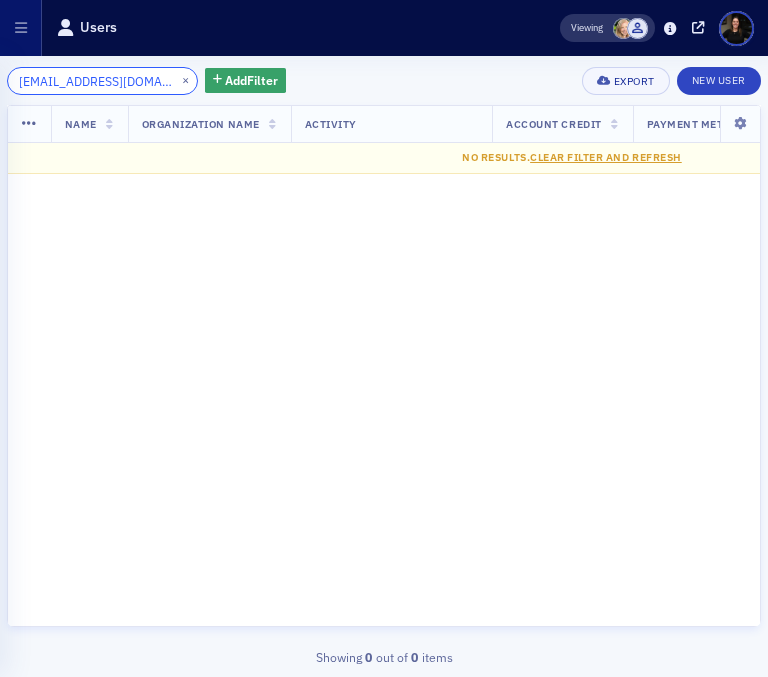 type on "aruddy@atapco.com" 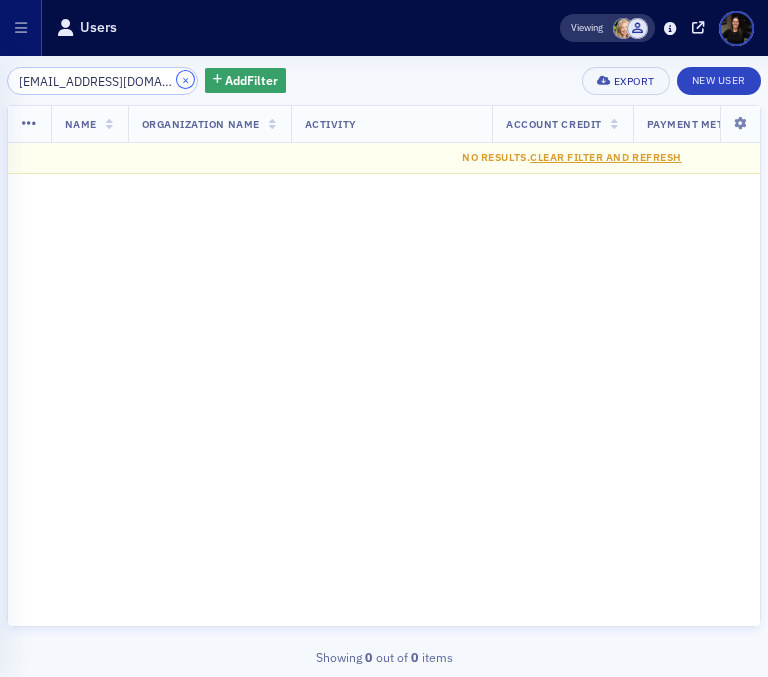 click on "×" 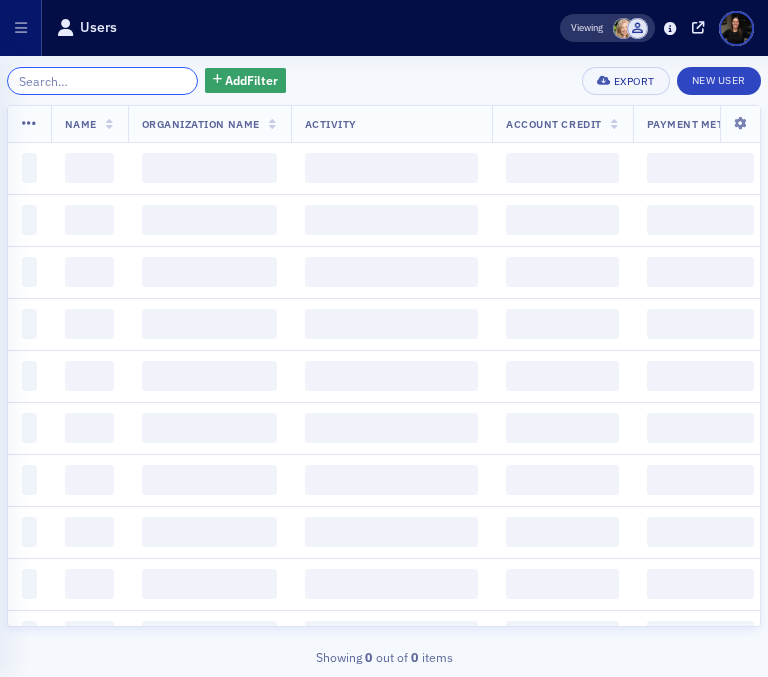click 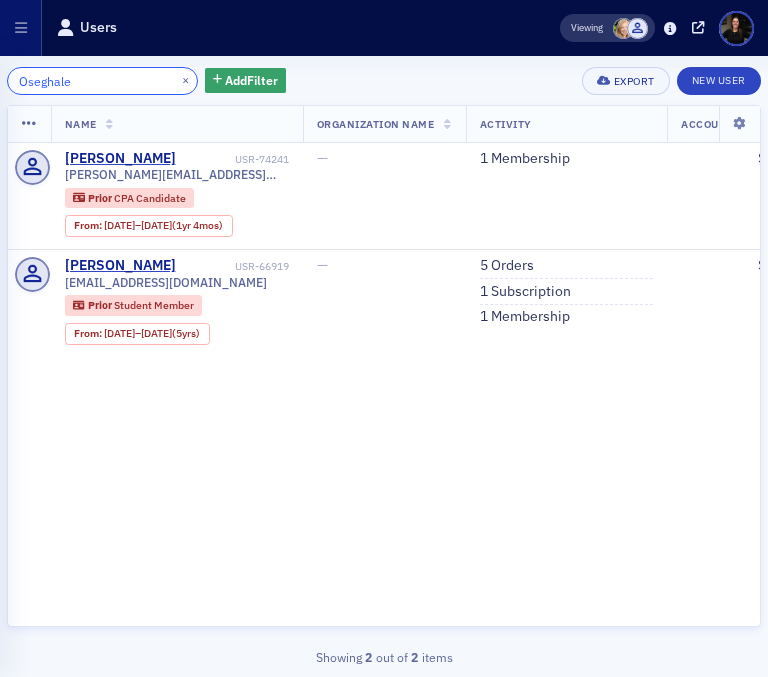click on "Oseghale" 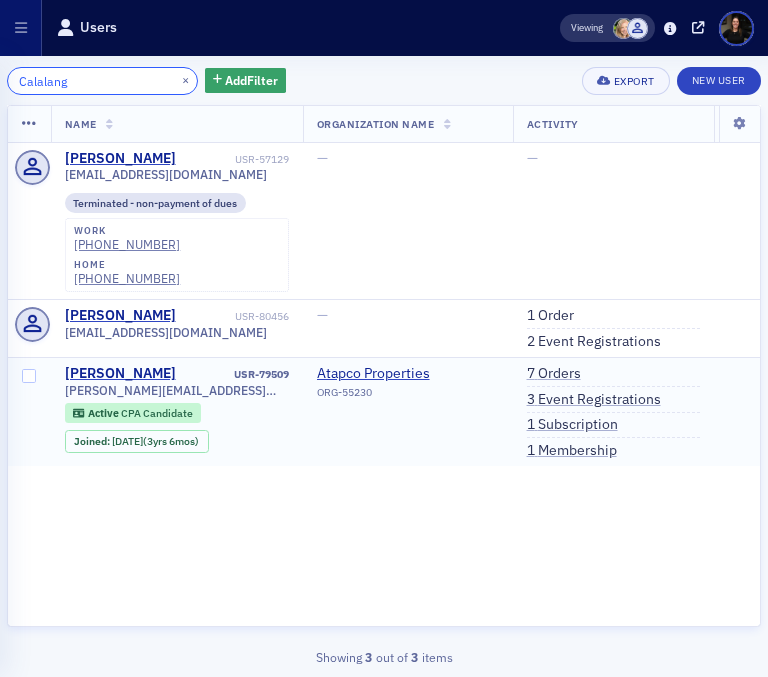 type on "Calalang" 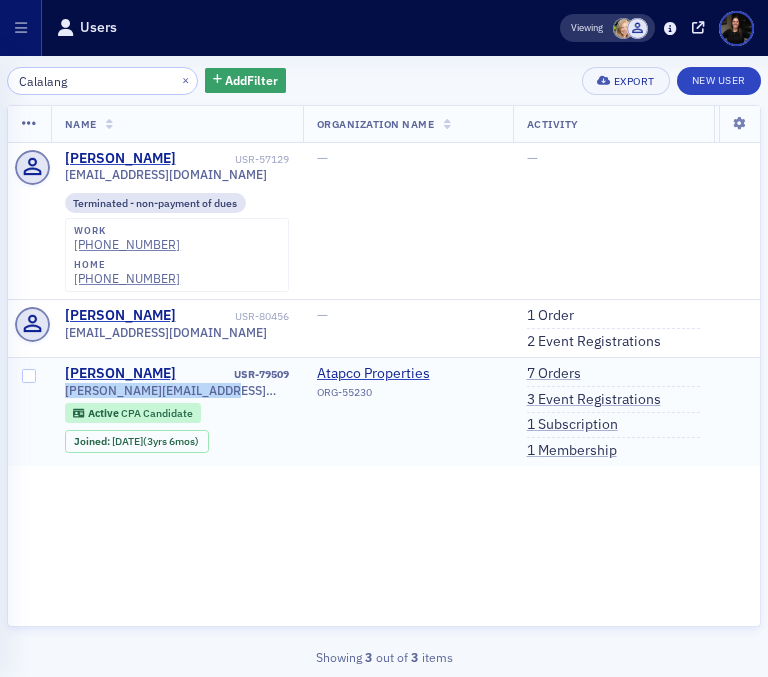 drag, startPoint x: 233, startPoint y: 354, endPoint x: 59, endPoint y: 360, distance: 174.10342 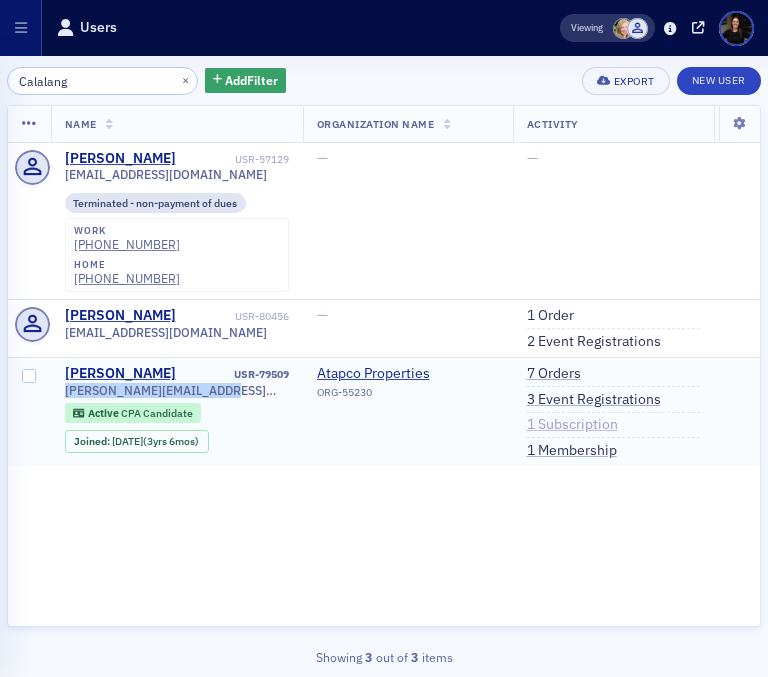 click on "1   Subscription" 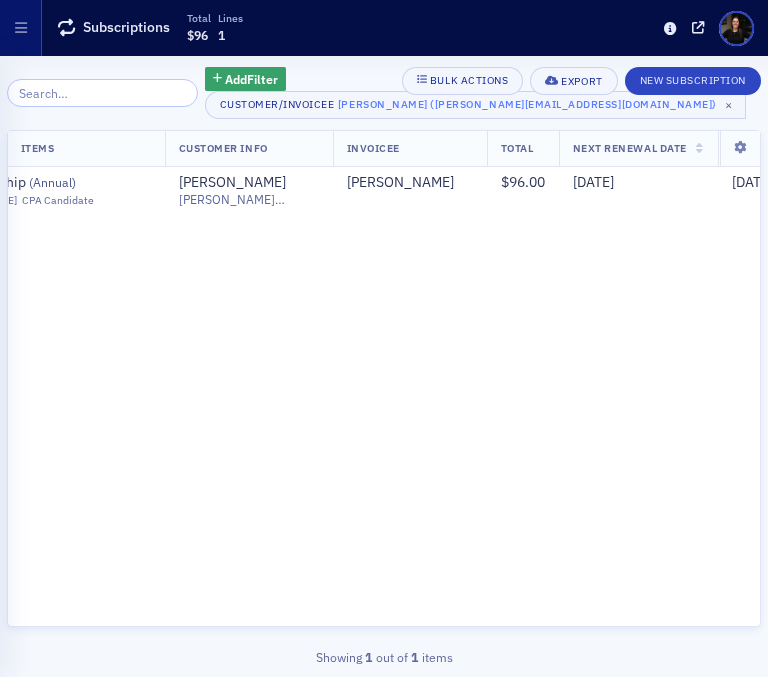 scroll, scrollTop: 0, scrollLeft: 409, axis: horizontal 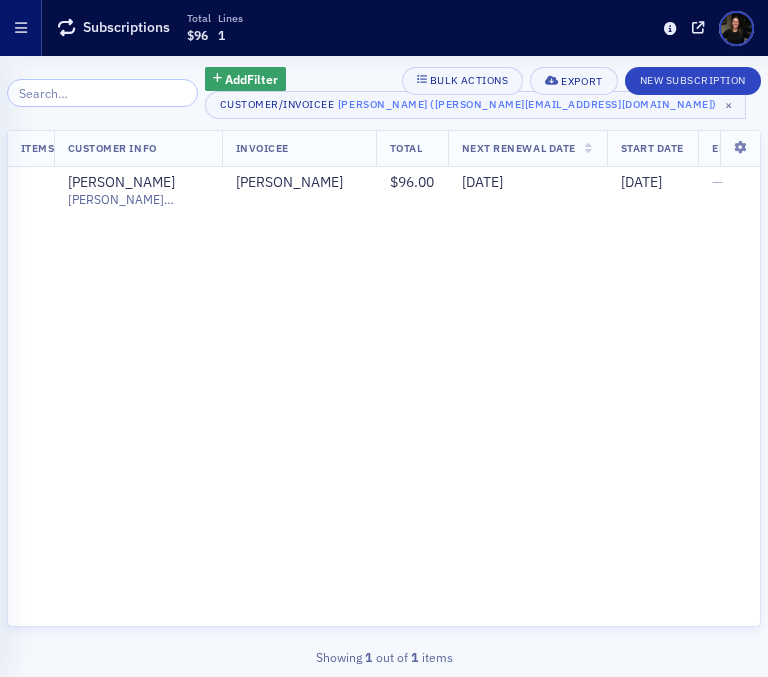 click 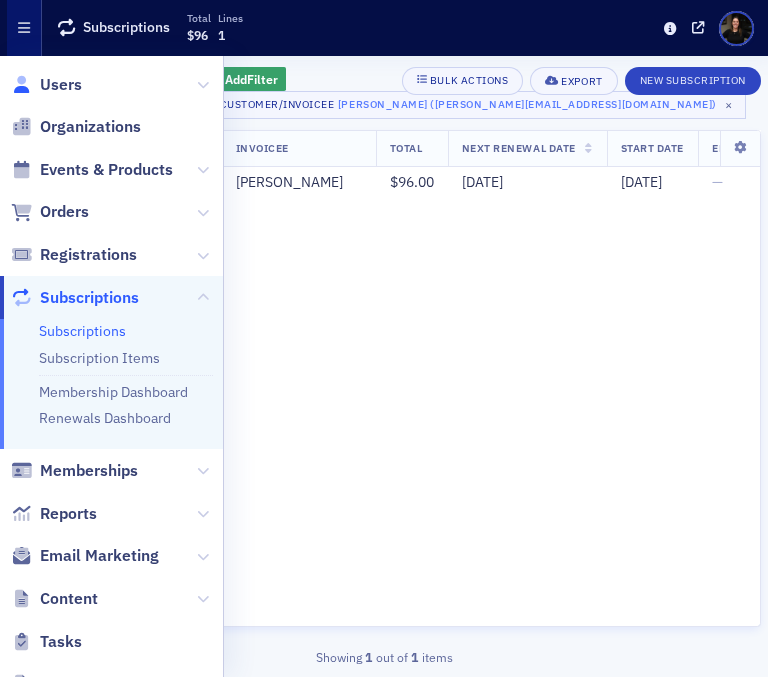 click 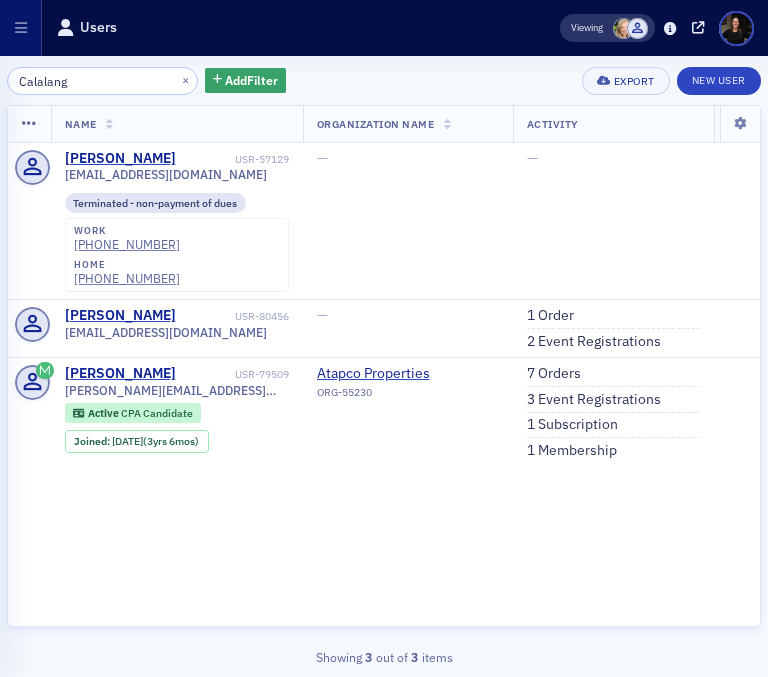 click on "Calalang" 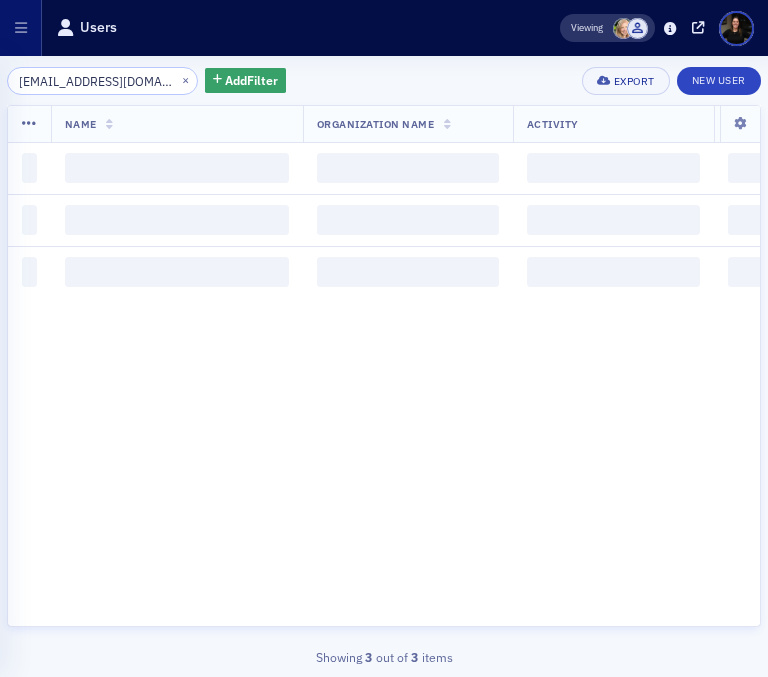 type on "slee@atapco.com" 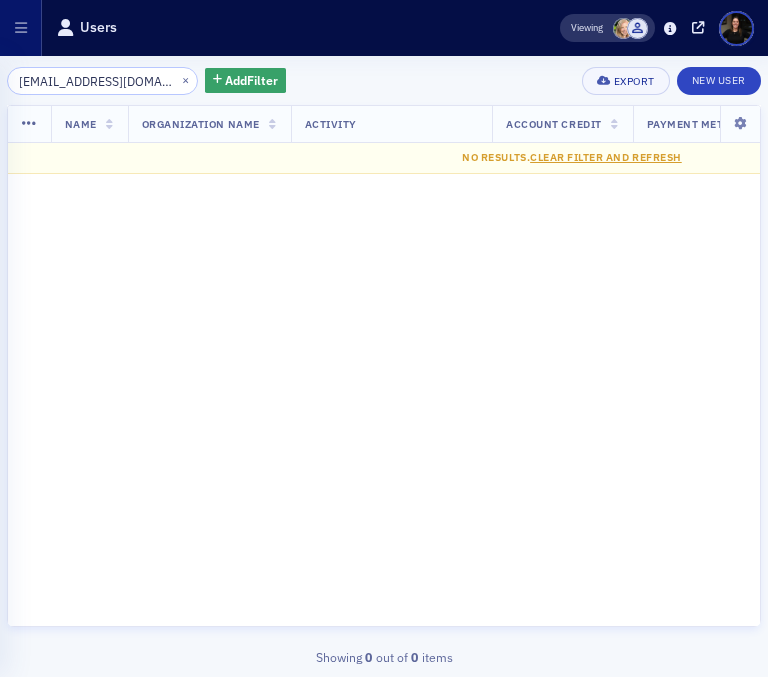 drag, startPoint x: 127, startPoint y: 77, endPoint x: -217, endPoint y: 51, distance: 344.98117 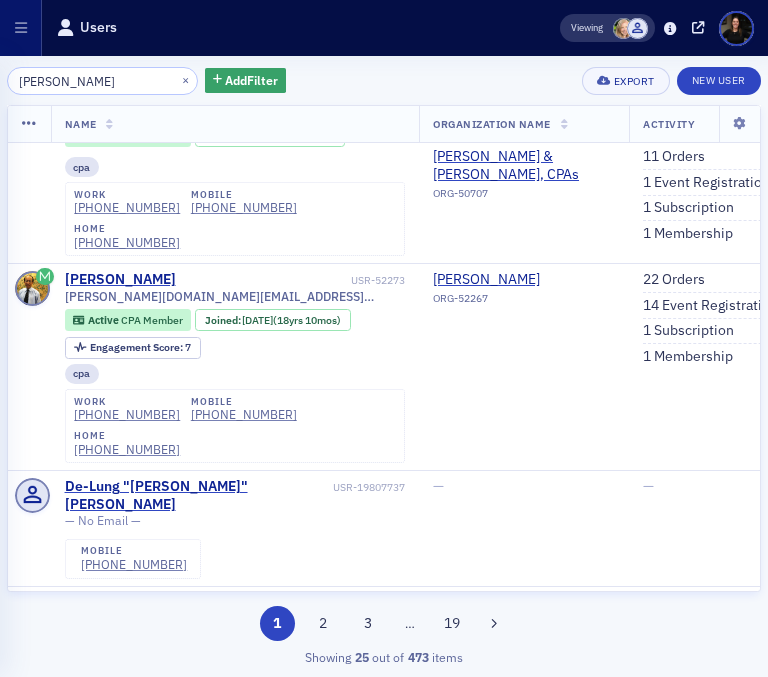 scroll, scrollTop: 590, scrollLeft: 0, axis: vertical 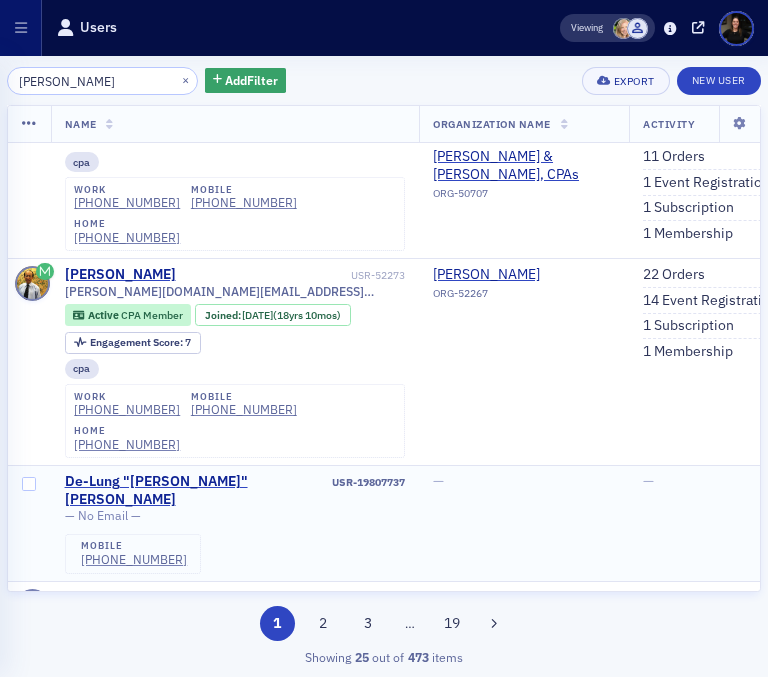 type on "Somin Lee" 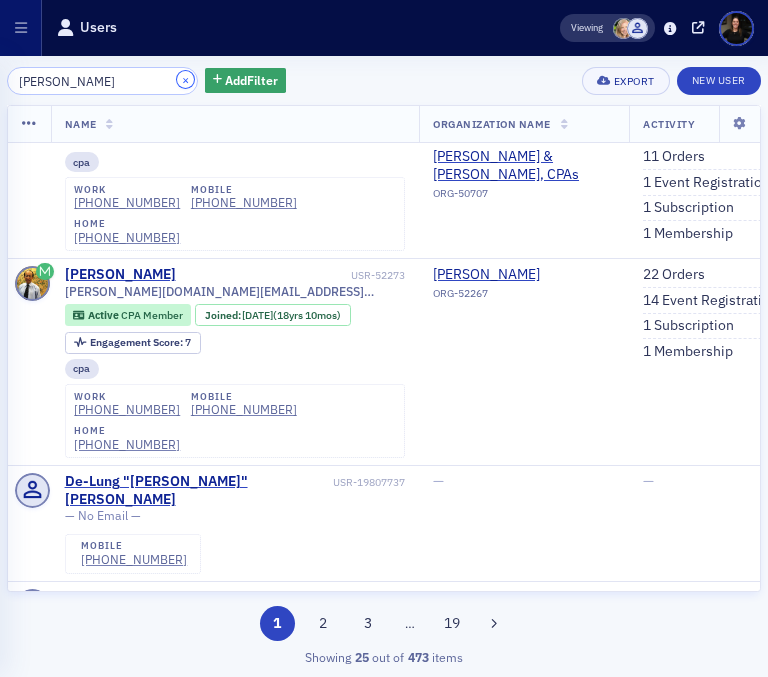 click on "×" 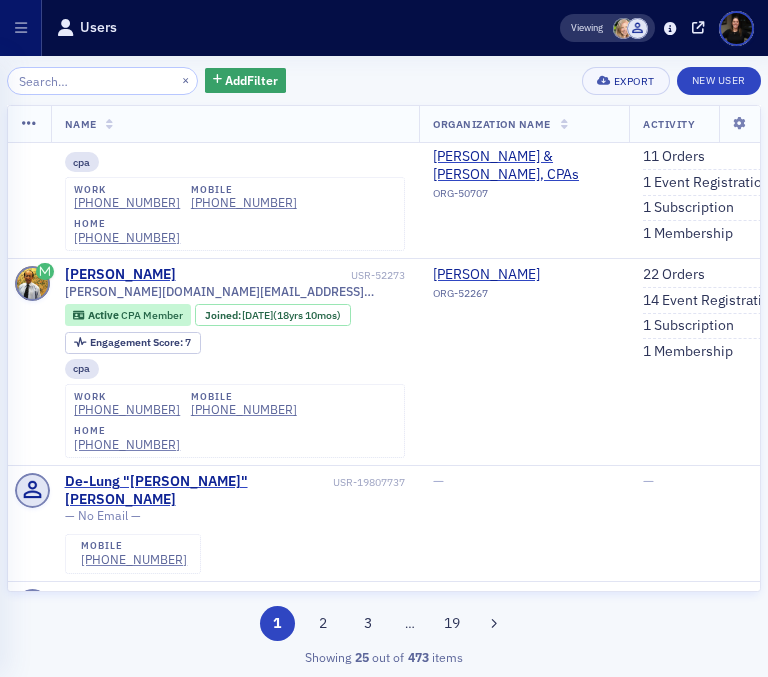 scroll, scrollTop: 1884, scrollLeft: 0, axis: vertical 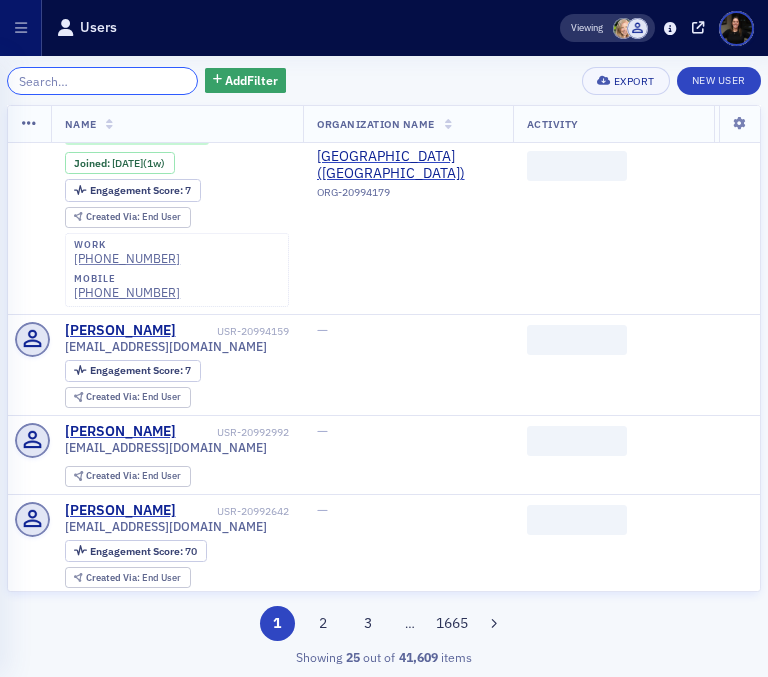 click 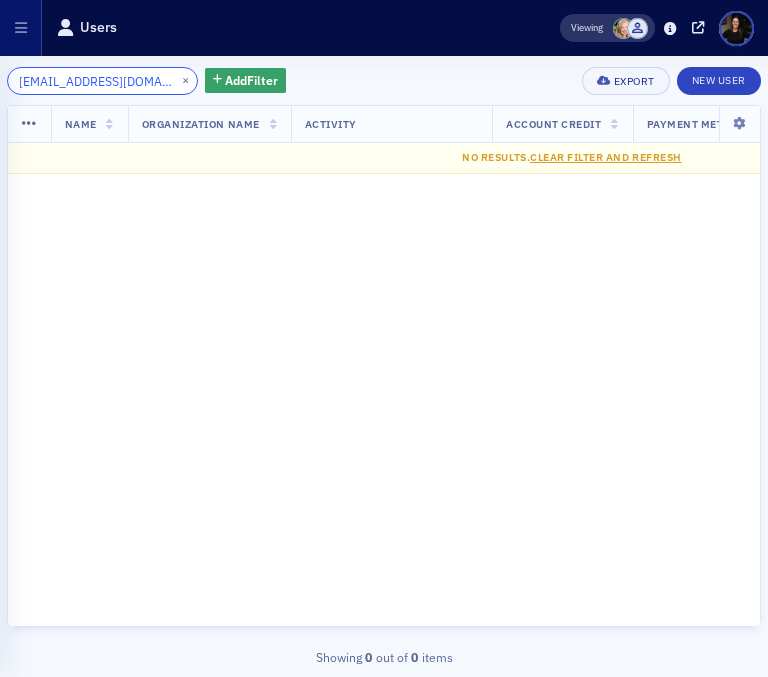 scroll, scrollTop: 0, scrollLeft: 0, axis: both 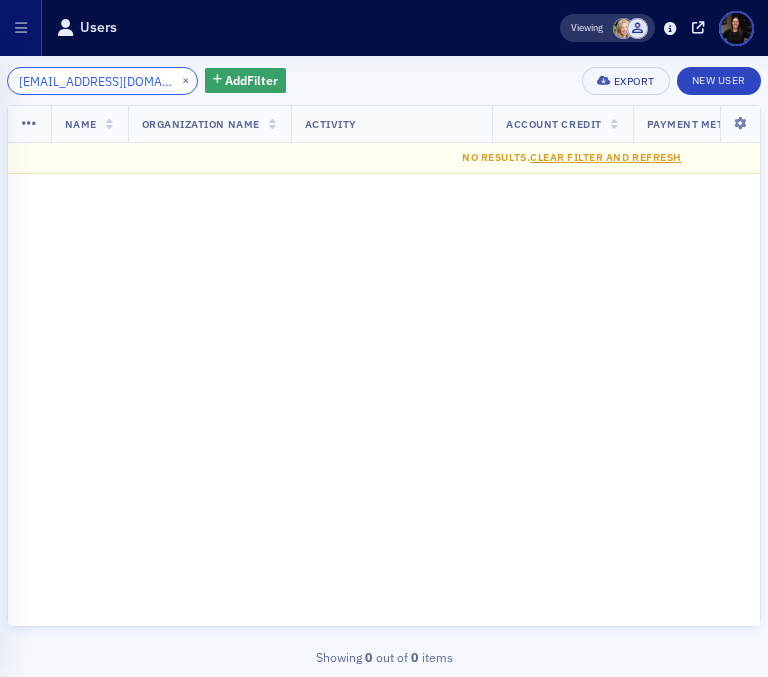 type on "S" 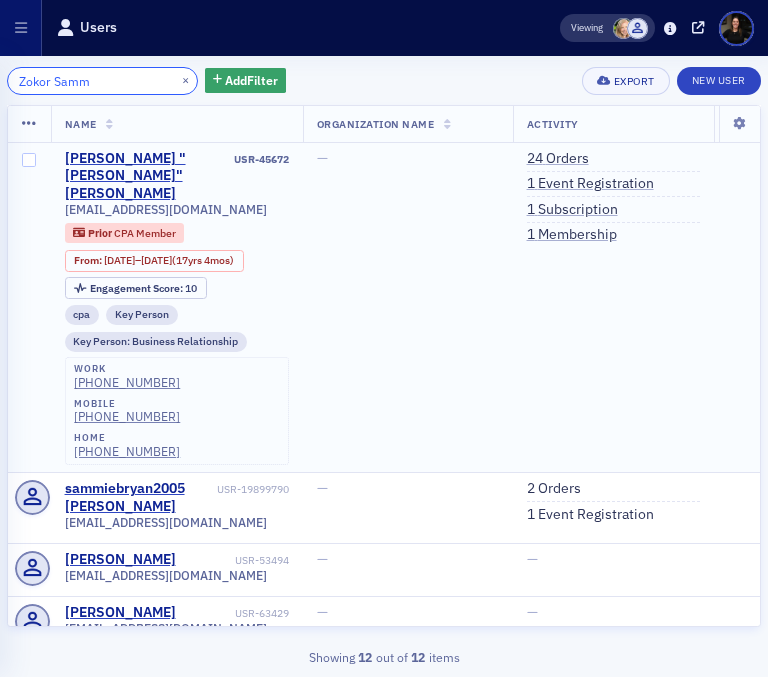 type on "Zokor Samm" 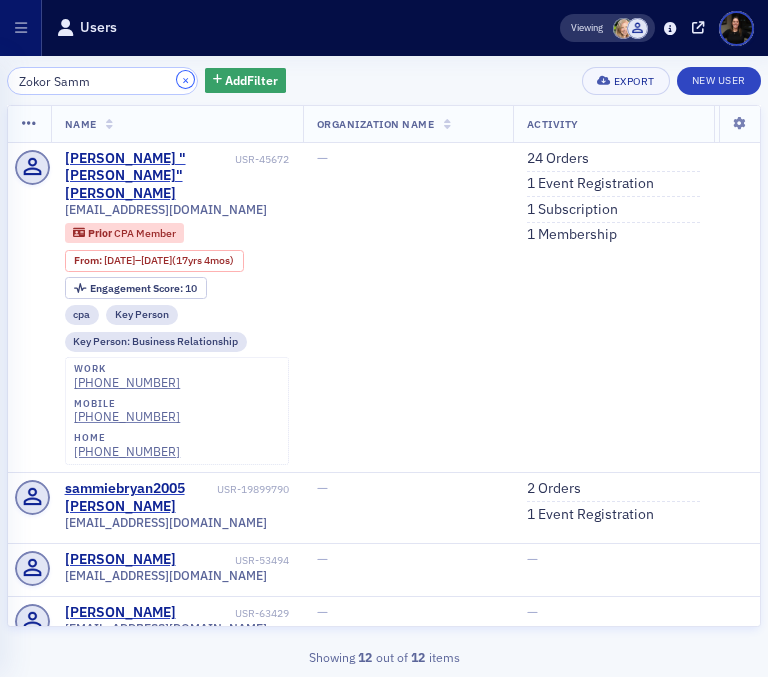 click on "×" 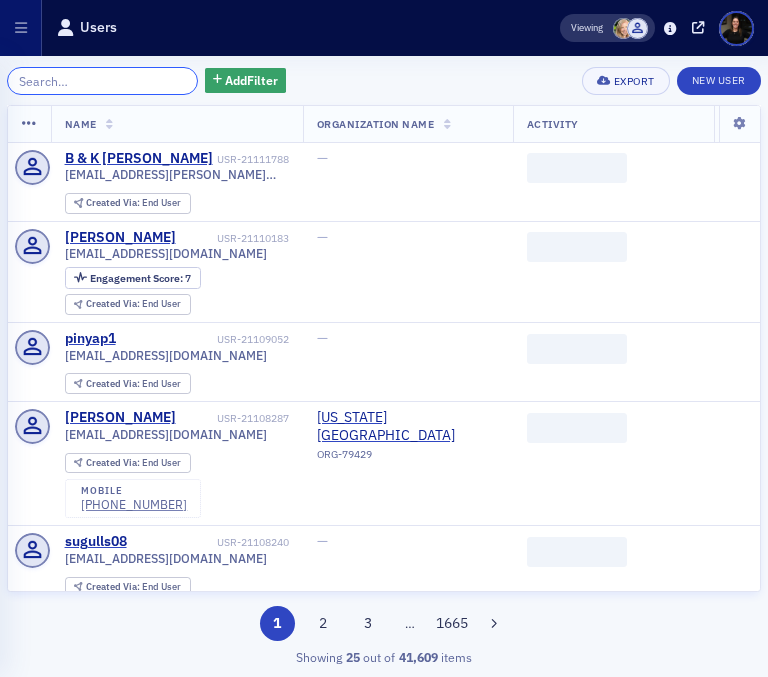 click 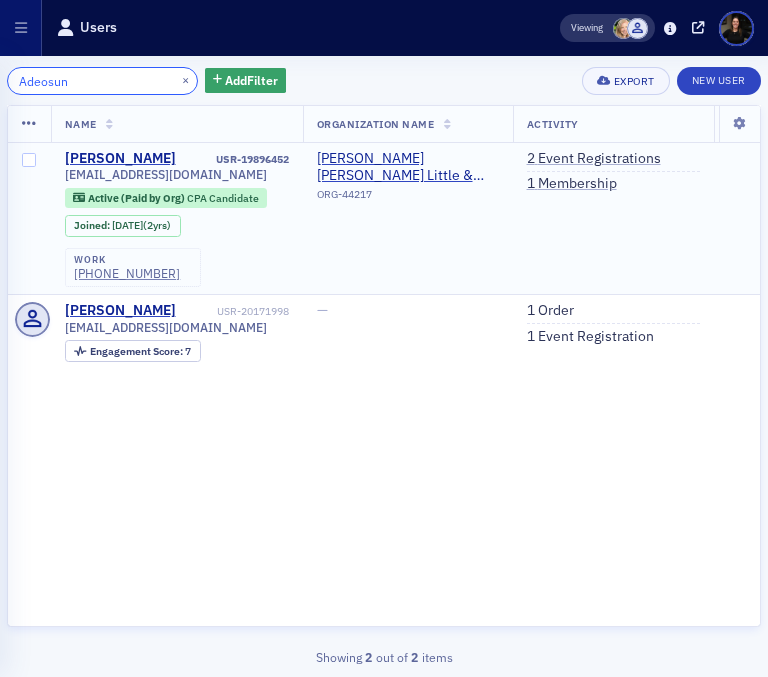 type on "Adeosun" 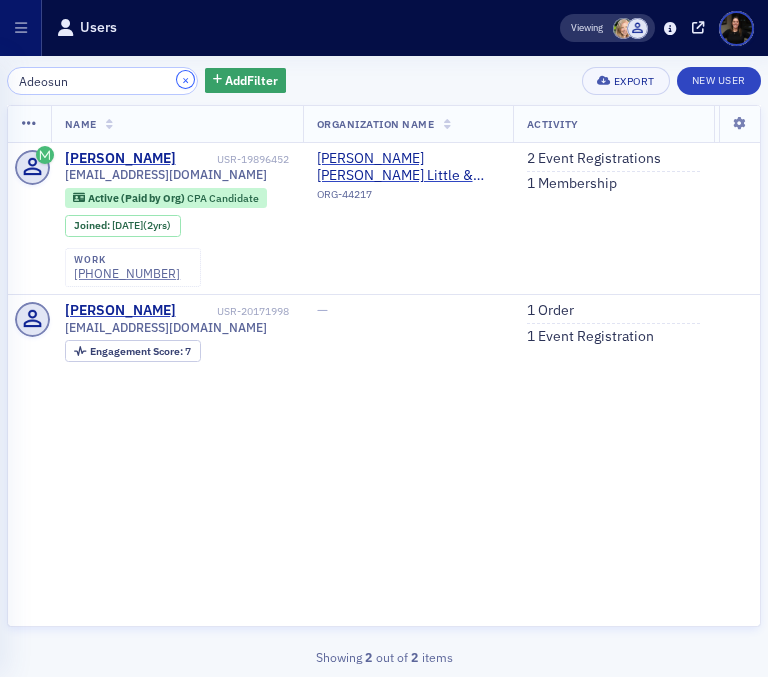 click on "×" 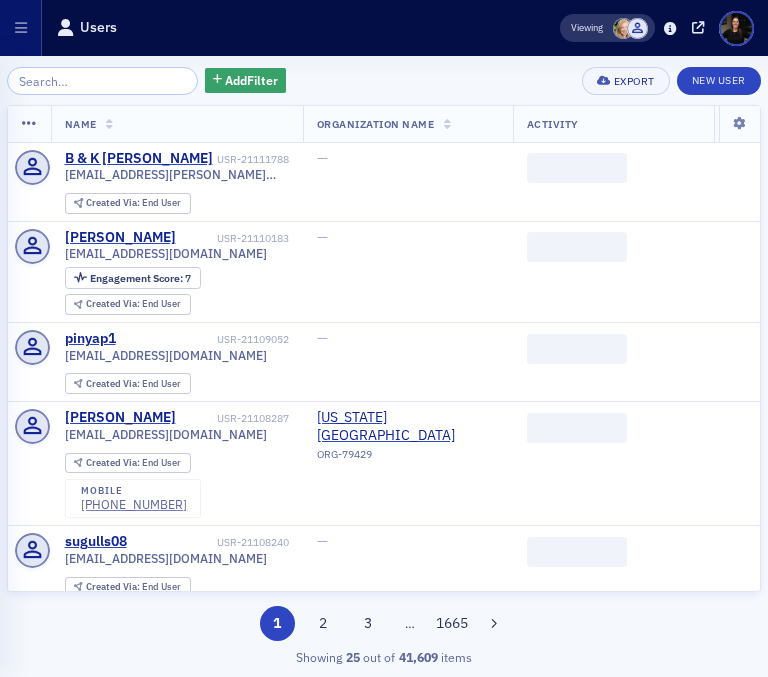 click on "Add  Filter Export New User   Name   Organization Name   Activity   Account Credit   Payment Methods   Job Type   Date Created   Last Updated   B & K Thomas USR-21111788 lkb.thomas@gmail.com Created Via :  End User — ‌ $0.00 — — 7/7/2025 8:09 AM 7/7/2025 8:09 AM David Charlebois USR-21110183 00dcharlebois@gmail.com Engagement Score :  7 Created Via :  End User — ‌ $0.00 Visa :   x9865   9 / 2029 — 7/5/2025 12:58 PM 7/5/2025 1:03 PM pinyap1 USR-21109052 pinyap1@outlook.com Created Via :  End User — ‌ $0.00 — — 7/3/2025 8:42 PM 7/3/2025 8:42 PM Christopher Horwitz USR-21108287 horwitzch@gmail.com Created Via :  End User mobile (713) 859-5535 Maryland Institute College of Arts ORG-79429 ‌ $0.00 — Business Management 7/3/2025 11:35 AM 7/3/2025 11:39 AM sugulls08 USR-21108240 sugulls08@gmail.com Created Via :  End User — ‌ $0.00 — — 7/3/2025 10:21 AM 7/3/2025 10:21 AM Sean Radcliffe, CLCS USR-21100560 sean.radcliffe@hubinternational.com Created Via :  End User — ‌ $0.00 — :" 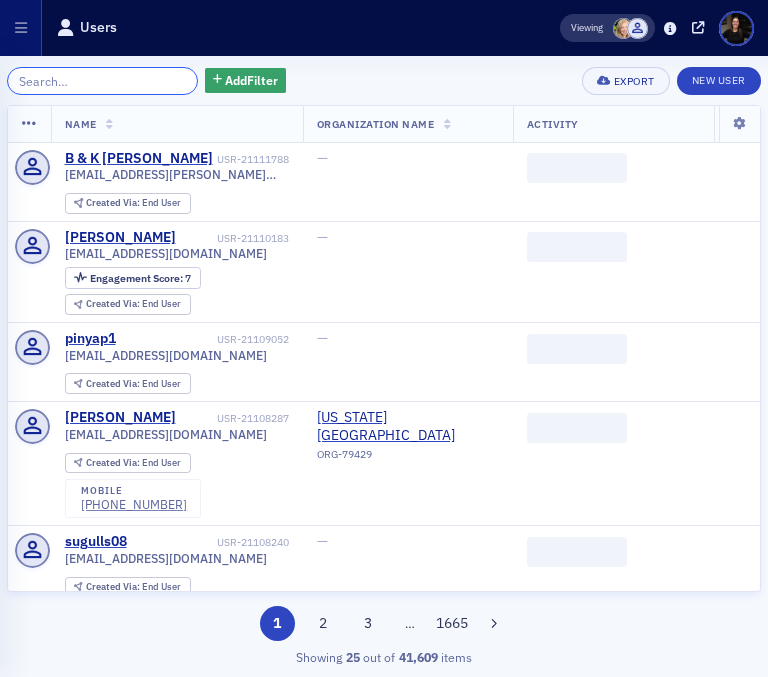 click 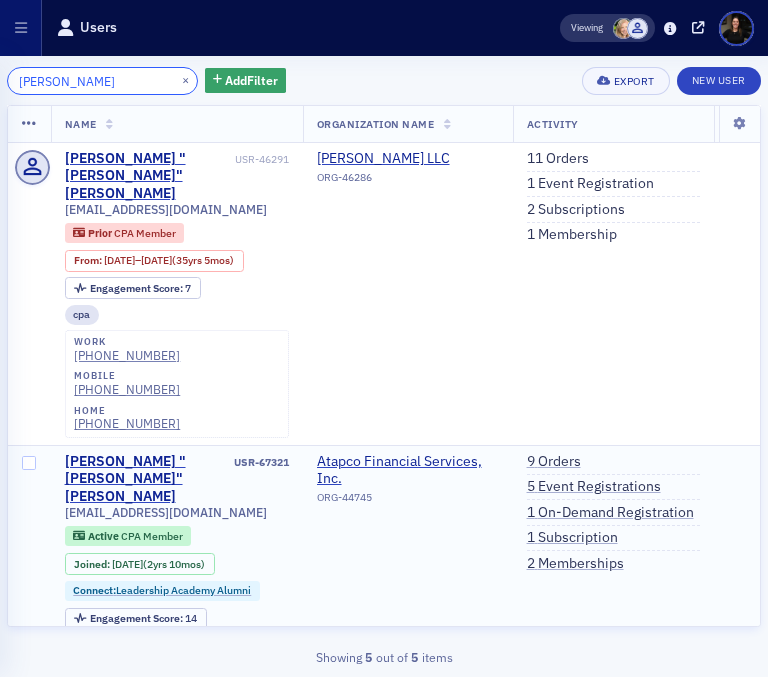 type on "Copeland" 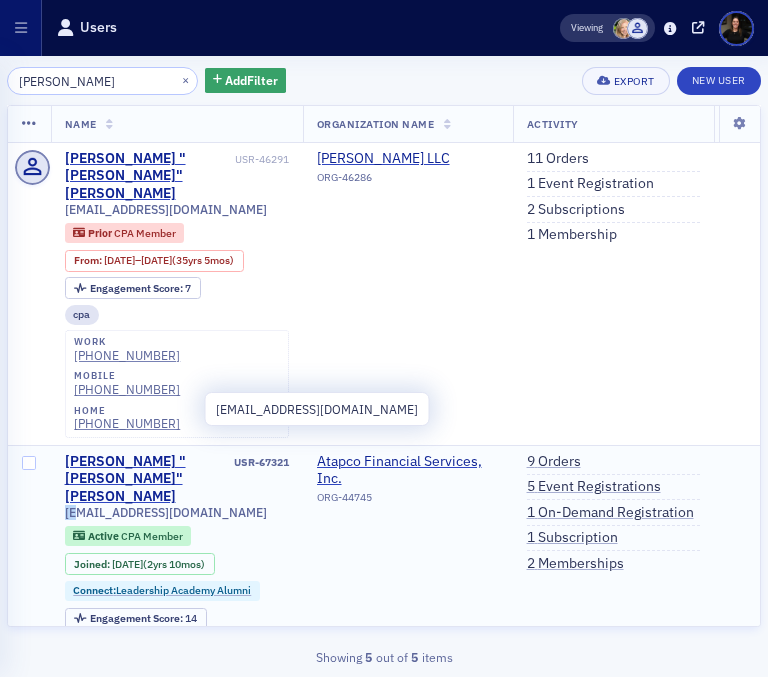 drag, startPoint x: 228, startPoint y: 410, endPoint x: 61, endPoint y: 410, distance: 167 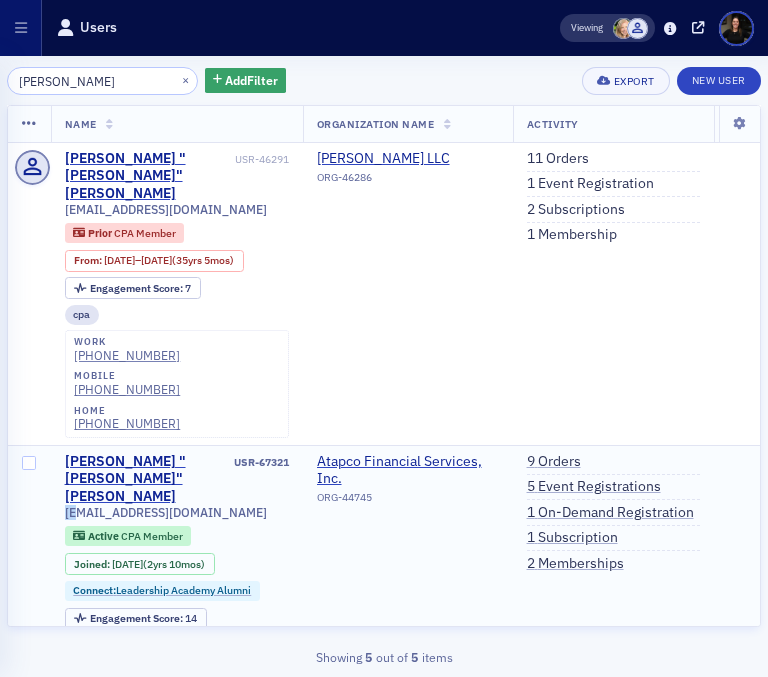 click on "William "Will" Copeland USR-67321 wcopeland3@gmail.com Active   CPA Member Joined :  9/7/2022  (2yrs 10mos) Connect :  Leadership Academy Alumni Engagement Score :  14" 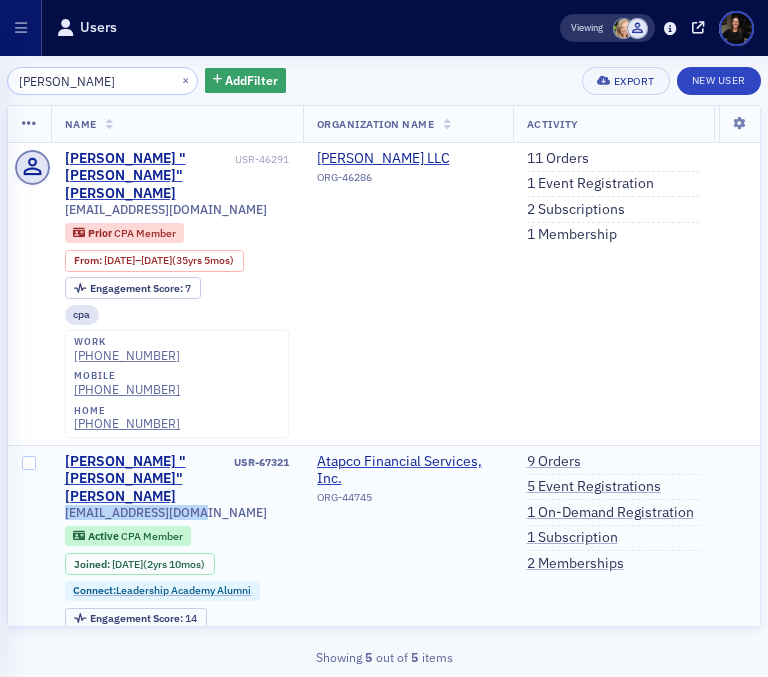 drag, startPoint x: 62, startPoint y: 405, endPoint x: 237, endPoint y: 404, distance: 175.00285 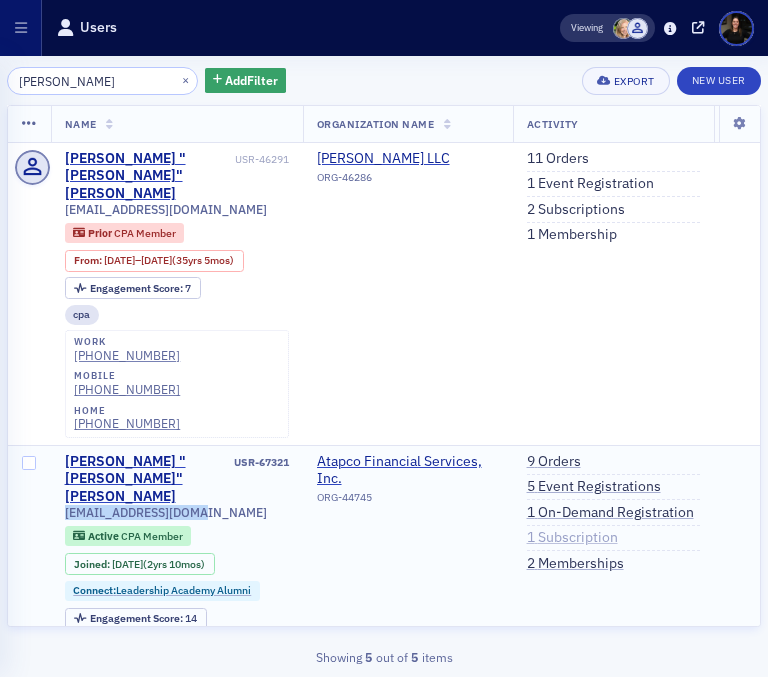 click on "1   Subscription" 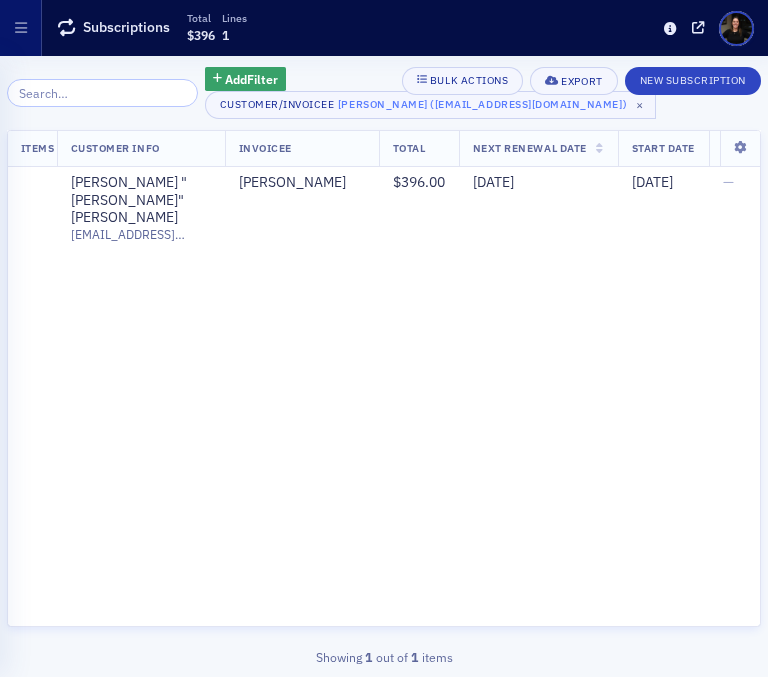 scroll, scrollTop: 0, scrollLeft: 407, axis: horizontal 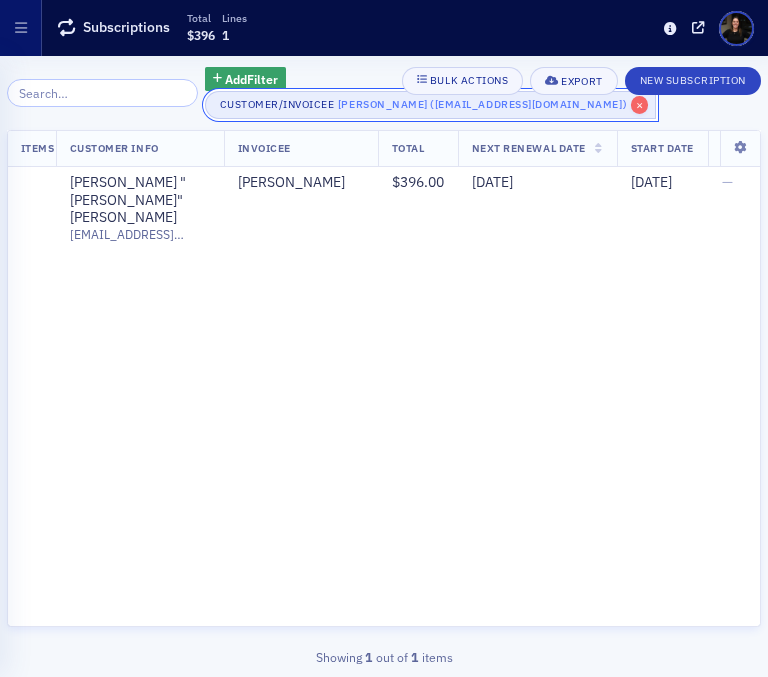 click on "×" 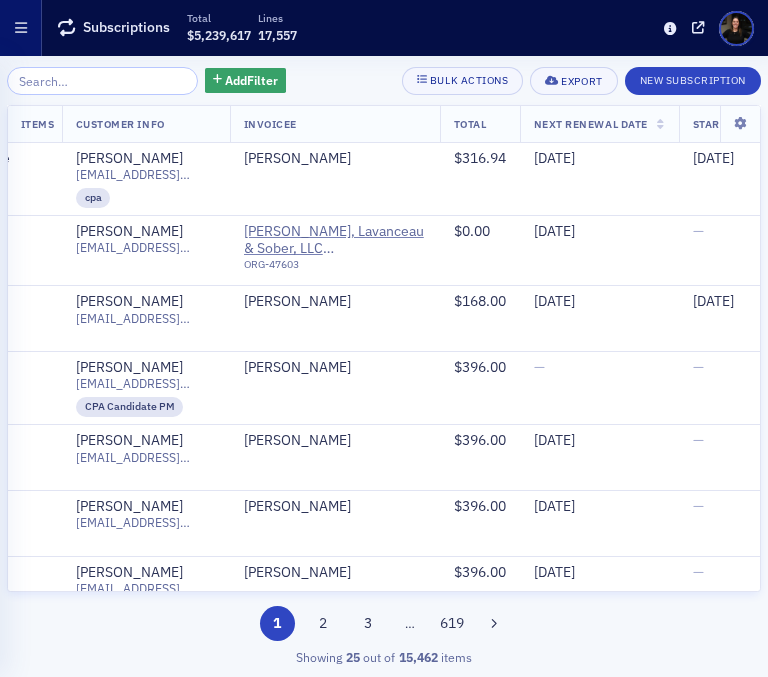 click 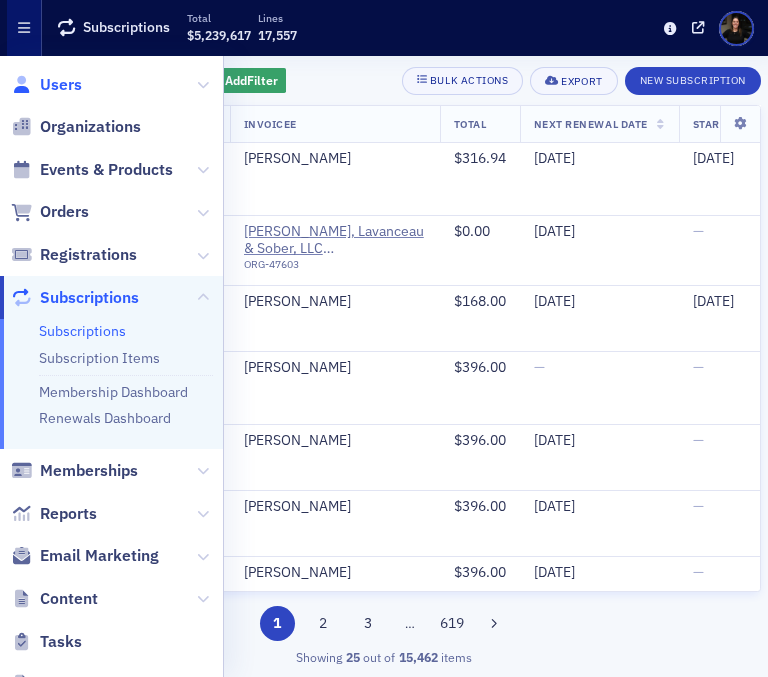 click on "Users" 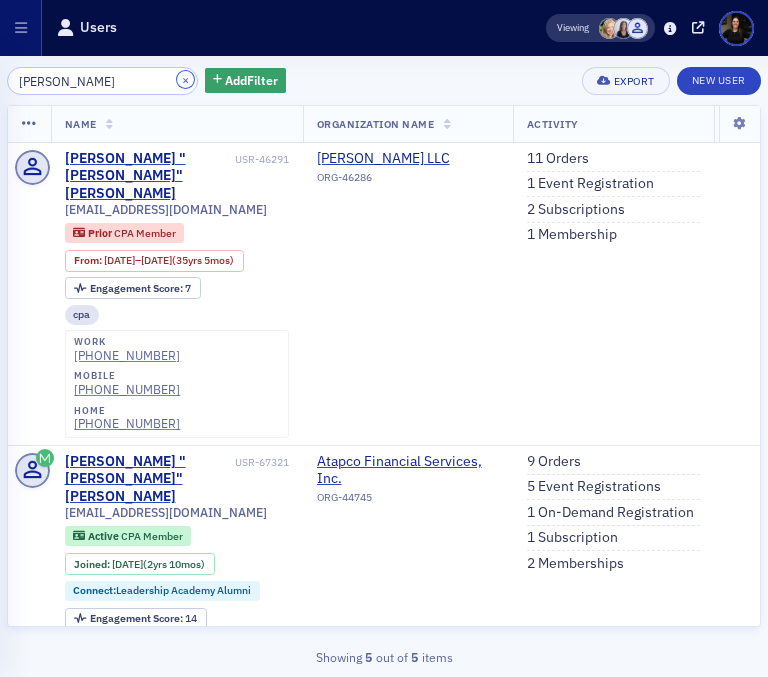 click on "×" 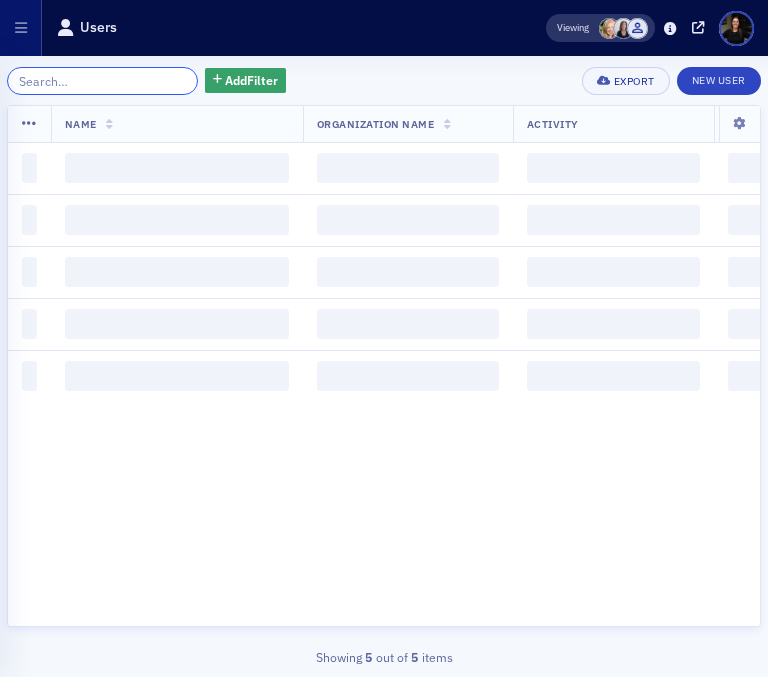 click 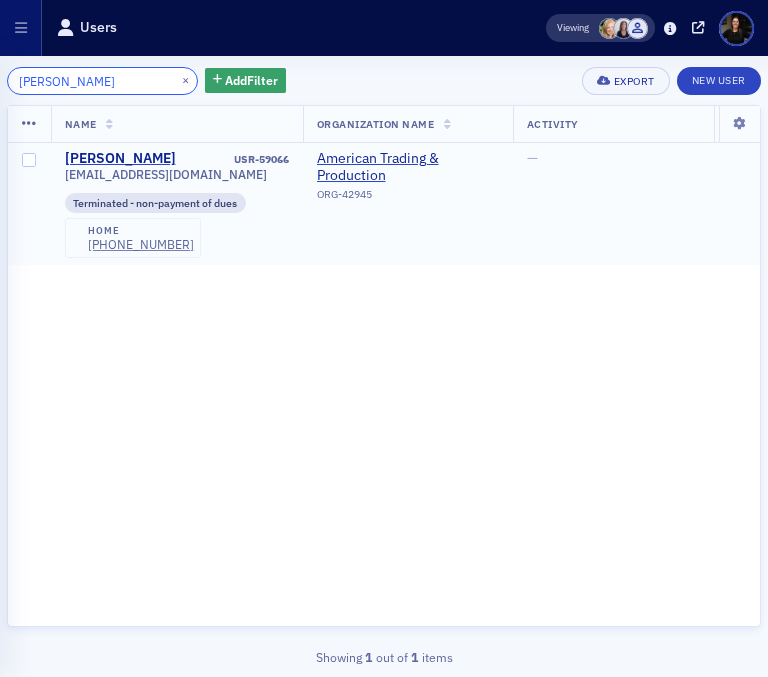 type on "Robuck" 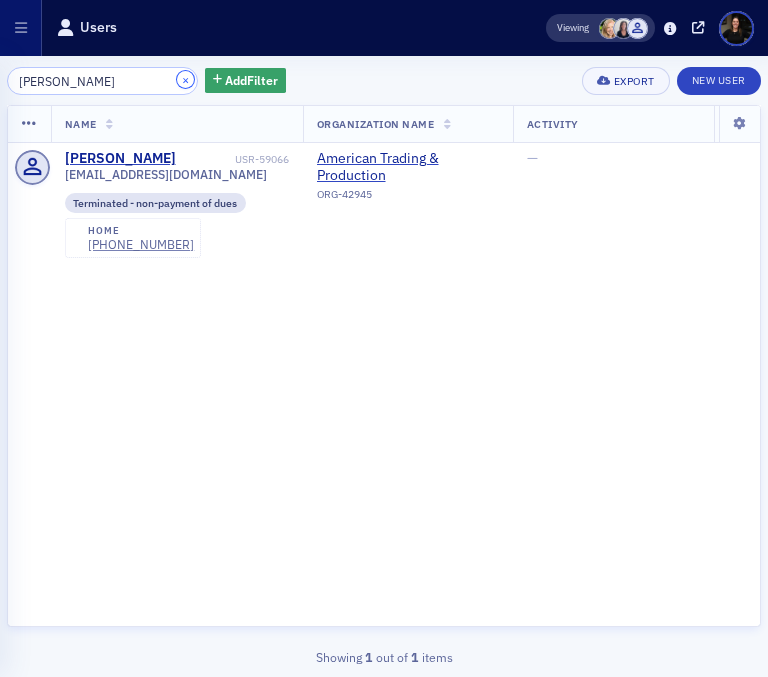 click on "×" 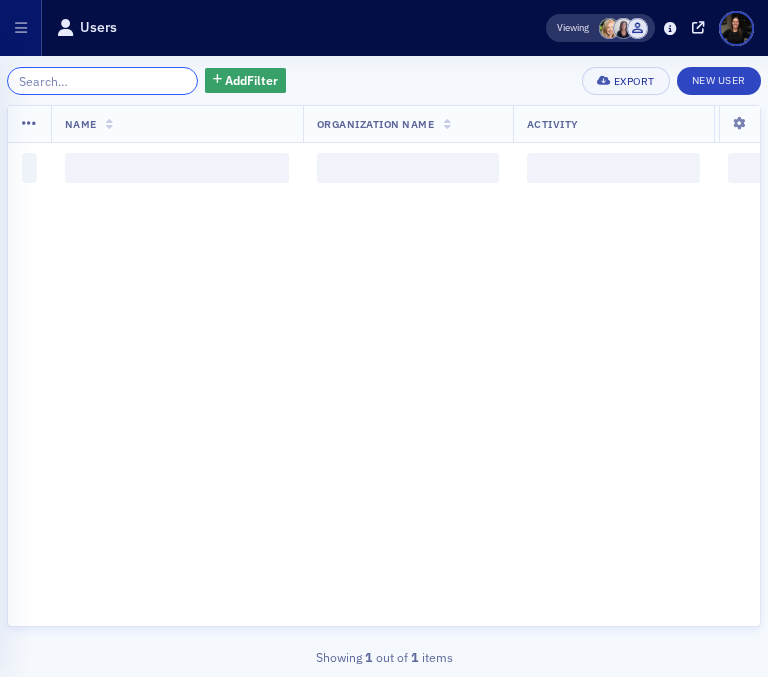 click 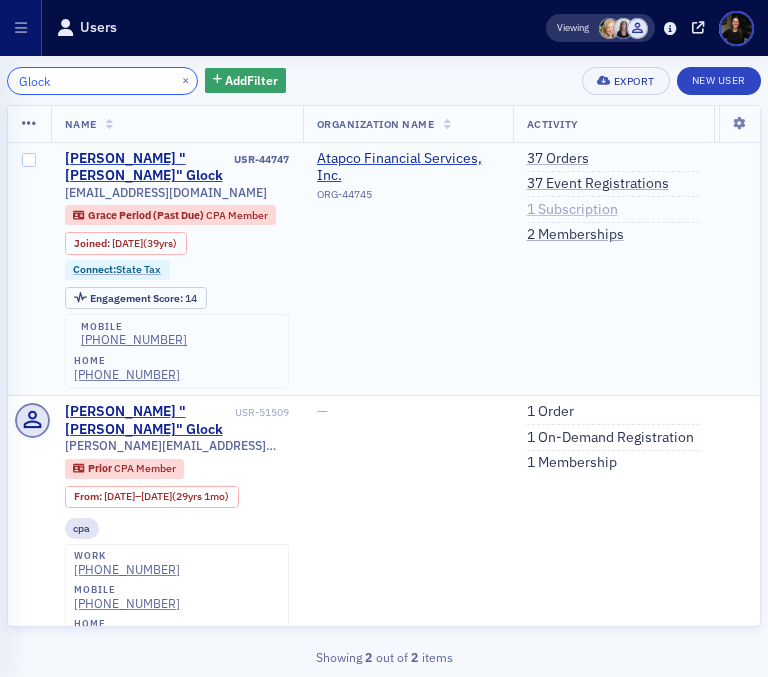type on "Glock" 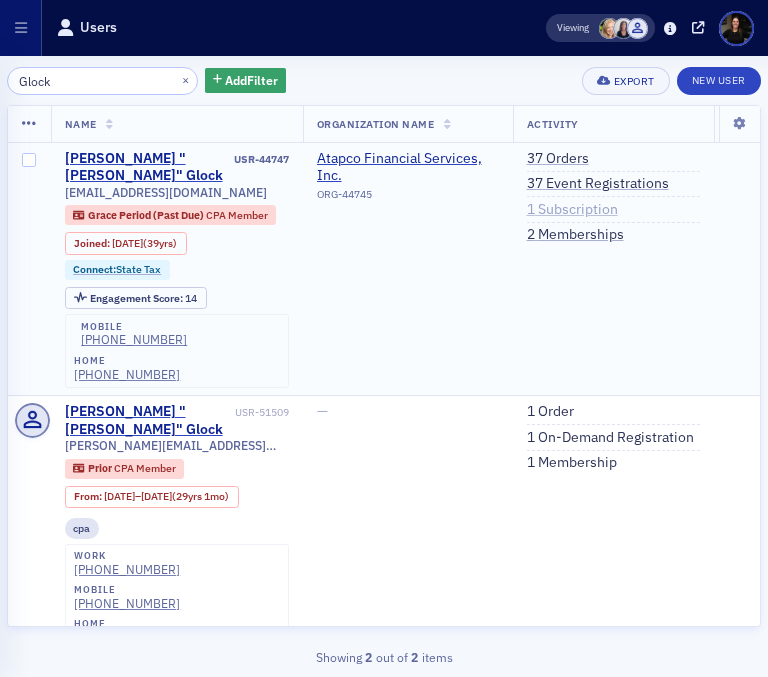 click on "1   Subscription" 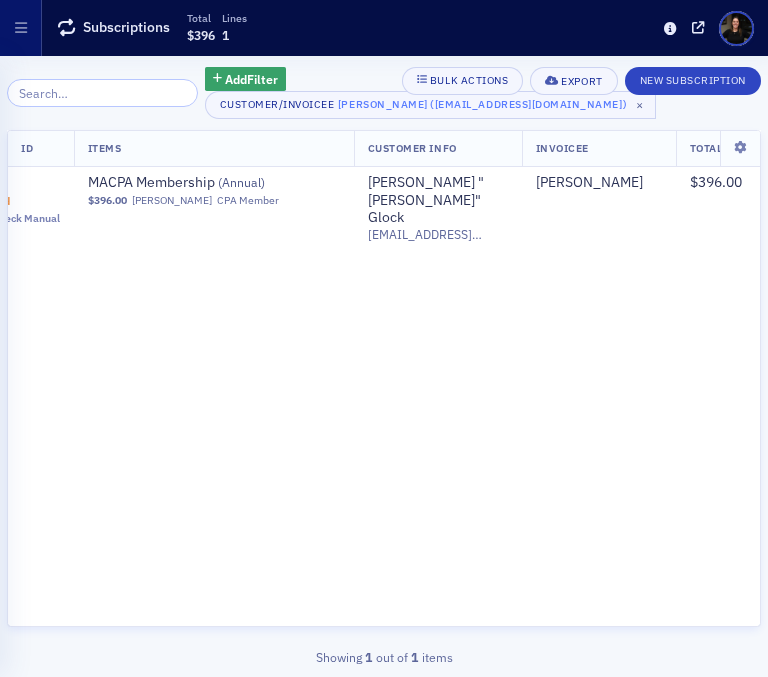 scroll, scrollTop: 0, scrollLeft: 0, axis: both 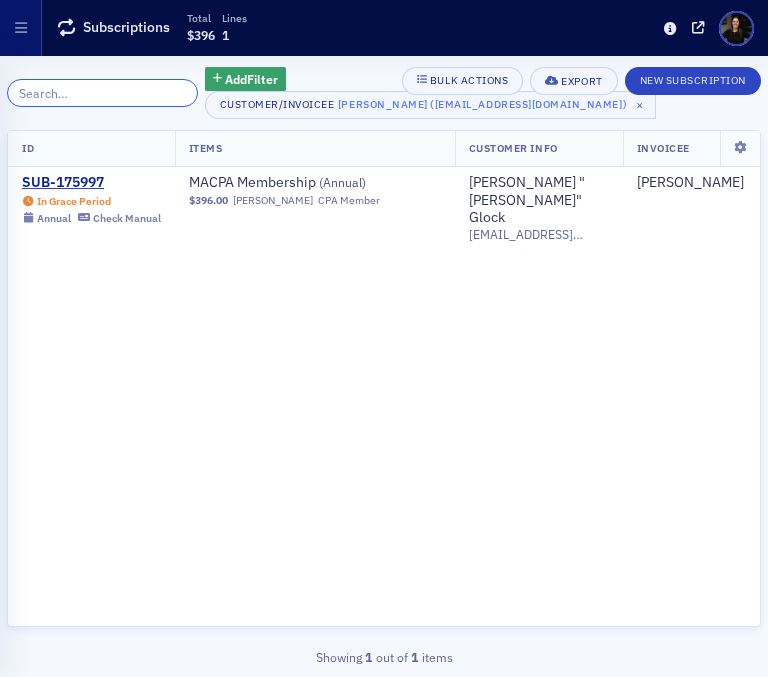 click 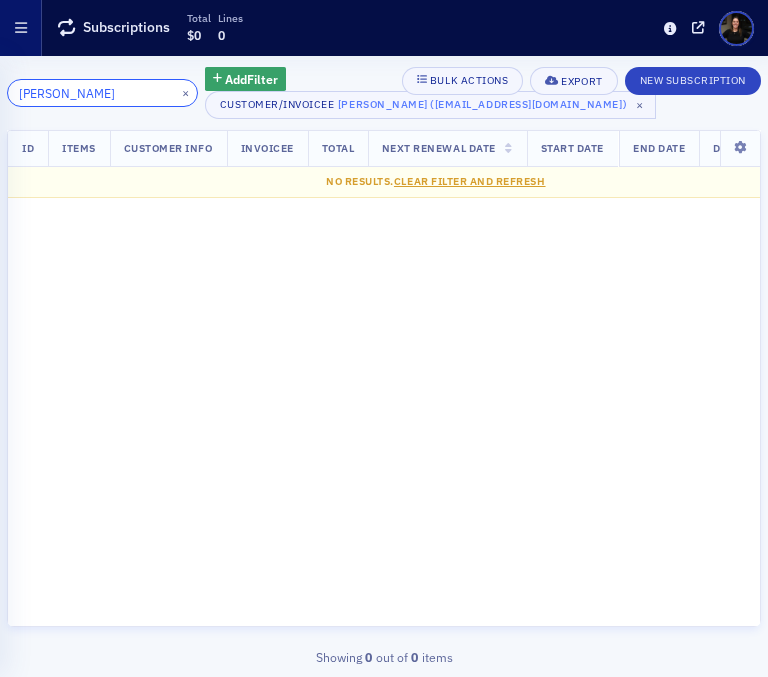 type on "Huffman" 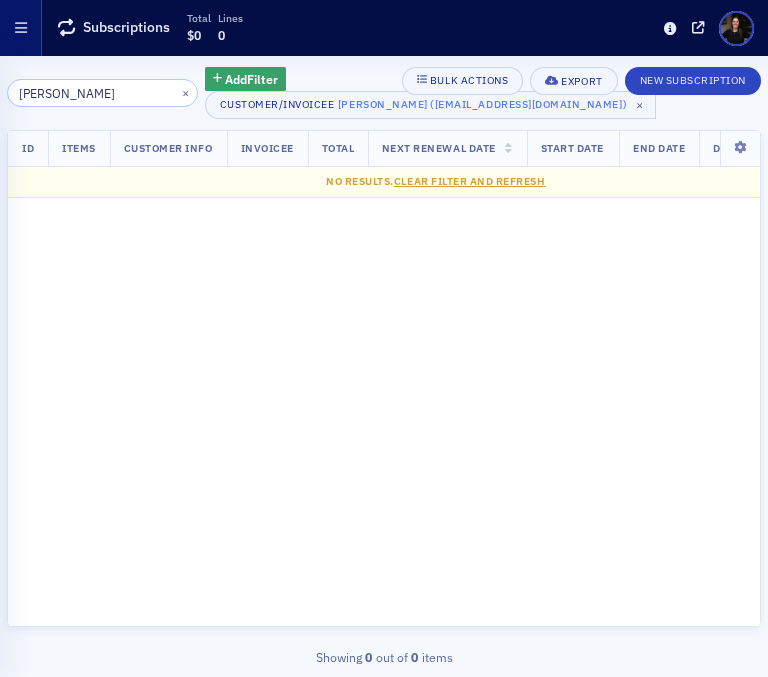 click 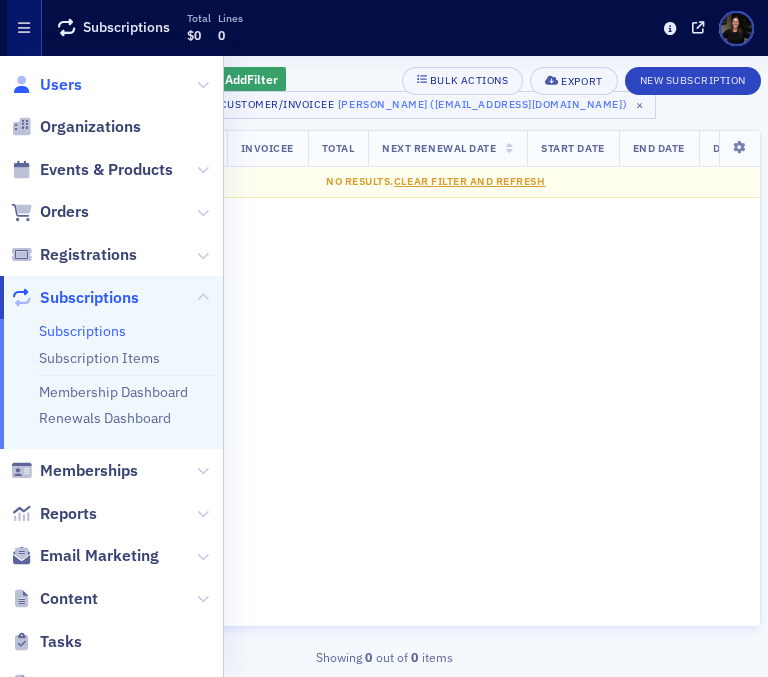 click on "Users" 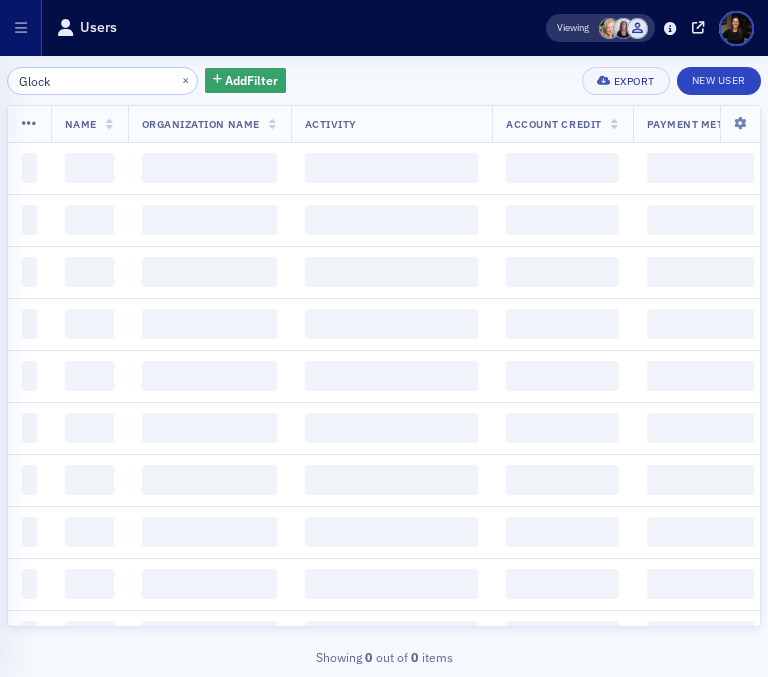 click on "Glock × Add  Filter Export New User   Name   Organization Name   Activity   Account Credit   Payment Methods   Job Type   Date Created   Last Updated   ‌ ‌ ‌ ‌ ‌ ‌ ‌ ‌ ‌ ‌ ‌ ‌ ‌ ‌ ‌ ‌ ‌ ‌ ‌ ‌ ‌ ‌ ‌ ‌ ‌ ‌ ‌ ‌ ‌ ‌ ‌ ‌ ‌ ‌ ‌ ‌ ‌ ‌ ‌ ‌ ‌ ‌ ‌ ‌ ‌ ‌ ‌ ‌ ‌ ‌ ‌ ‌ ‌ ‌ ‌ ‌ ‌ ‌ ‌ ‌ ‌ ‌ ‌ ‌ ‌ ‌ ‌ ‌ ‌ ‌ ‌ ‌ ‌ ‌ ‌ ‌ ‌ ‌ ‌ ‌ ‌ ‌ ‌ ‌ ‌ ‌ ‌ ‌ ‌ ‌ ‌ ‌ ‌ ‌ ‌ ‌ ‌ ‌ ‌ ‌ ‌ ‌ ‌ ‌ ‌ ‌ ‌ ‌ ‌ ‌ ‌ ‌ ‌ ‌ ‌ ‌ ‌ ‌ ‌ ‌ ‌ ‌ ‌ ‌ ‌ ‌ ‌ ‌ ‌ ‌ ‌ ‌ ‌ ‌ ‌ ‌ ‌ ‌ ‌ ‌ ‌ ‌ ‌ ‌ ‌ ‌ ‌ ‌ ‌ ‌ ‌ ‌ ‌ ‌ ‌ ‌ ‌ ‌ ‌ ‌ ‌ ‌ ‌ ‌ ‌ ‌ ‌ ‌ ‌ ‌ ‌ ‌ ‌ ‌ ‌ ‌ ‌ ‌ ‌ ‌ ‌ ‌ ‌ ‌ ‌ ‌ ‌ ‌ ‌ ‌ ‌ ‌ ‌ ‌ ‌ ‌ ‌ ‌ ‌ ‌ ‌ ‌ ‌ ‌ ‌ ‌ ‌ ‌ ‌ ‌ ‌ ‌ ‌ ‌ ‌ ‌ ‌ ‌" 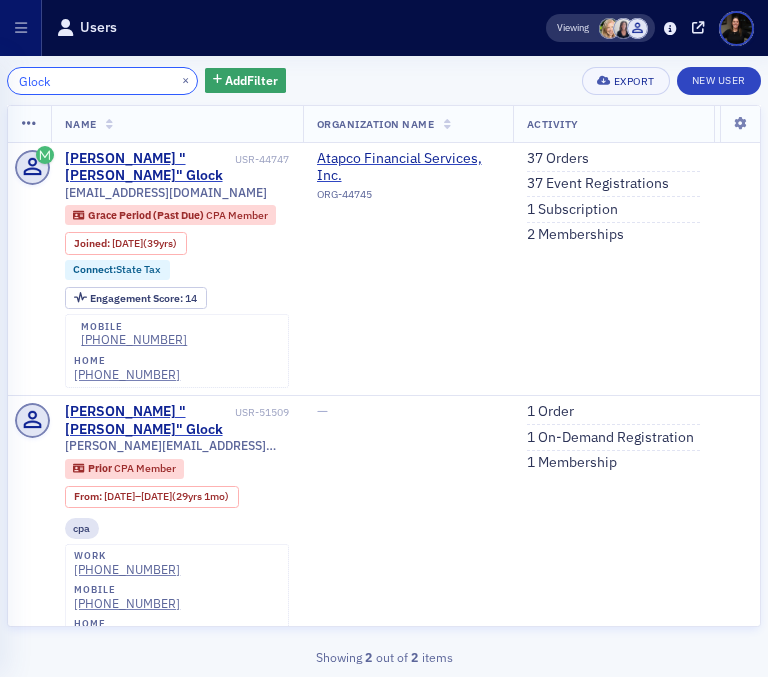 click on "Glock" 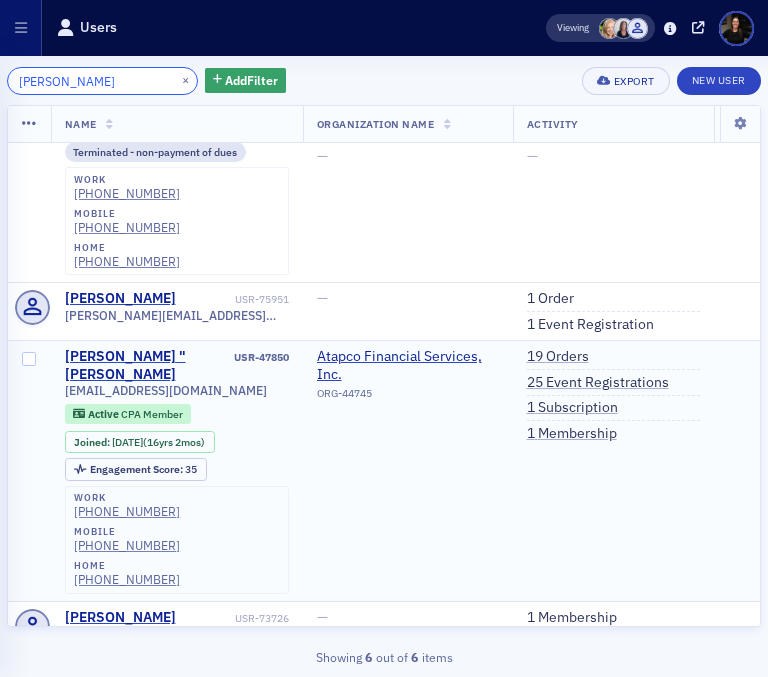 scroll, scrollTop: 36, scrollLeft: 0, axis: vertical 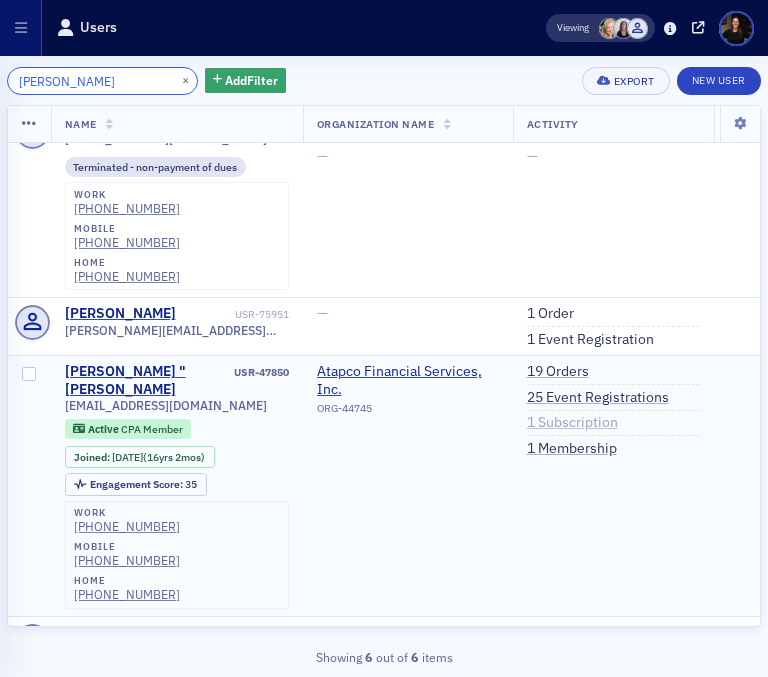 type on "Huffman" 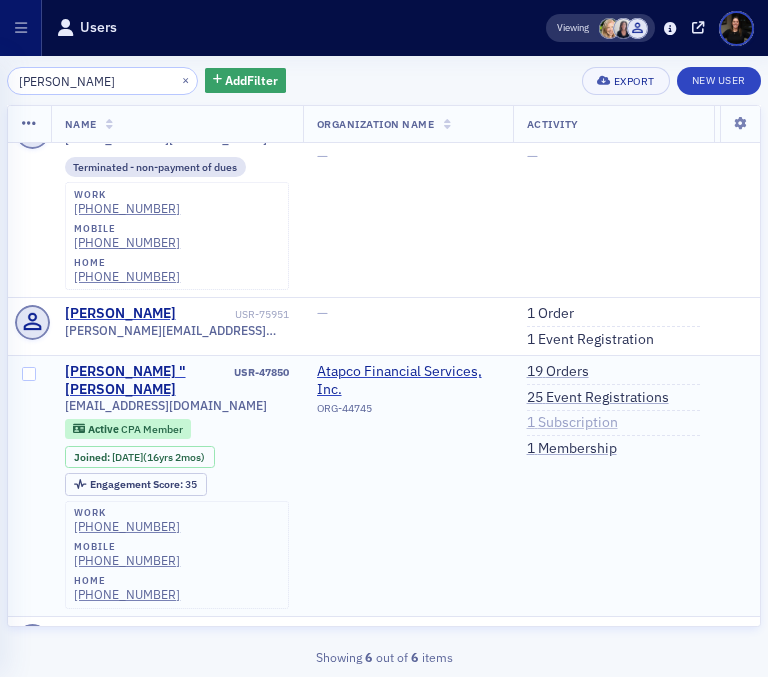 click on "1   Subscription" 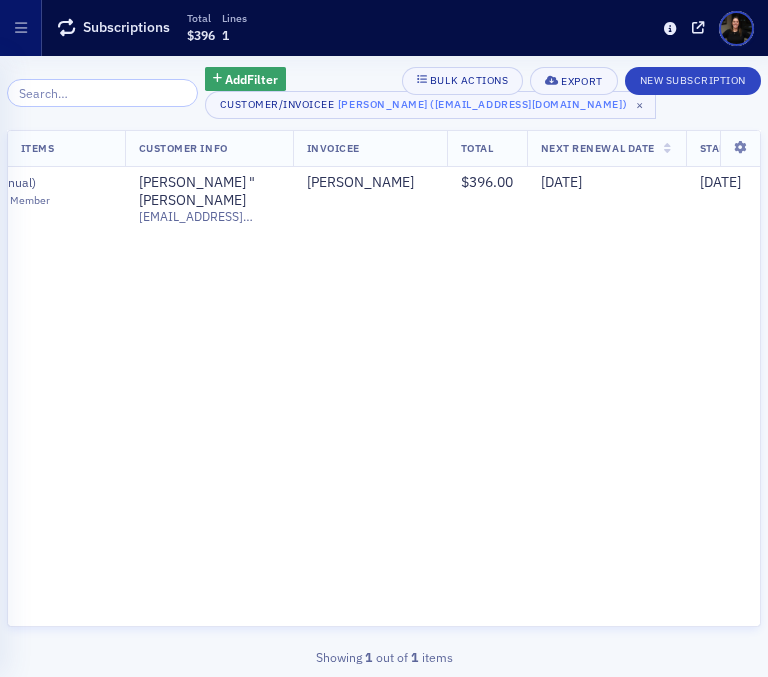 scroll, scrollTop: 0, scrollLeft: 369, axis: horizontal 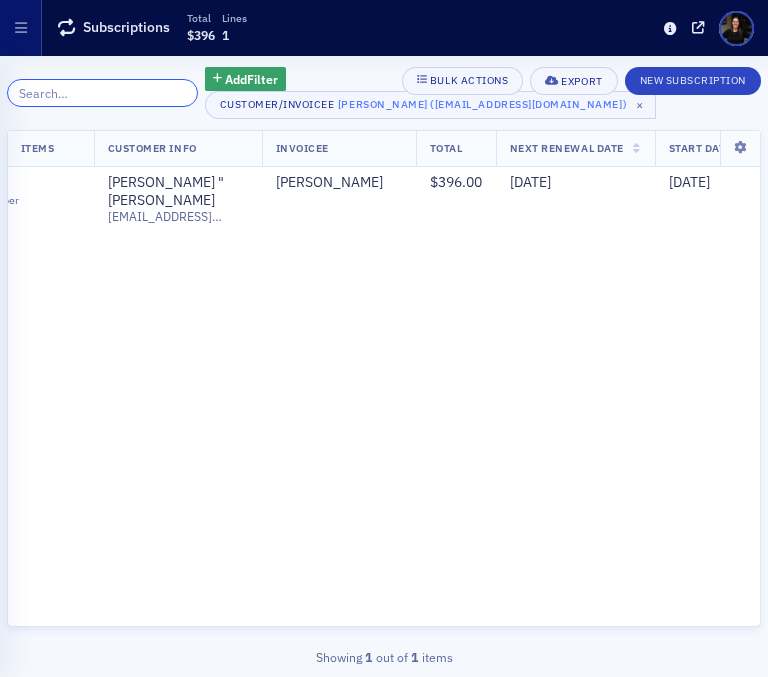 click 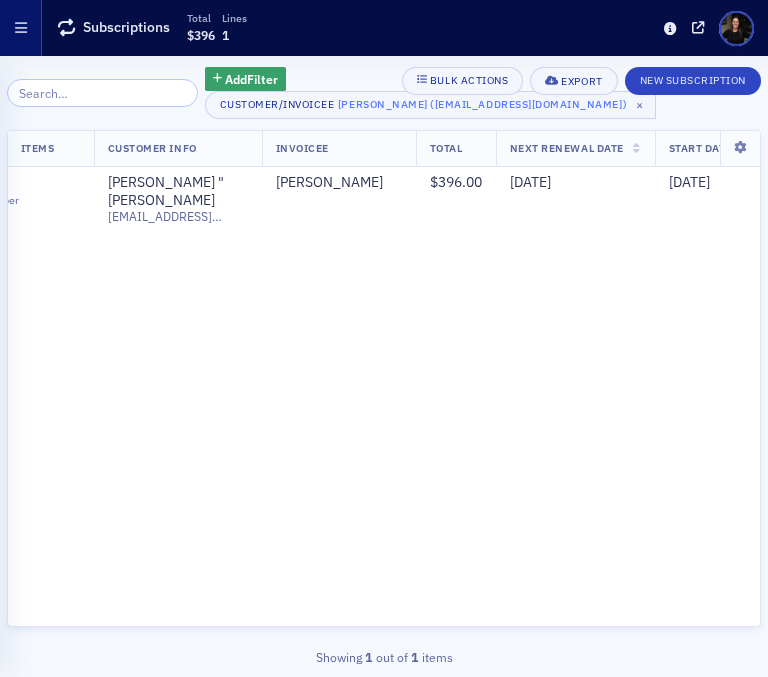 click 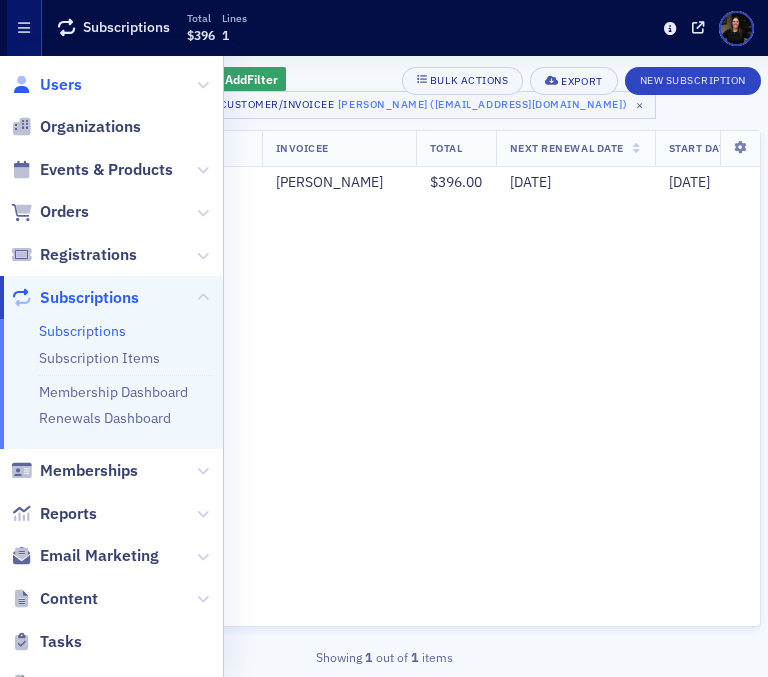 click on "Users" 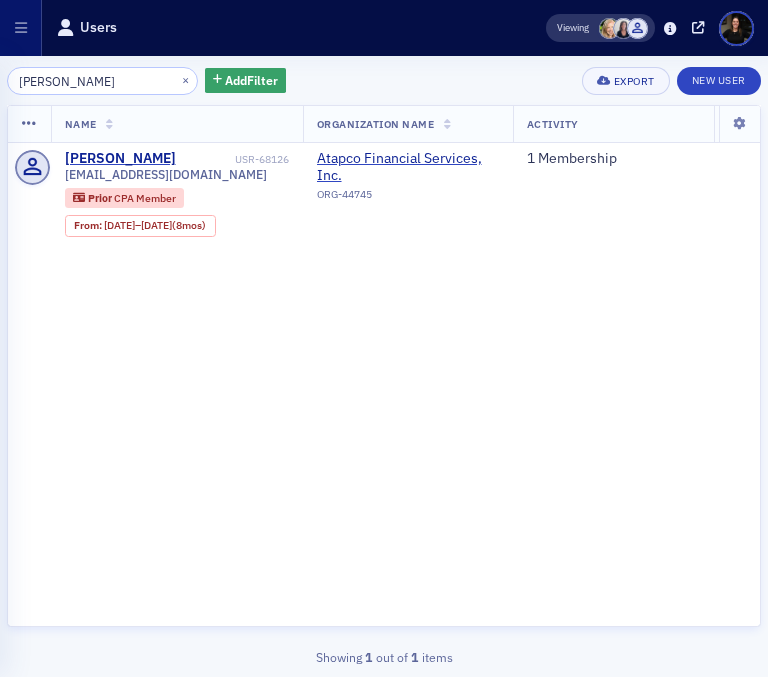 type on "Nehus" 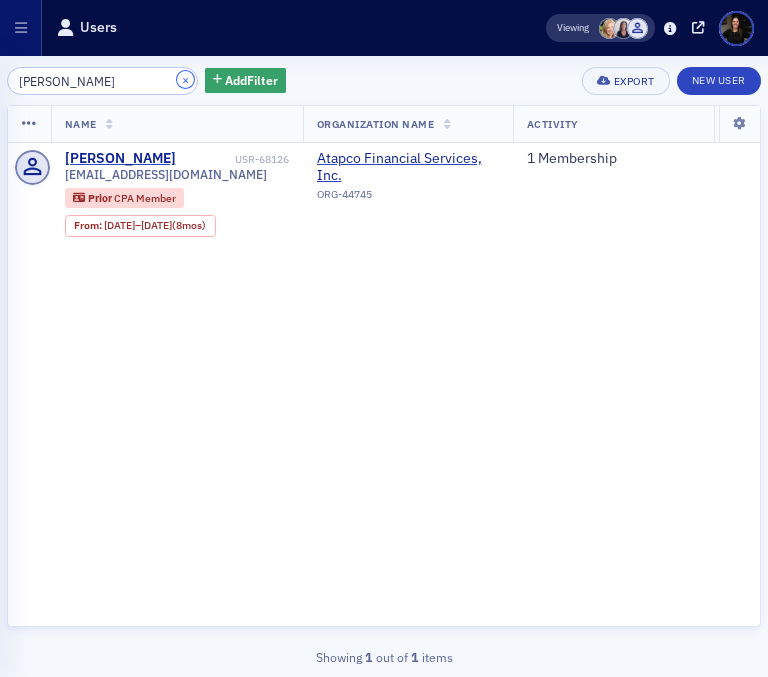 click on "×" 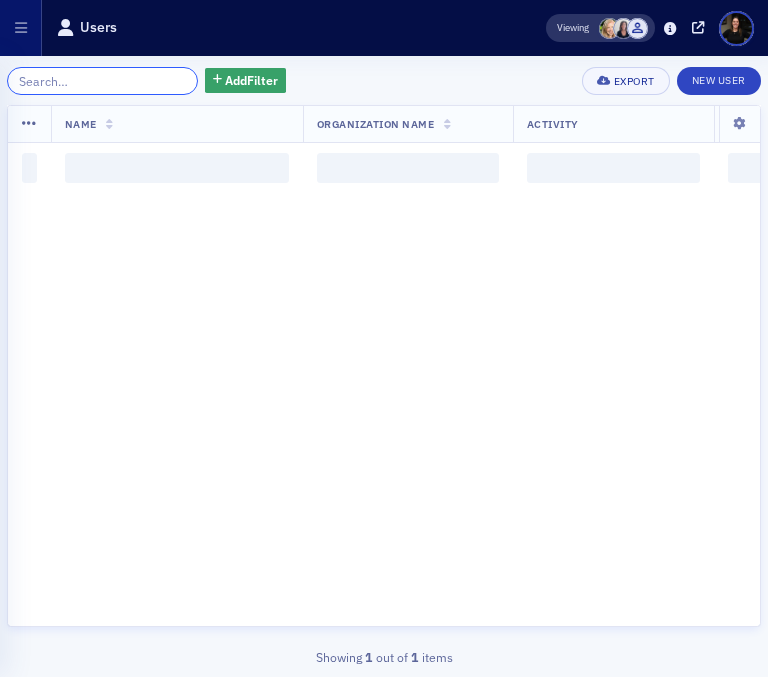 click 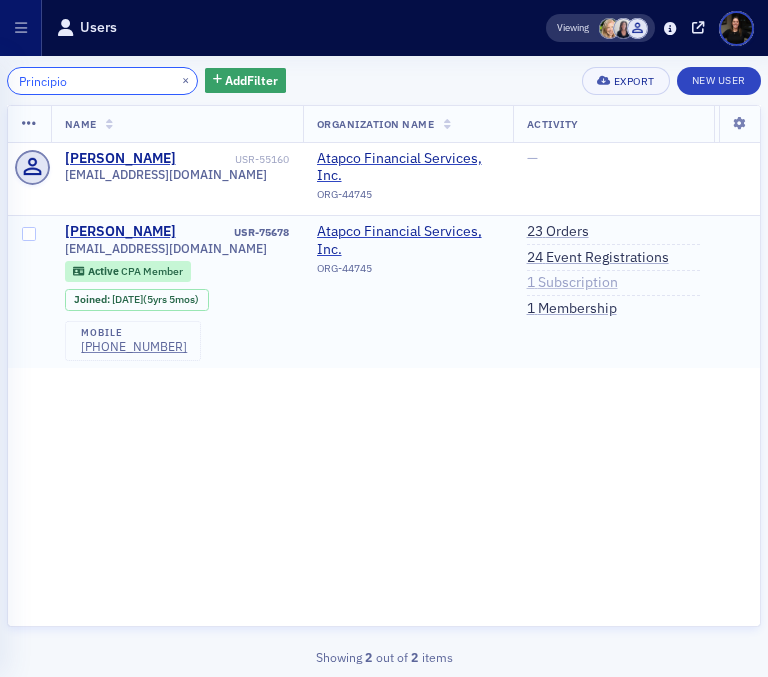 type on "Principio" 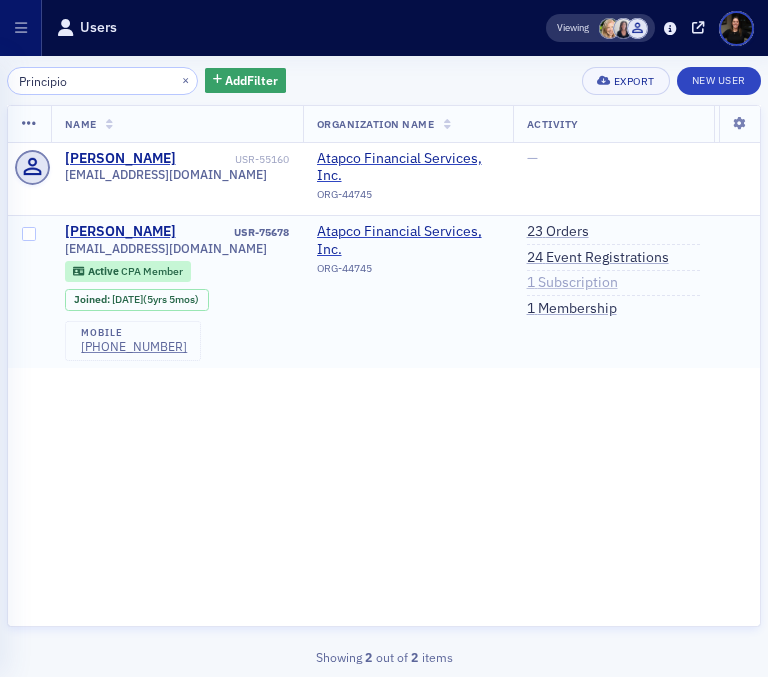 click on "1   Subscription" 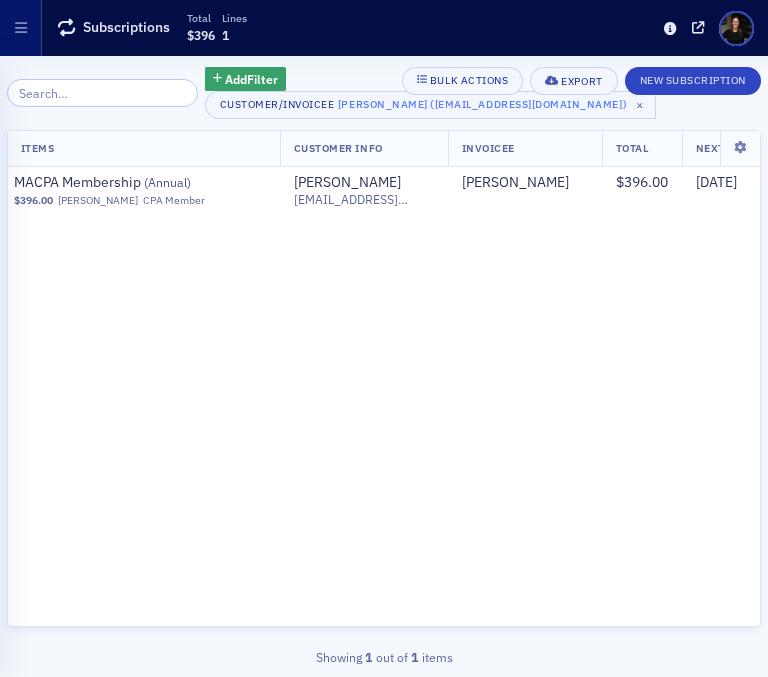 scroll, scrollTop: 0, scrollLeft: 590, axis: horizontal 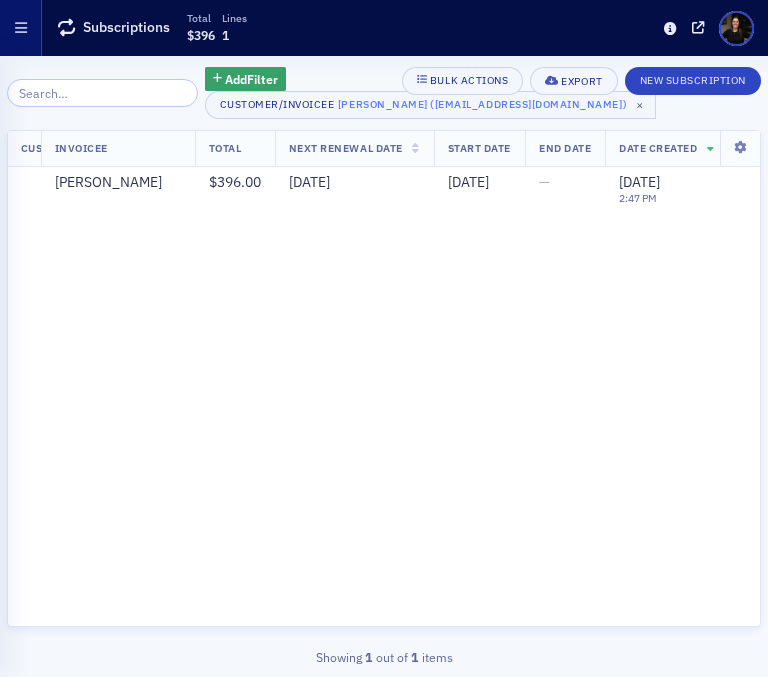 click 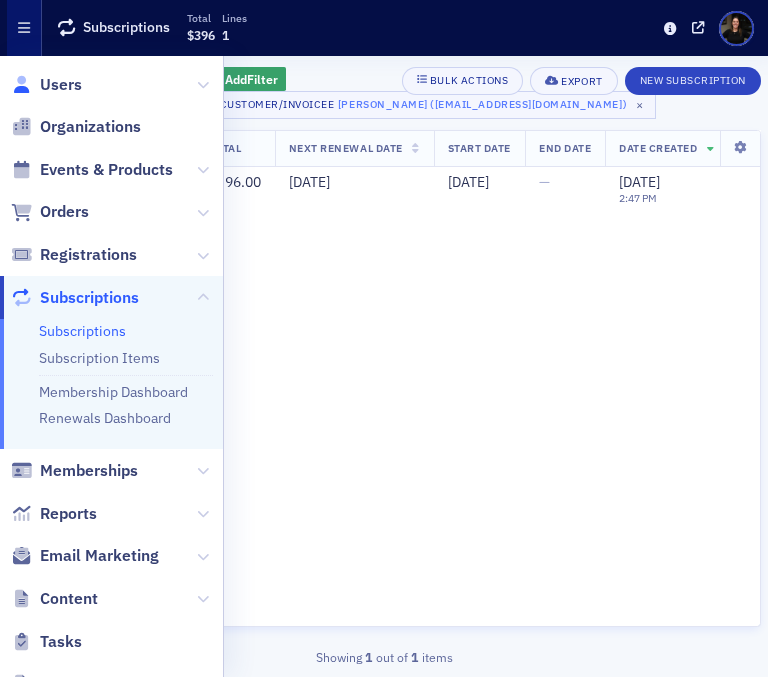 click on "Users" 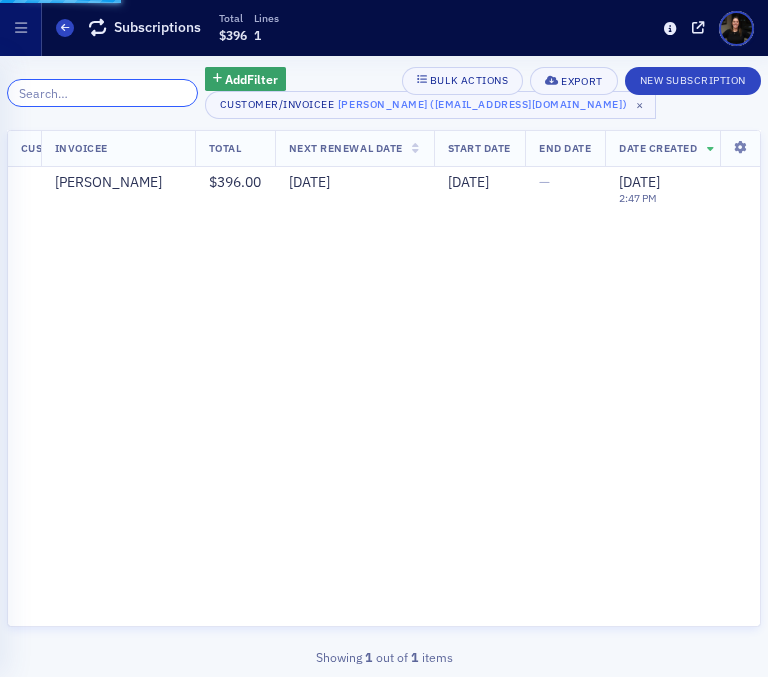 click 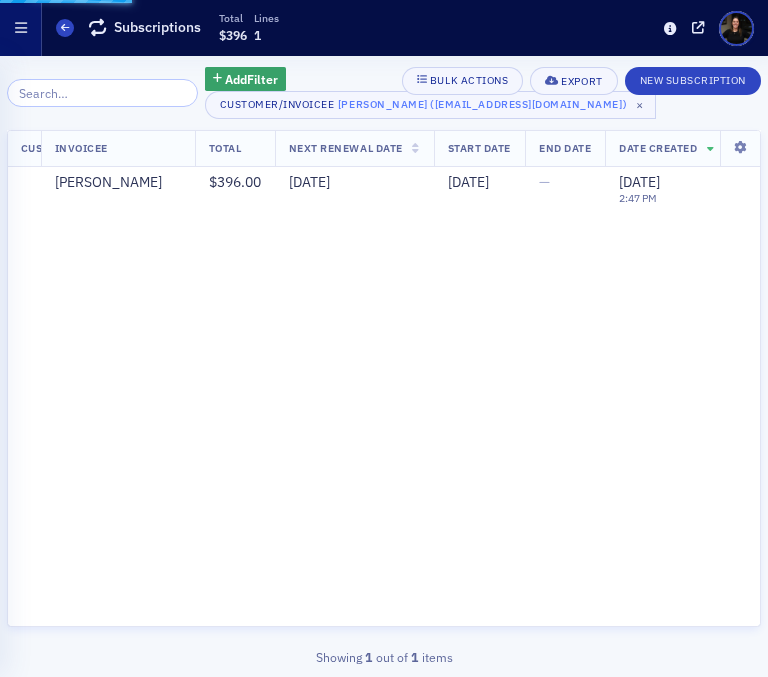 click 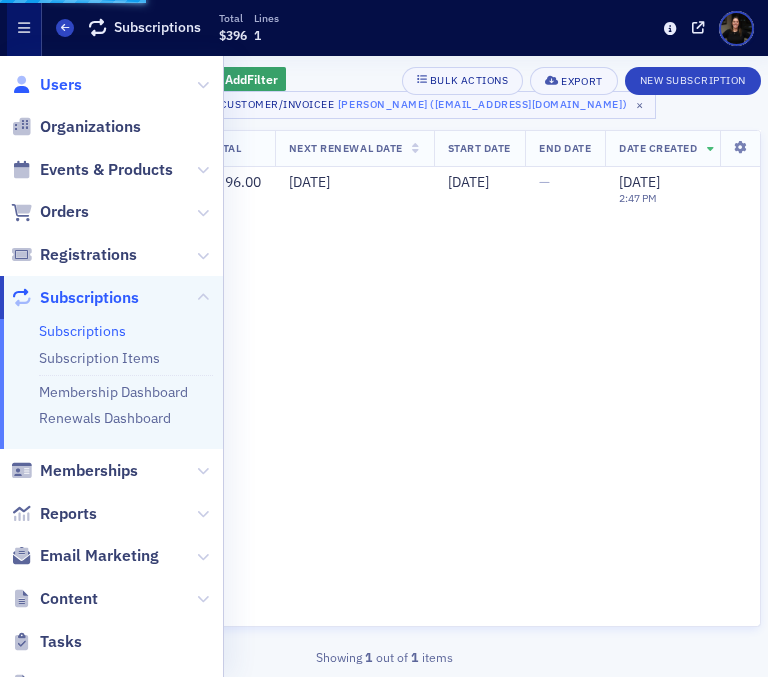 click on "Users" 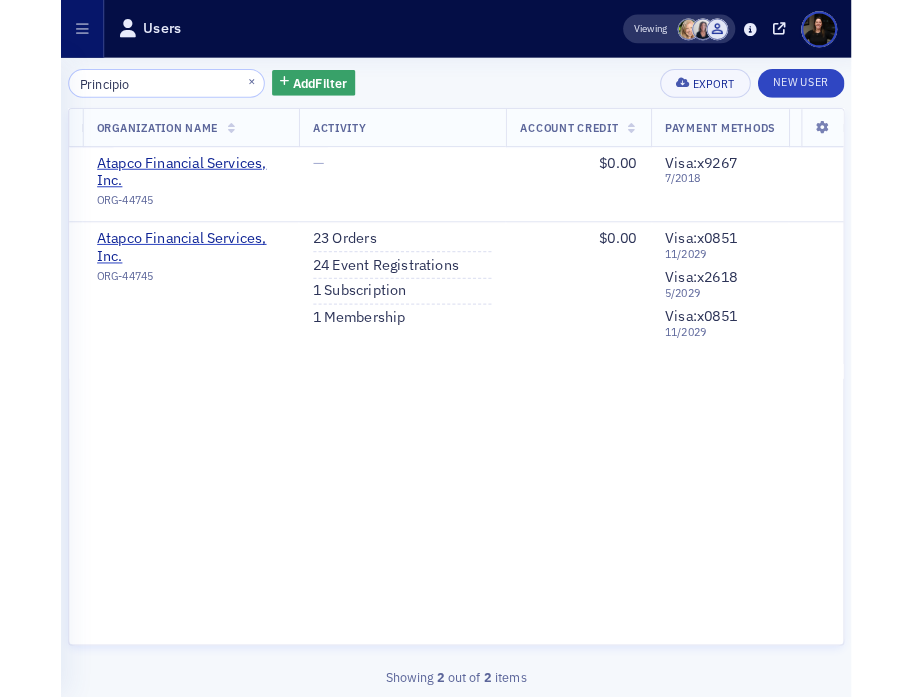 scroll, scrollTop: 0, scrollLeft: 0, axis: both 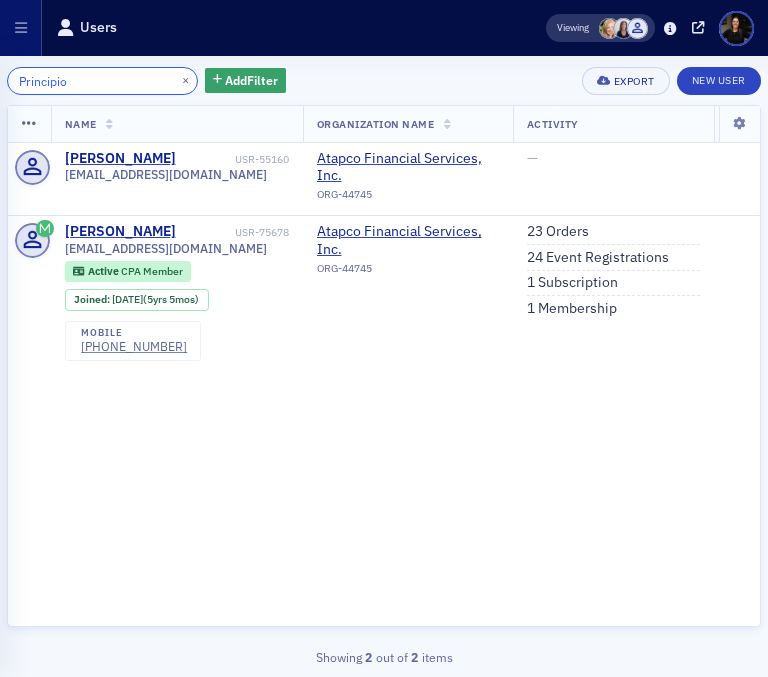 drag, startPoint x: 86, startPoint y: 73, endPoint x: -110, endPoint y: 64, distance: 196.20653 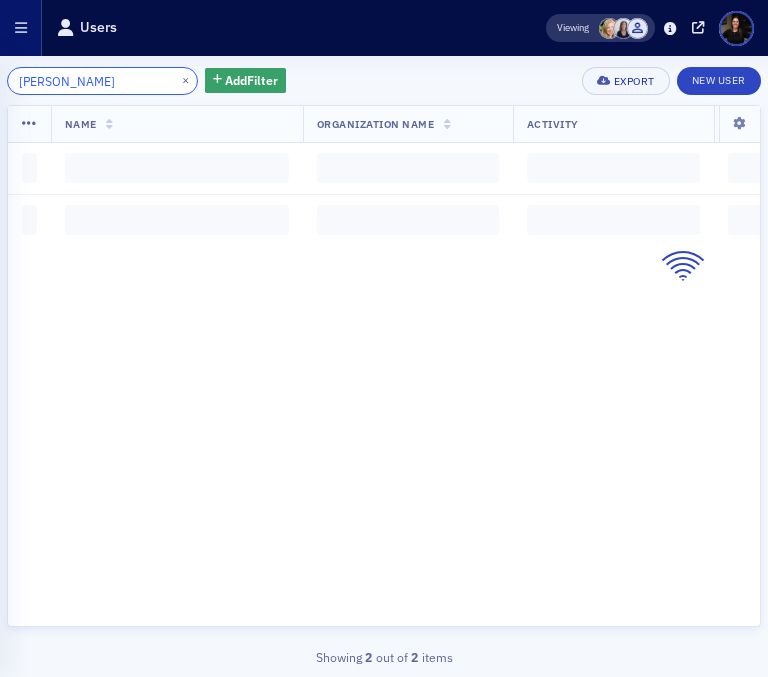 type on "Bove" 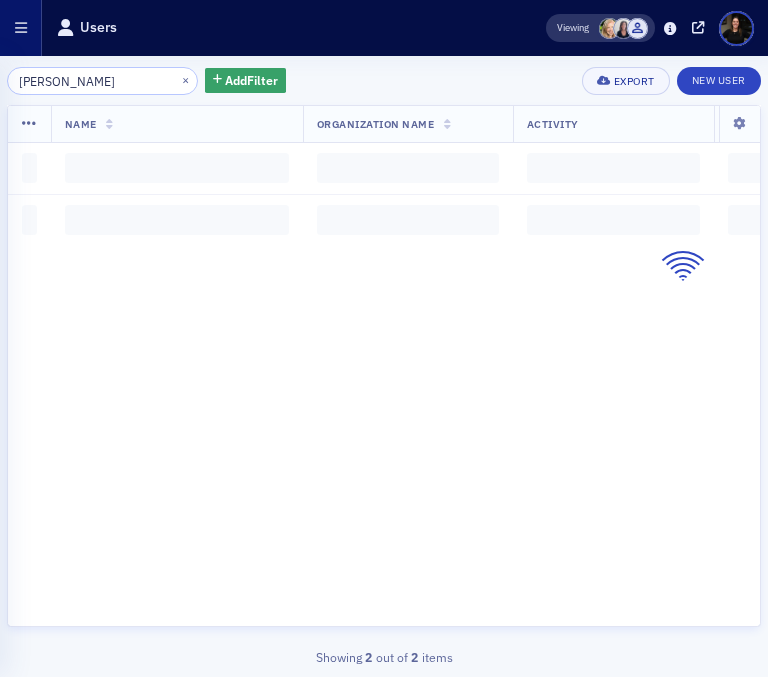 click 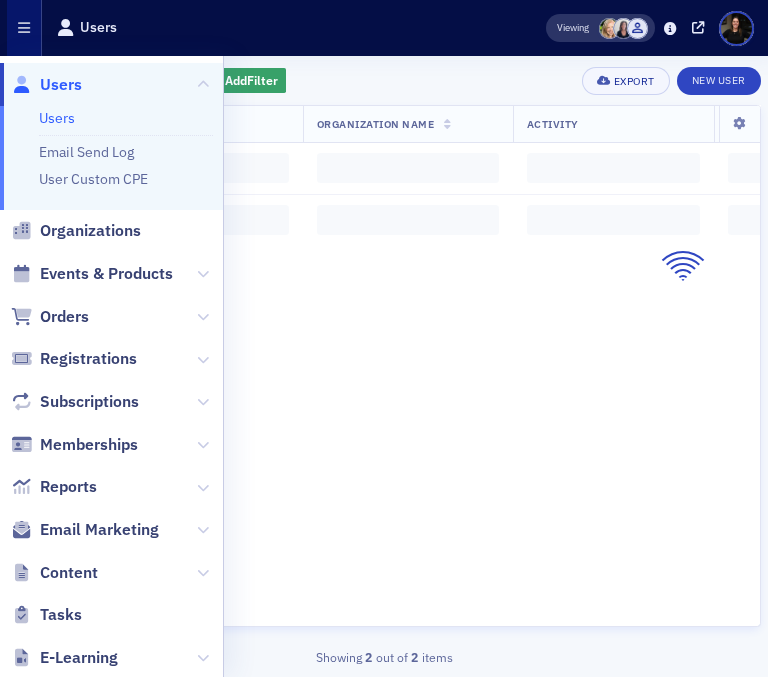 click 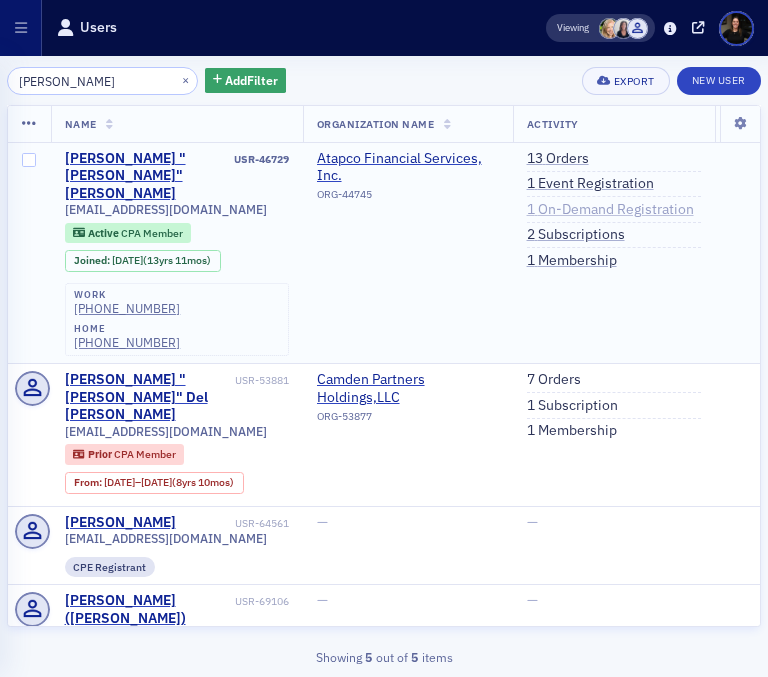 type 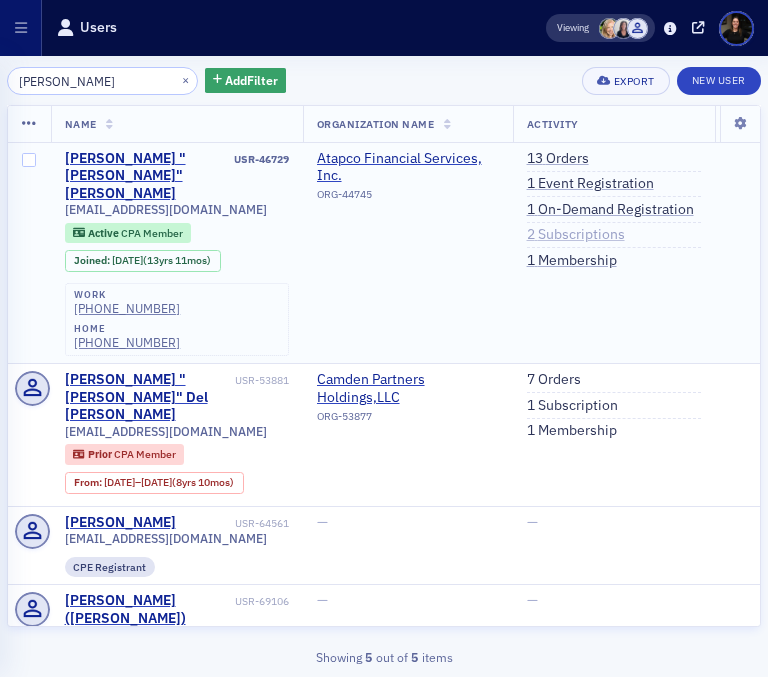click on "2   Subscriptions" 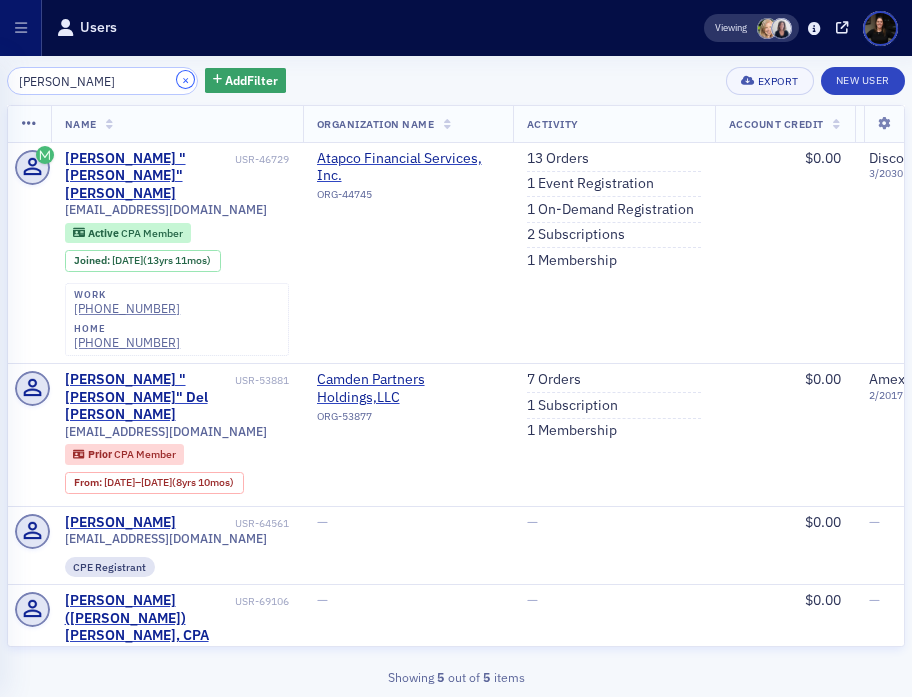 click on "×" 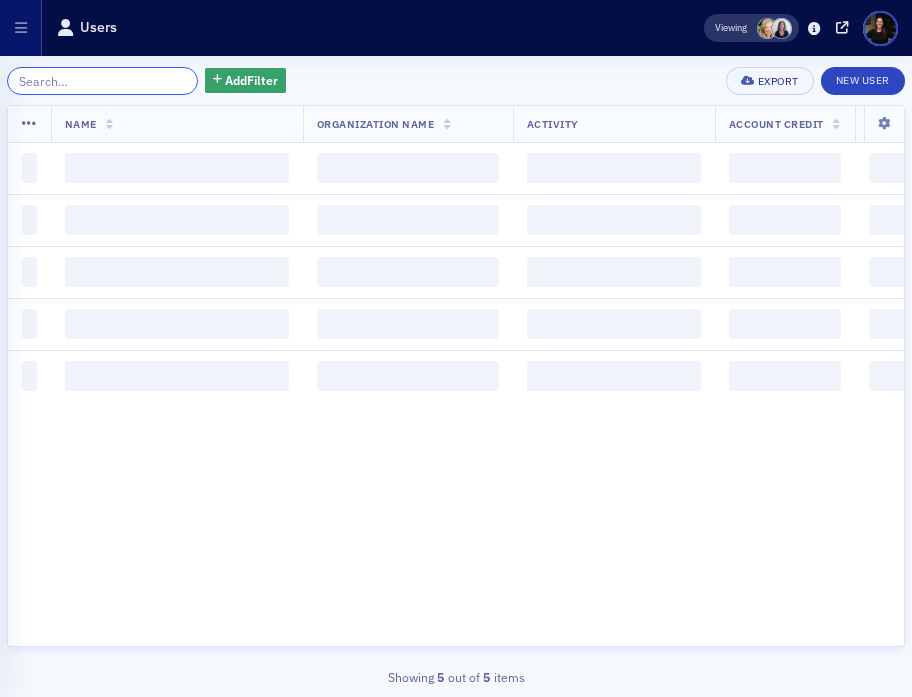 drag, startPoint x: 144, startPoint y: 79, endPoint x: 132, endPoint y: 45, distance: 36.05551 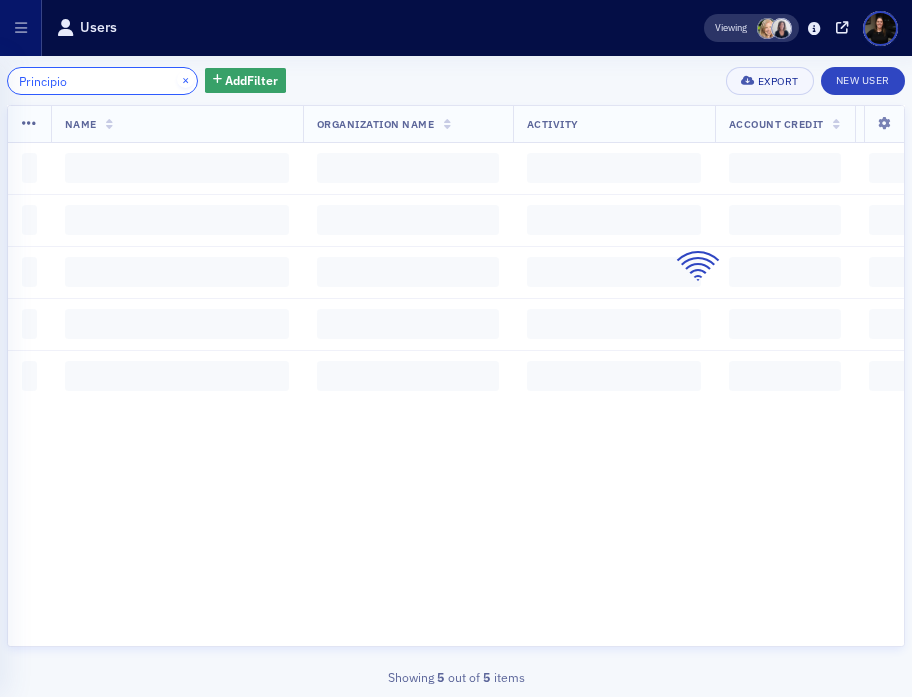 type on "Principio" 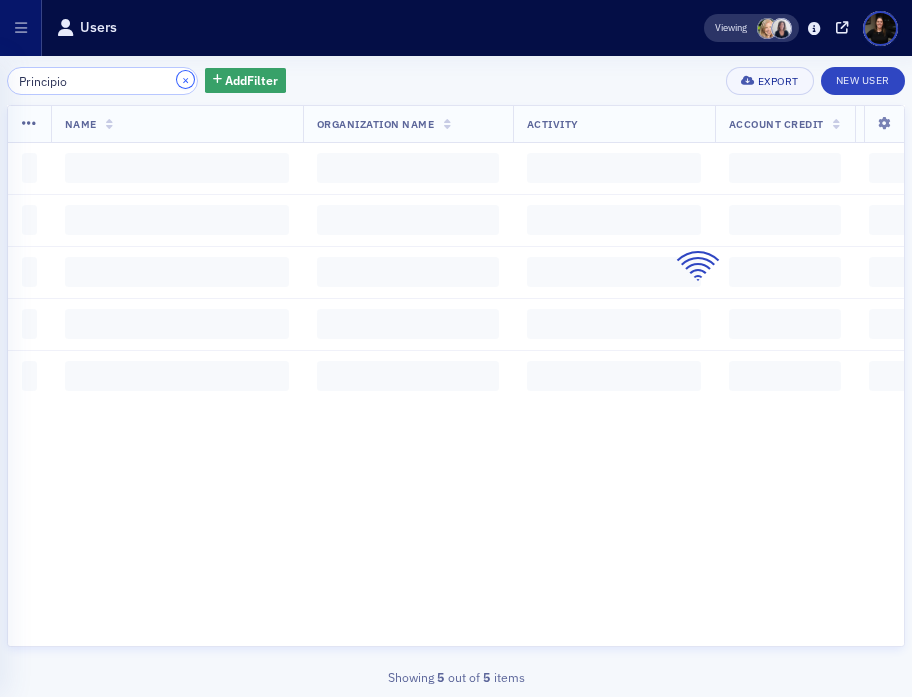 click on "×" 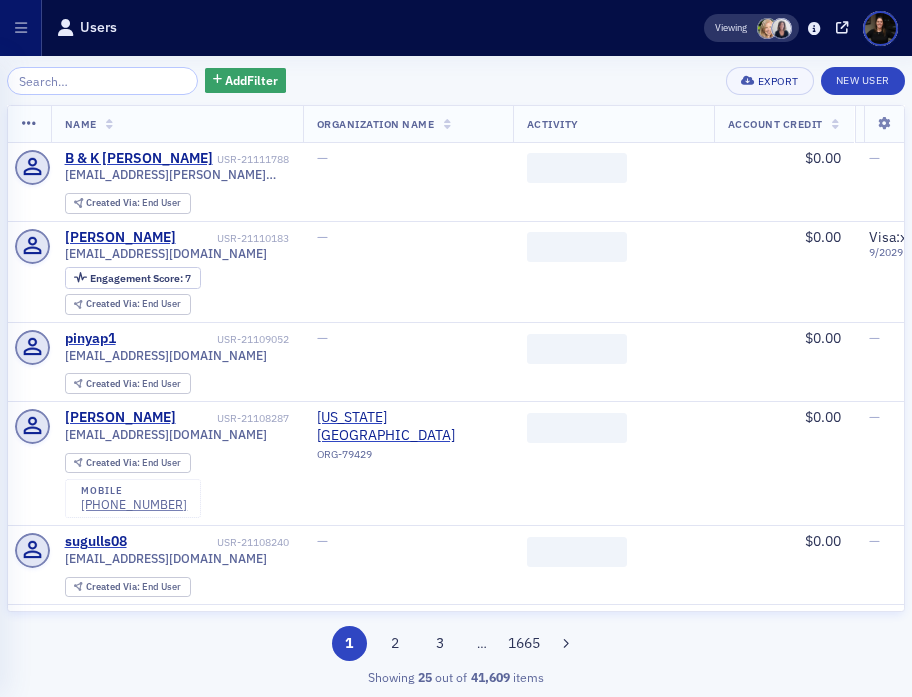 click on "Add  Filter Export New User   Name   Organization Name   Activity   Account Credit   Payment Methods   Job Type   Date Created   Last Updated   B & K Thomas USR-21111788 lkb.thomas@gmail.com Created Via :  End User — ‌ $0.00 — — 7/7/2025 8:09 AM 7/7/2025 8:09 AM David Charlebois USR-21110183 00dcharlebois@gmail.com Engagement Score :  7 Created Via :  End User — ‌ $0.00 Visa :   x9865   9 / 2029 — 7/5/2025 12:58 PM 7/5/2025 1:03 PM pinyap1 USR-21109052 pinyap1@outlook.com Created Via :  End User — ‌ $0.00 — — 7/3/2025 8:42 PM 7/3/2025 8:42 PM Christopher Horwitz USR-21108287 horwitzch@gmail.com Created Via :  End User mobile (713) 859-5535 Maryland Institute College of Arts ORG-79429 ‌ $0.00 — Business Management 7/3/2025 11:35 AM 7/3/2025 11:39 AM sugulls08 USR-21108240 sugulls08@gmail.com Created Via :  End User — ‌ $0.00 — — 7/3/2025 10:21 AM 7/3/2025 10:21 AM Sean Radcliffe, CLCS USR-21100560 sean.radcliffe@hubinternational.com Created Via :  End User — ‌ $0.00 — :" 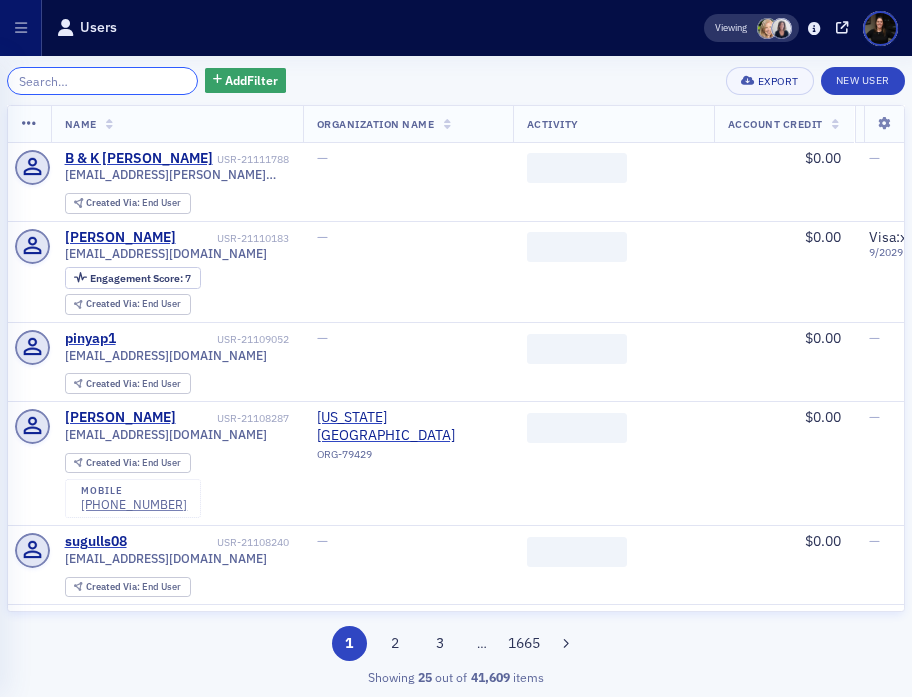 click 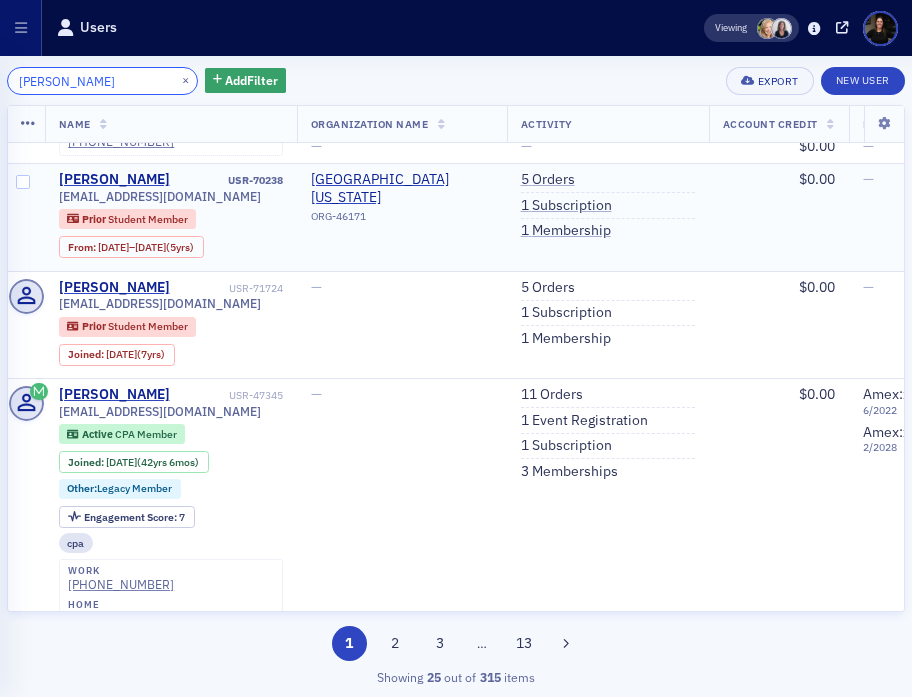 scroll, scrollTop: 751, scrollLeft: 6, axis: both 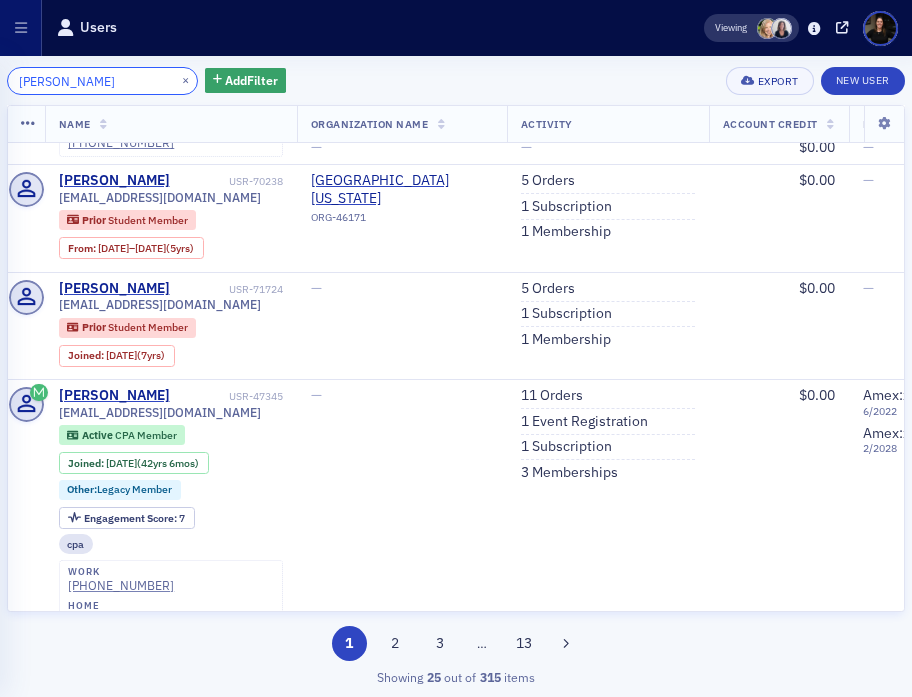 type on "Jennifer Pratt" 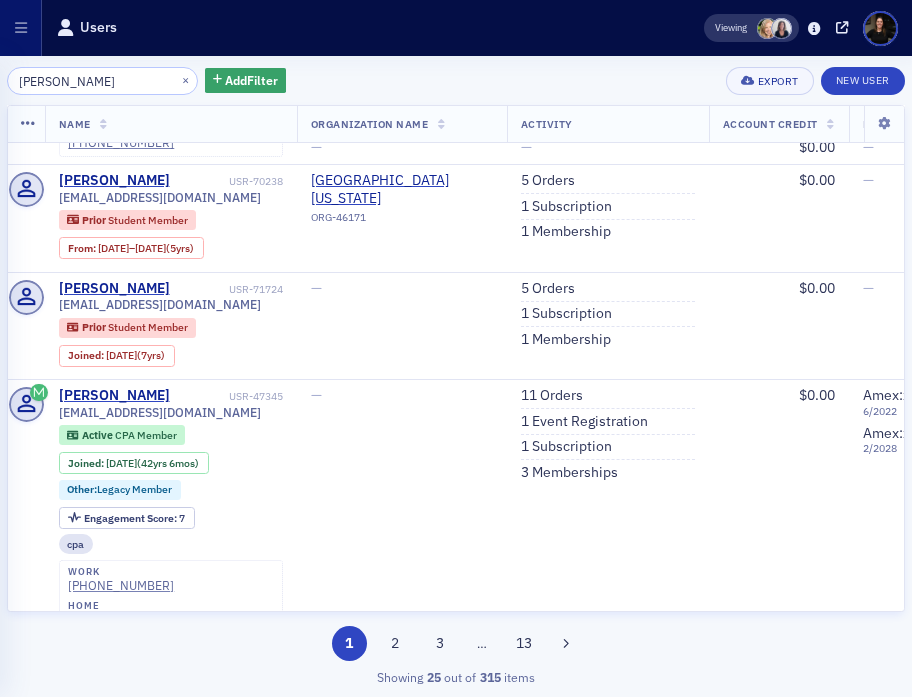 click on "Jennifer Pratt × Add  Filter" 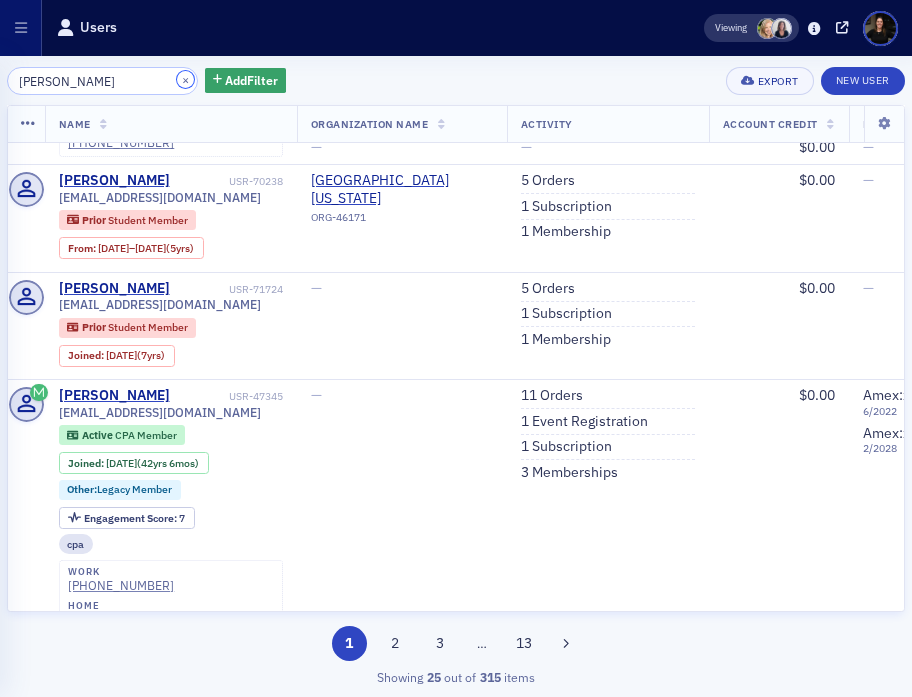 click on "×" 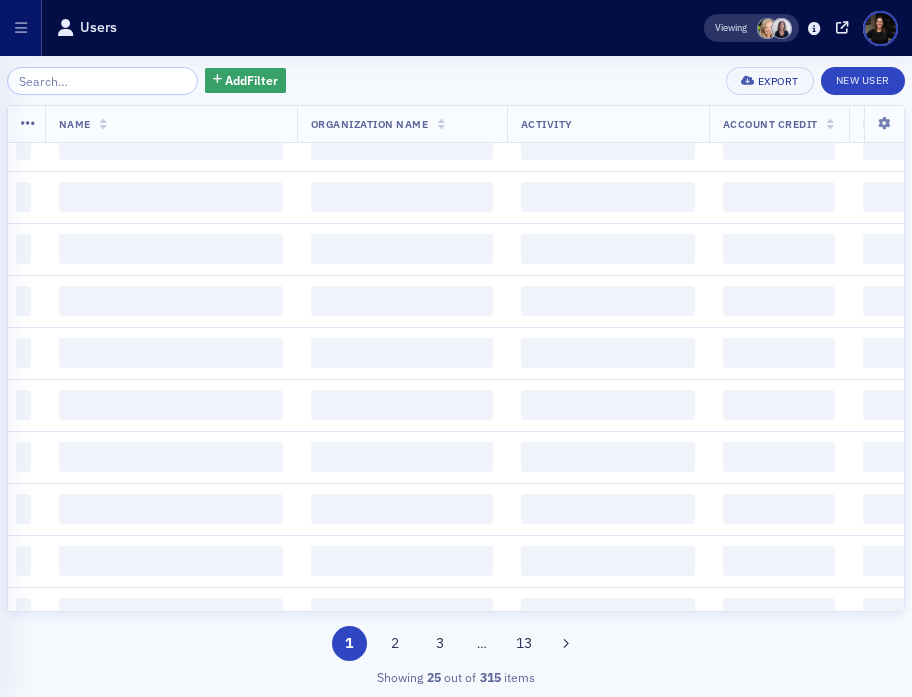 scroll, scrollTop: 2045, scrollLeft: 6, axis: both 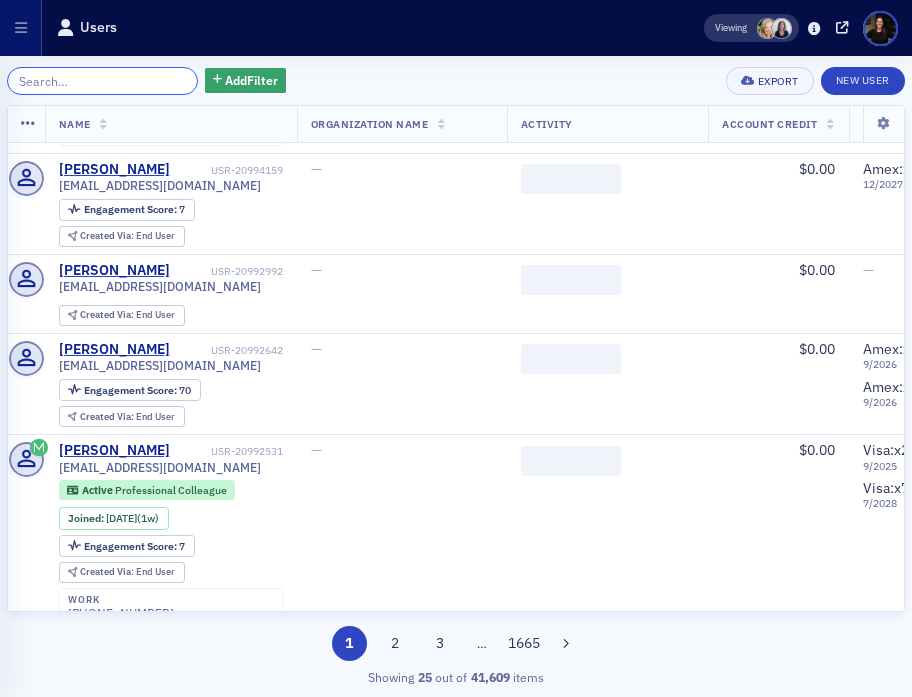 click 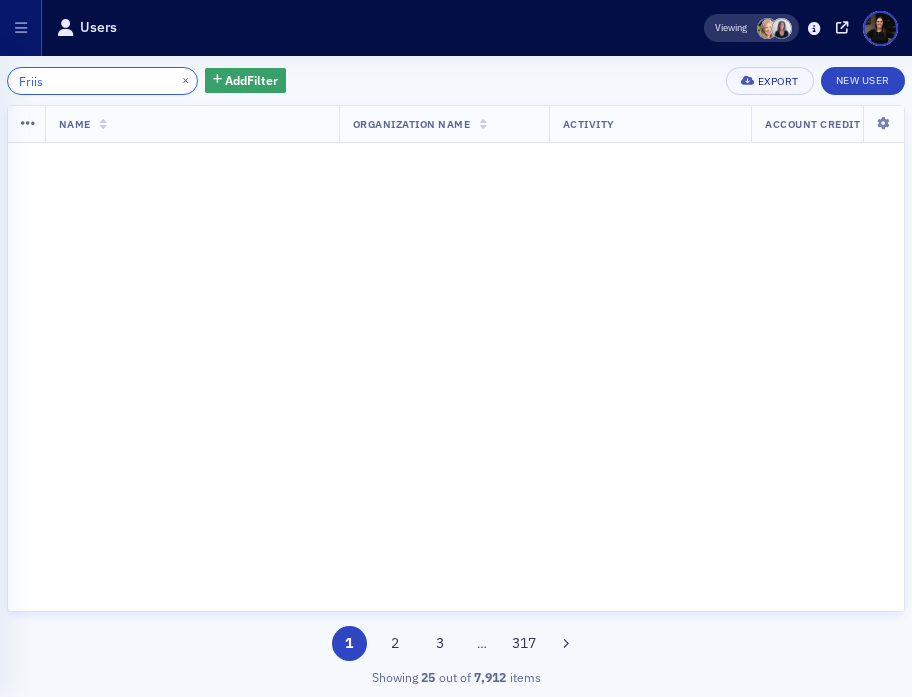 scroll, scrollTop: 0, scrollLeft: 6, axis: horizontal 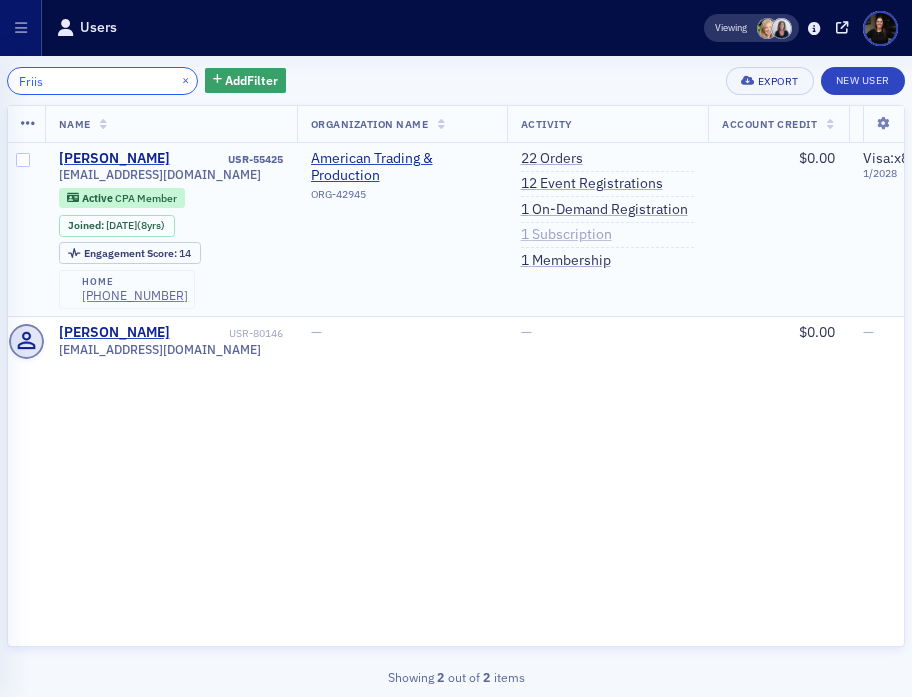 type on "Friis" 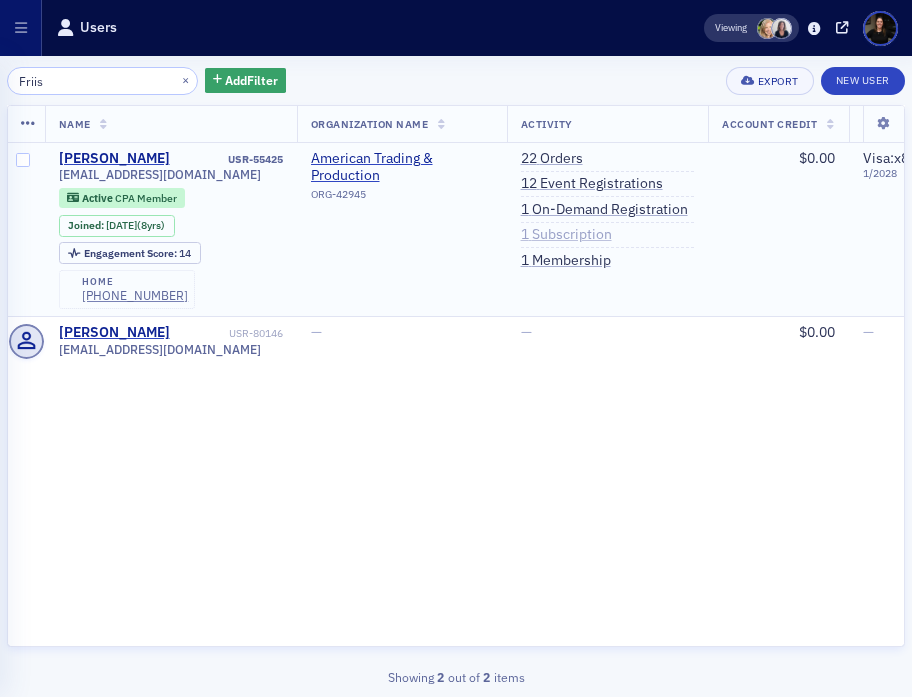 click on "1   Subscription" 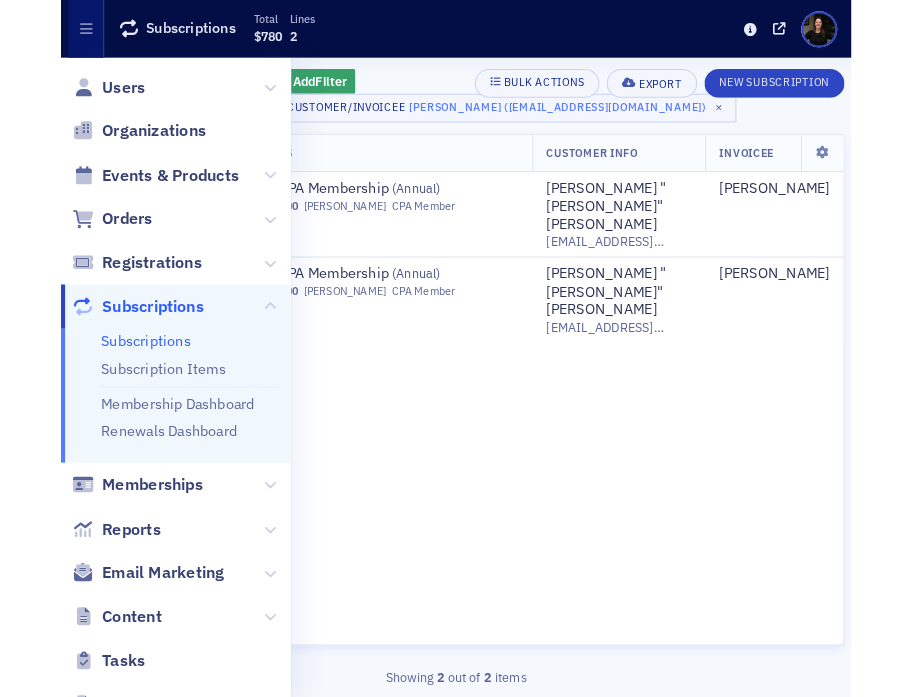 scroll, scrollTop: 0, scrollLeft: 0, axis: both 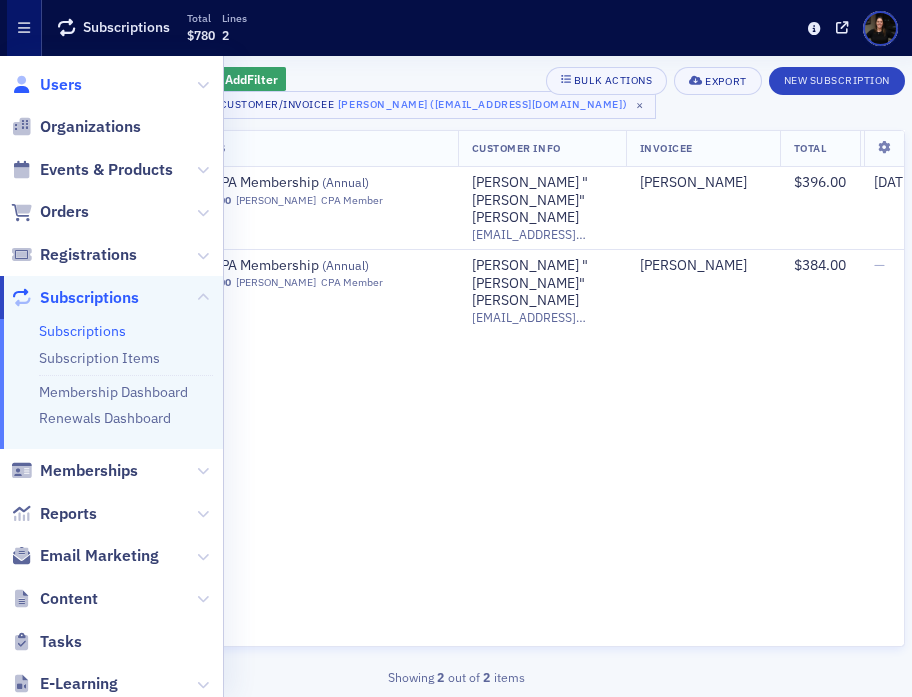 click on "Users" 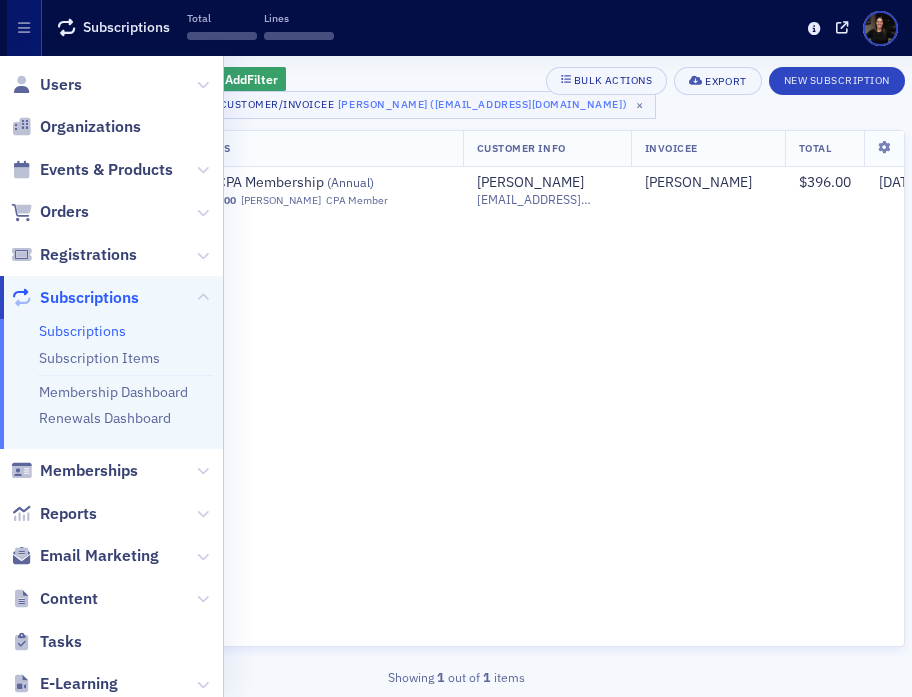 scroll, scrollTop: 0, scrollLeft: 0, axis: both 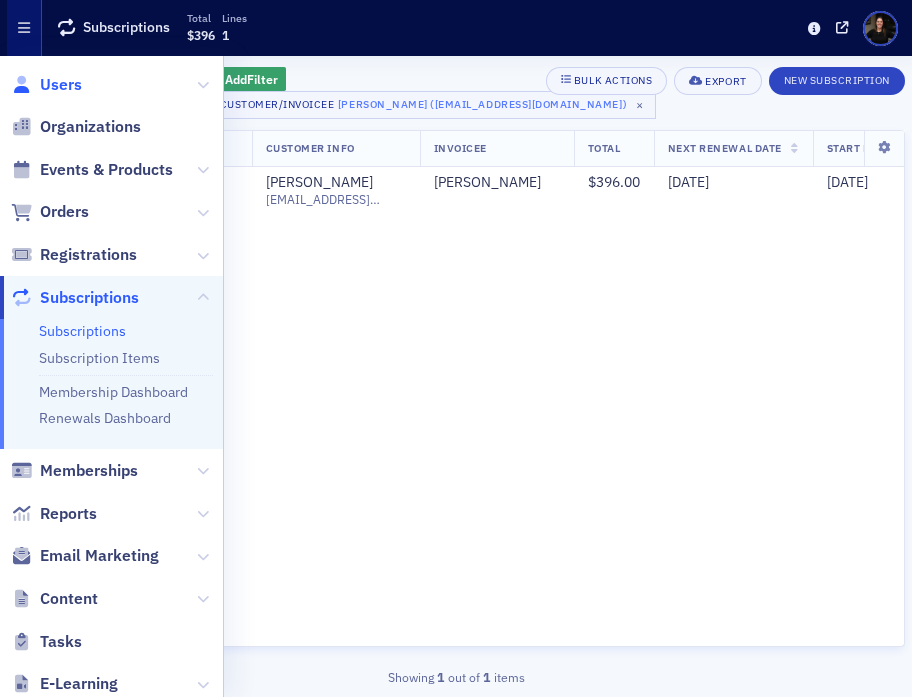 click on "Users" 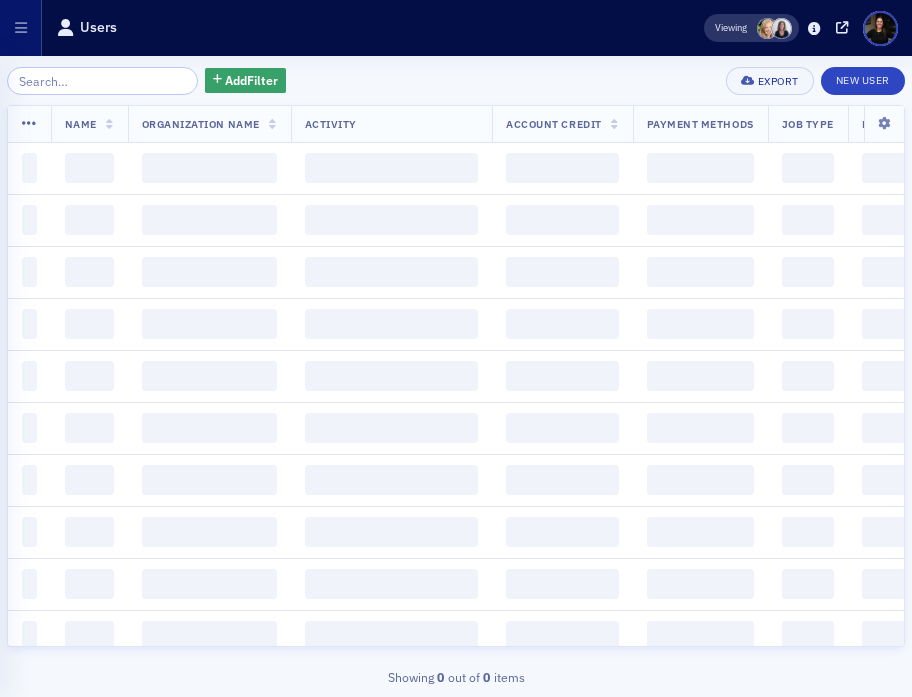 click 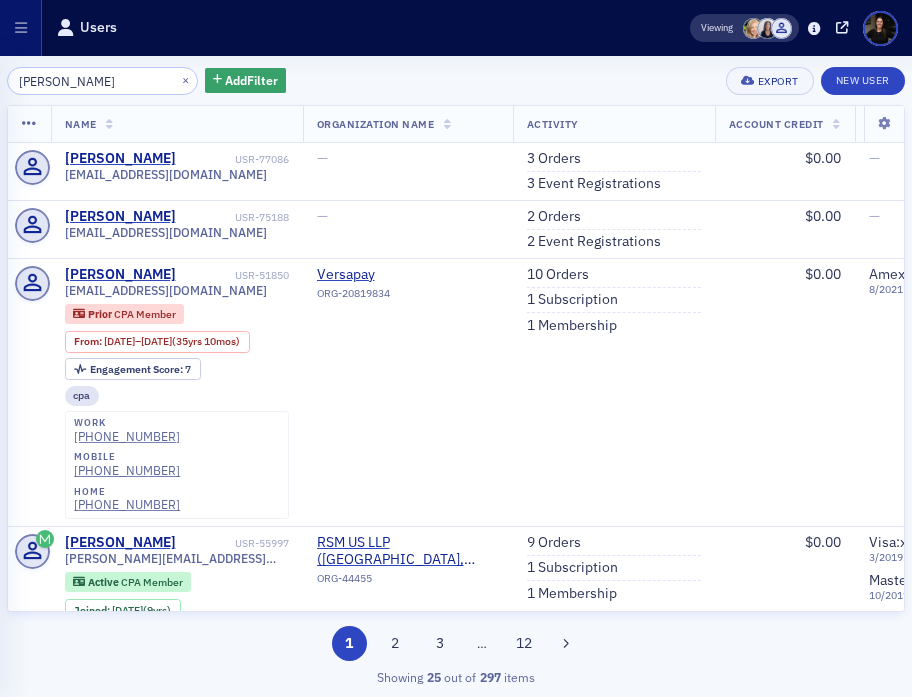 type on "andrew weeks" 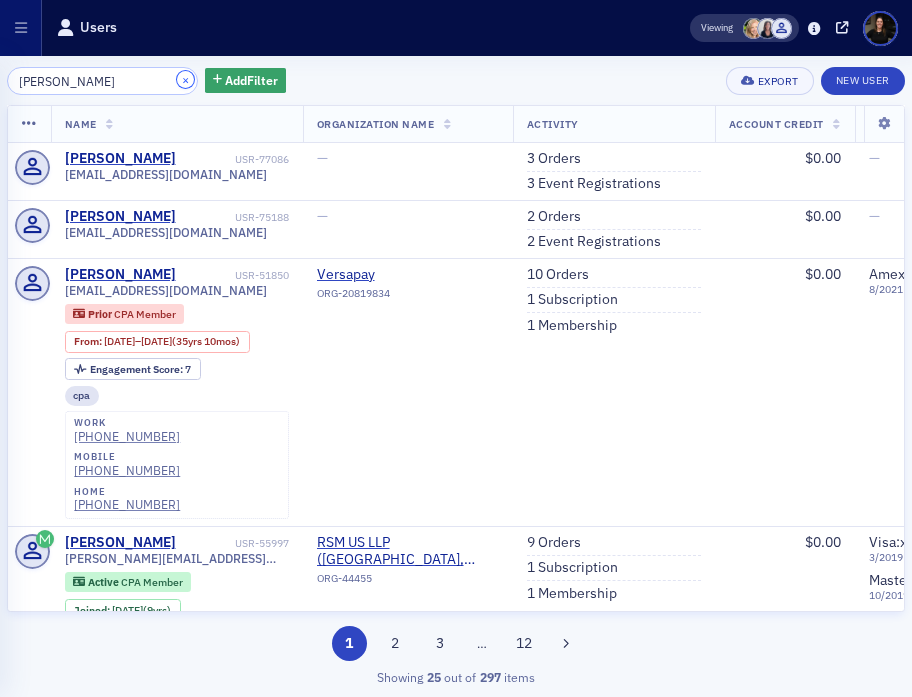 click on "×" 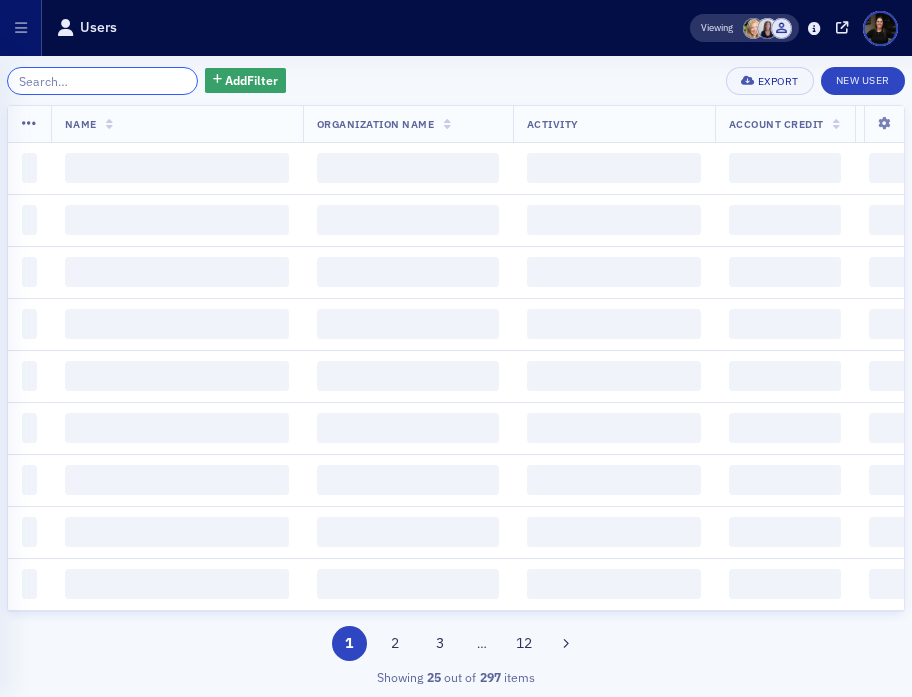 click 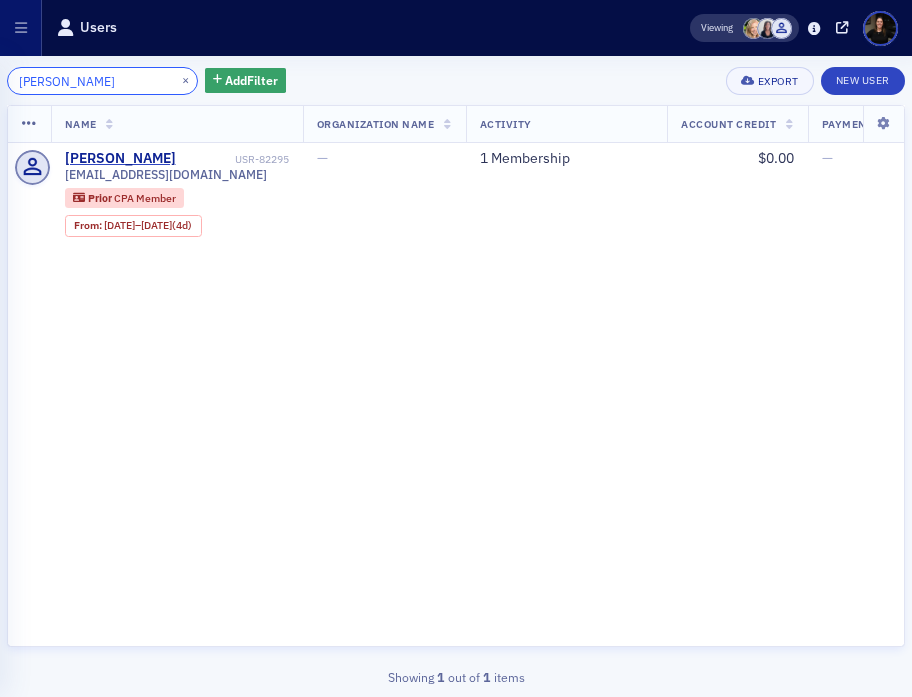 type on "Shanley" 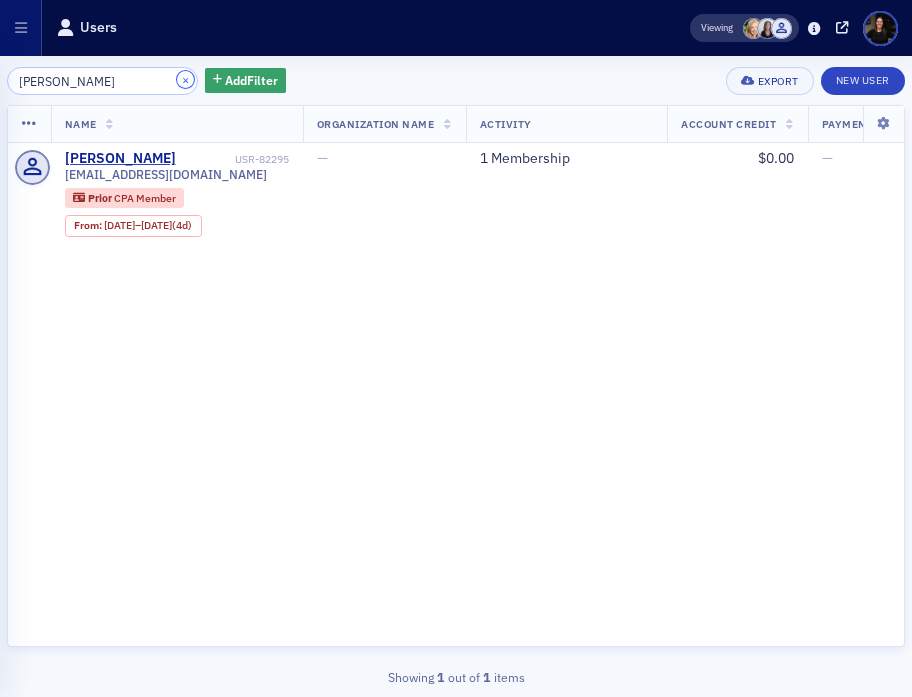 click on "×" 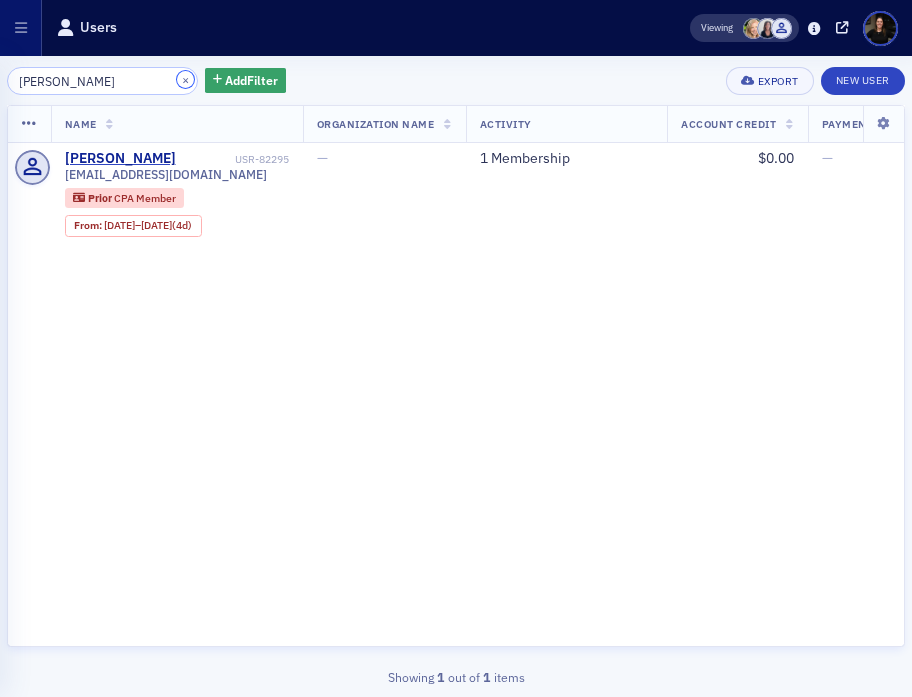 type 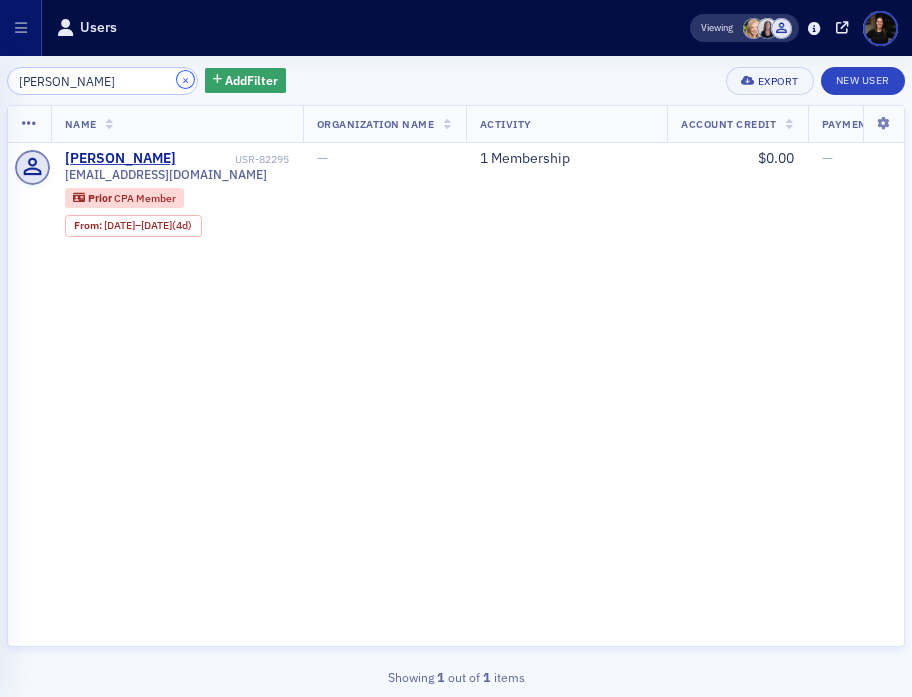 click on "×" 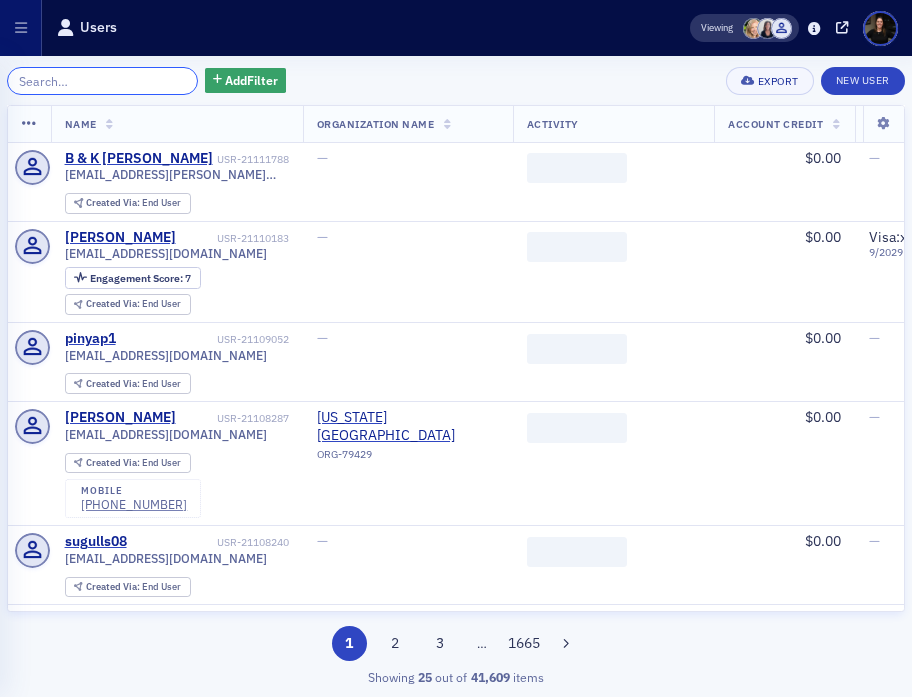 click 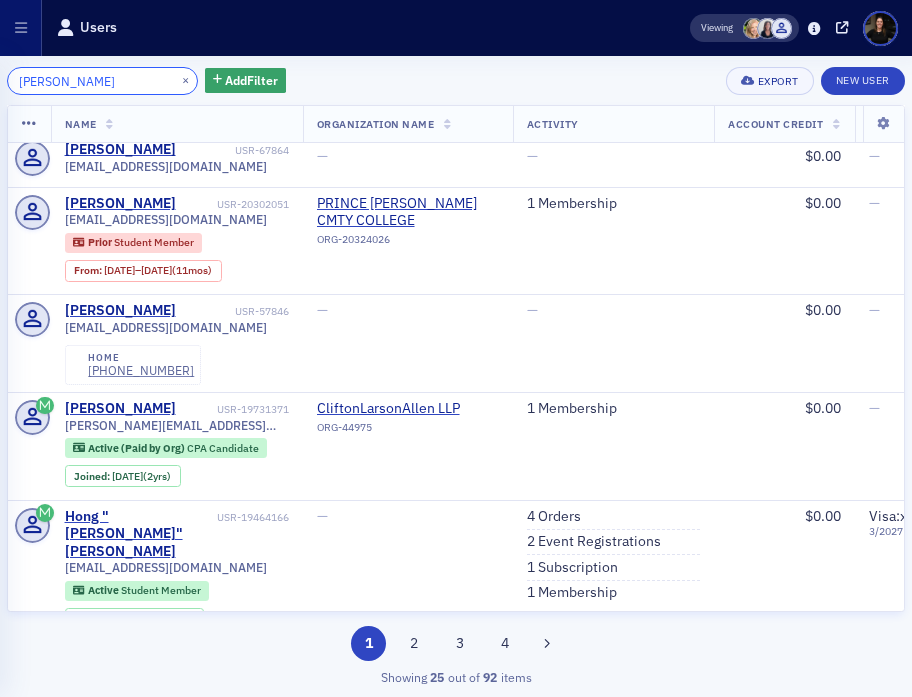 scroll, scrollTop: 0, scrollLeft: 0, axis: both 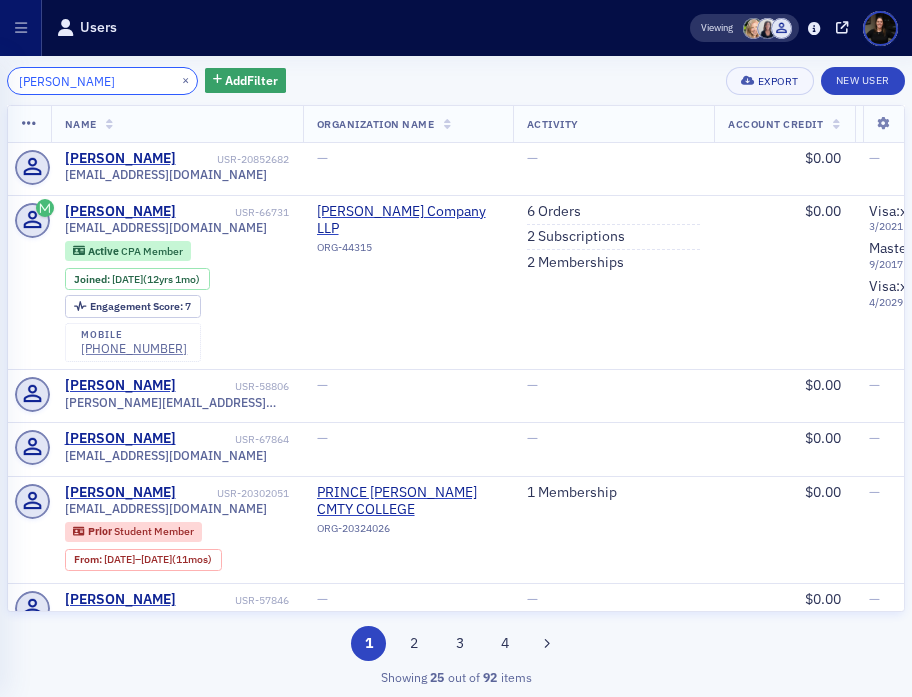 drag, startPoint x: 92, startPoint y: 88, endPoint x: -113, endPoint y: 71, distance: 205.70367 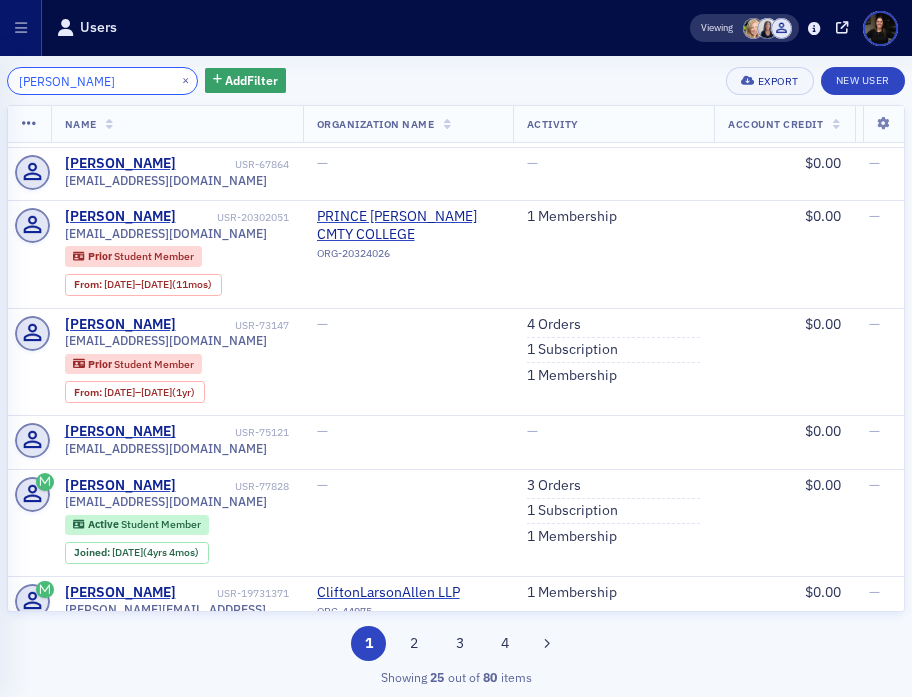 scroll, scrollTop: 491, scrollLeft: 0, axis: vertical 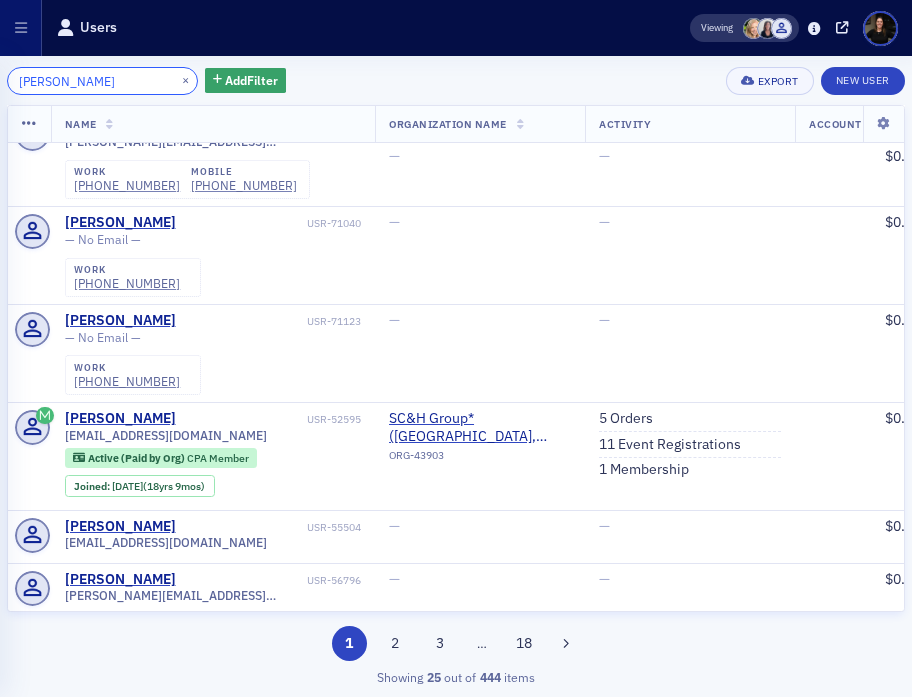 type on "Daniel Tran" 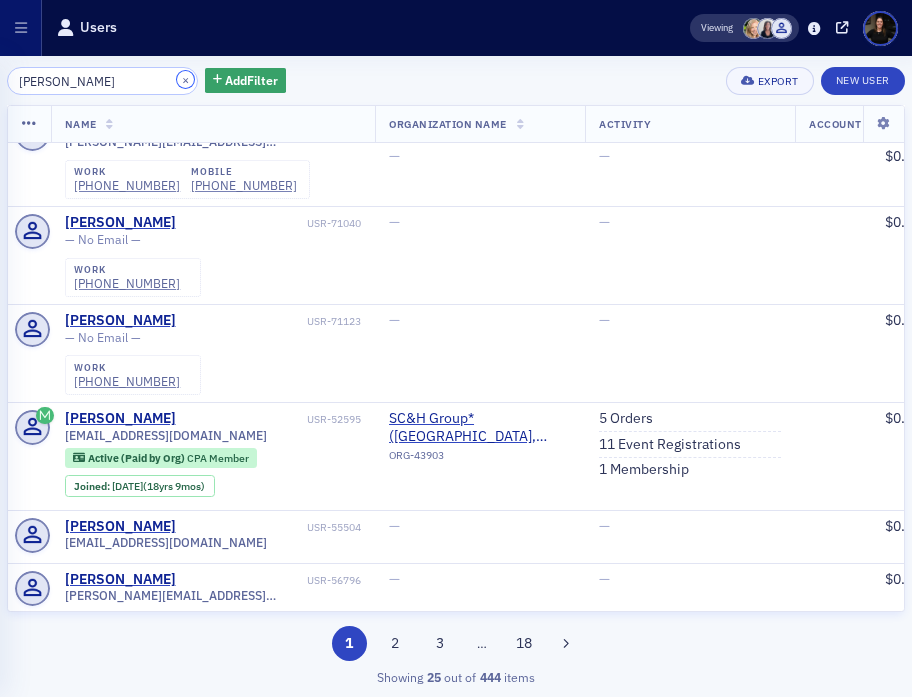 click on "×" 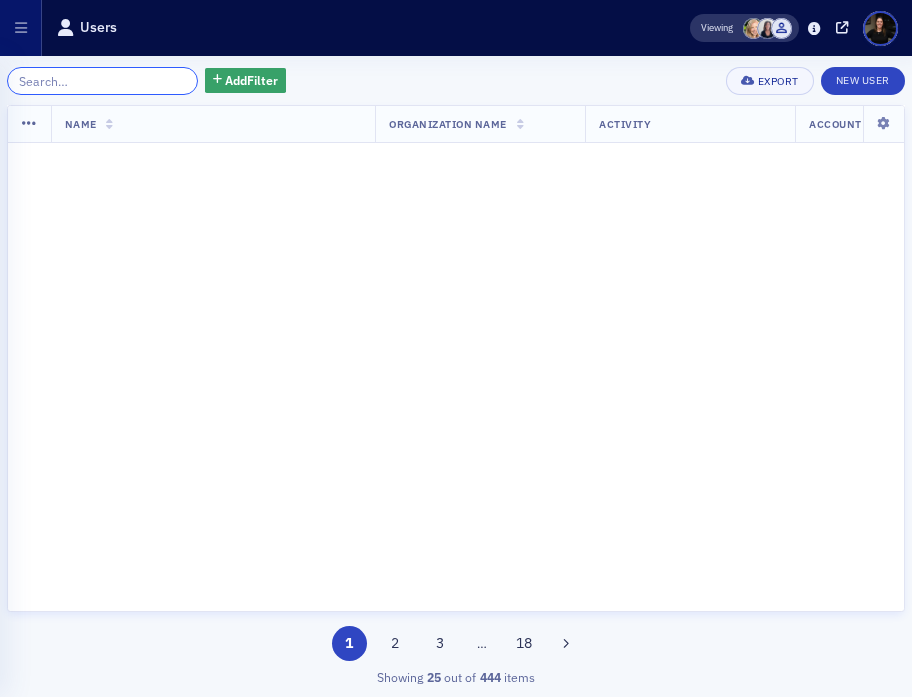 click 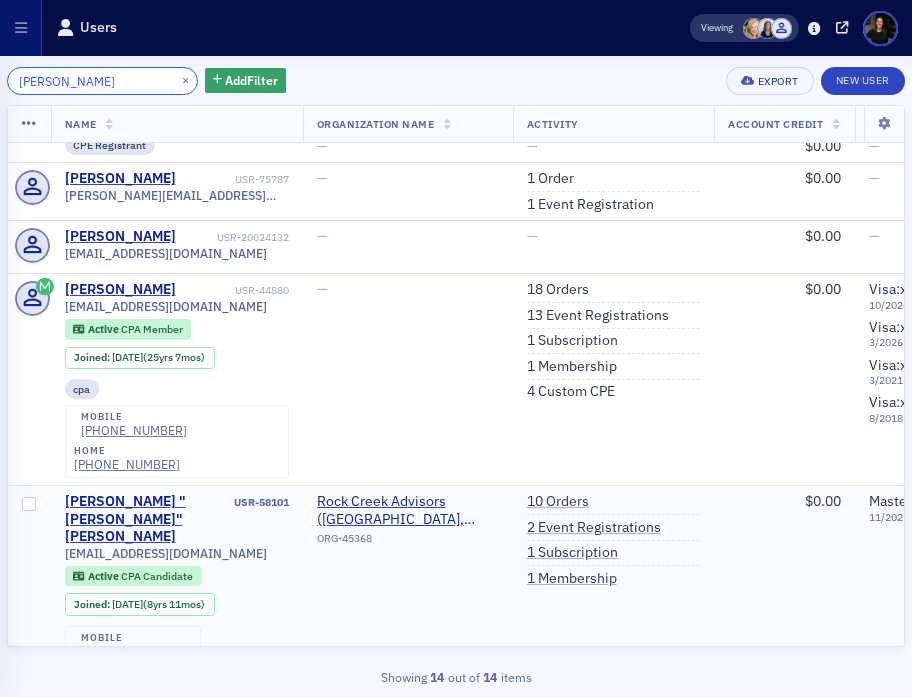 scroll, scrollTop: 651, scrollLeft: 0, axis: vertical 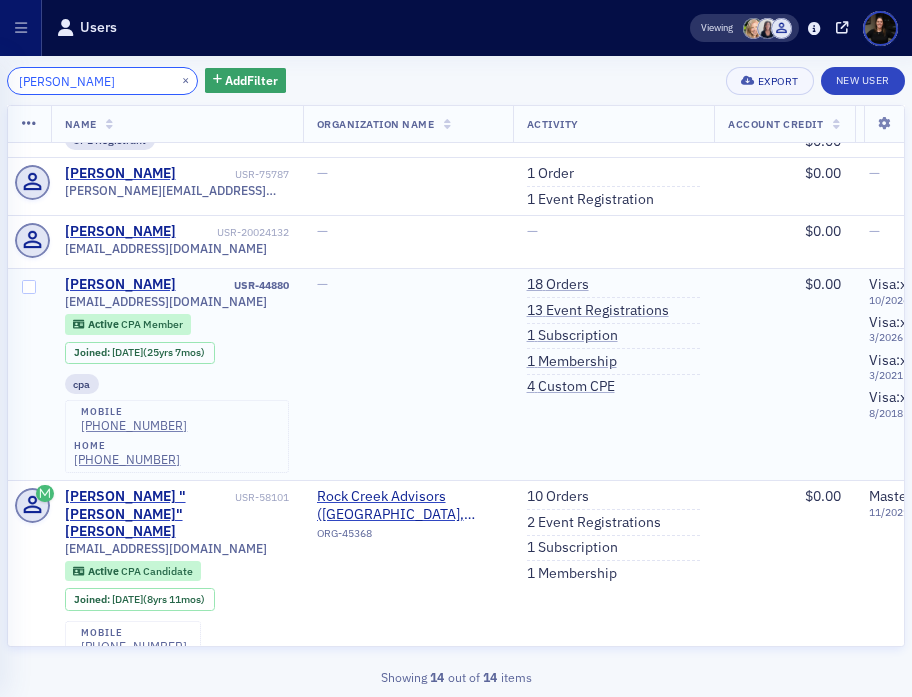 type on "Shelton" 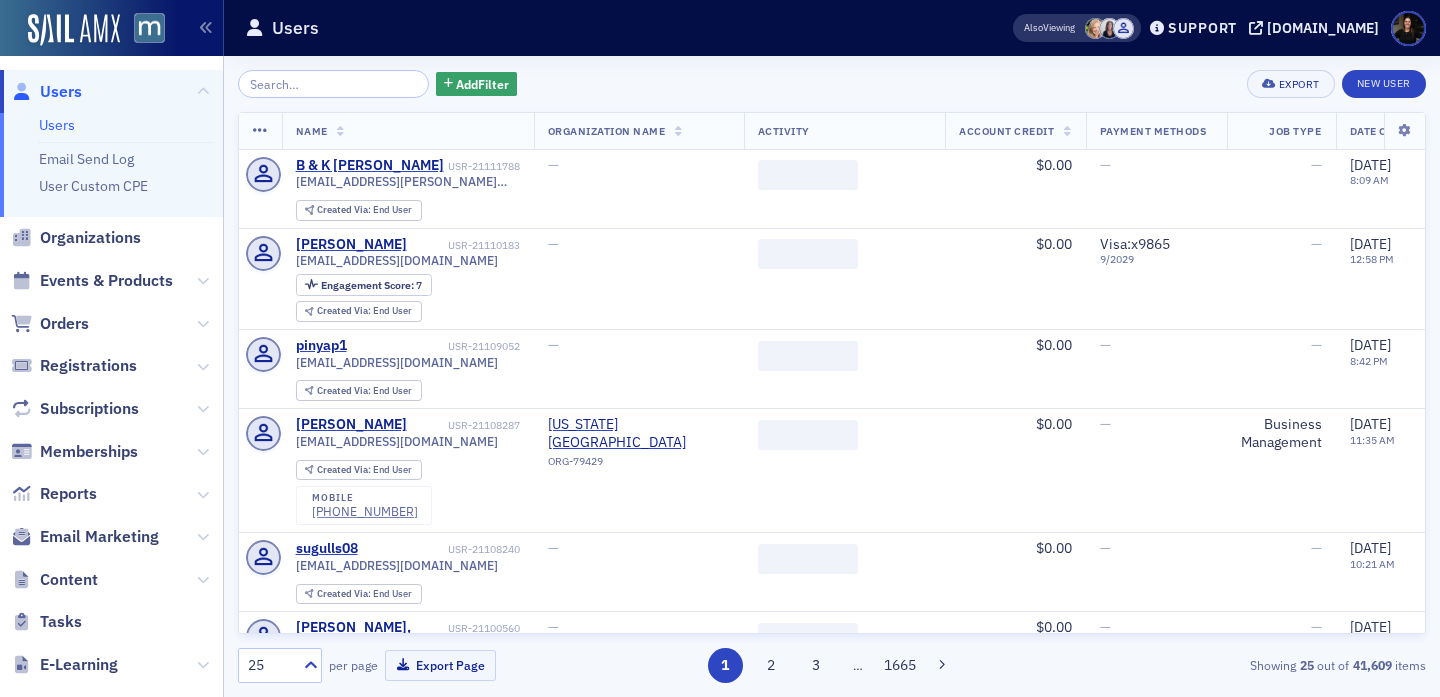 scroll, scrollTop: 0, scrollLeft: 0, axis: both 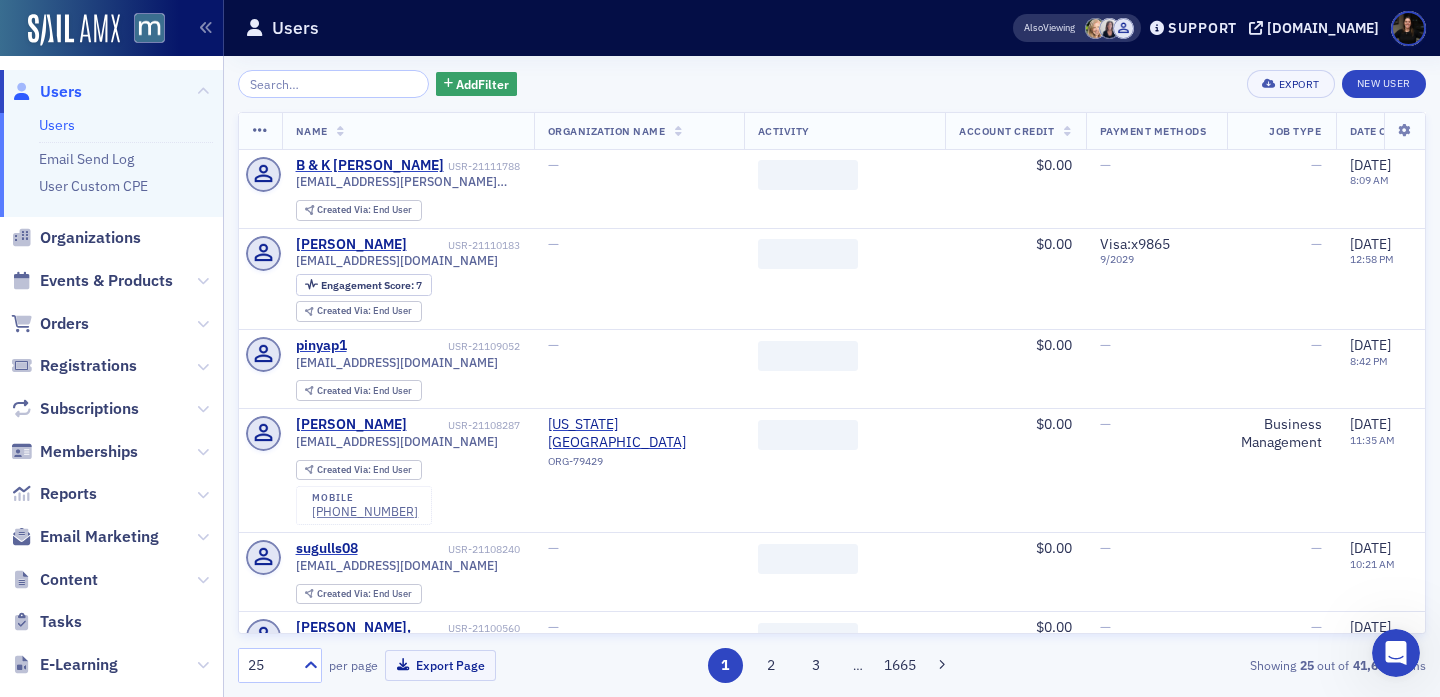 click 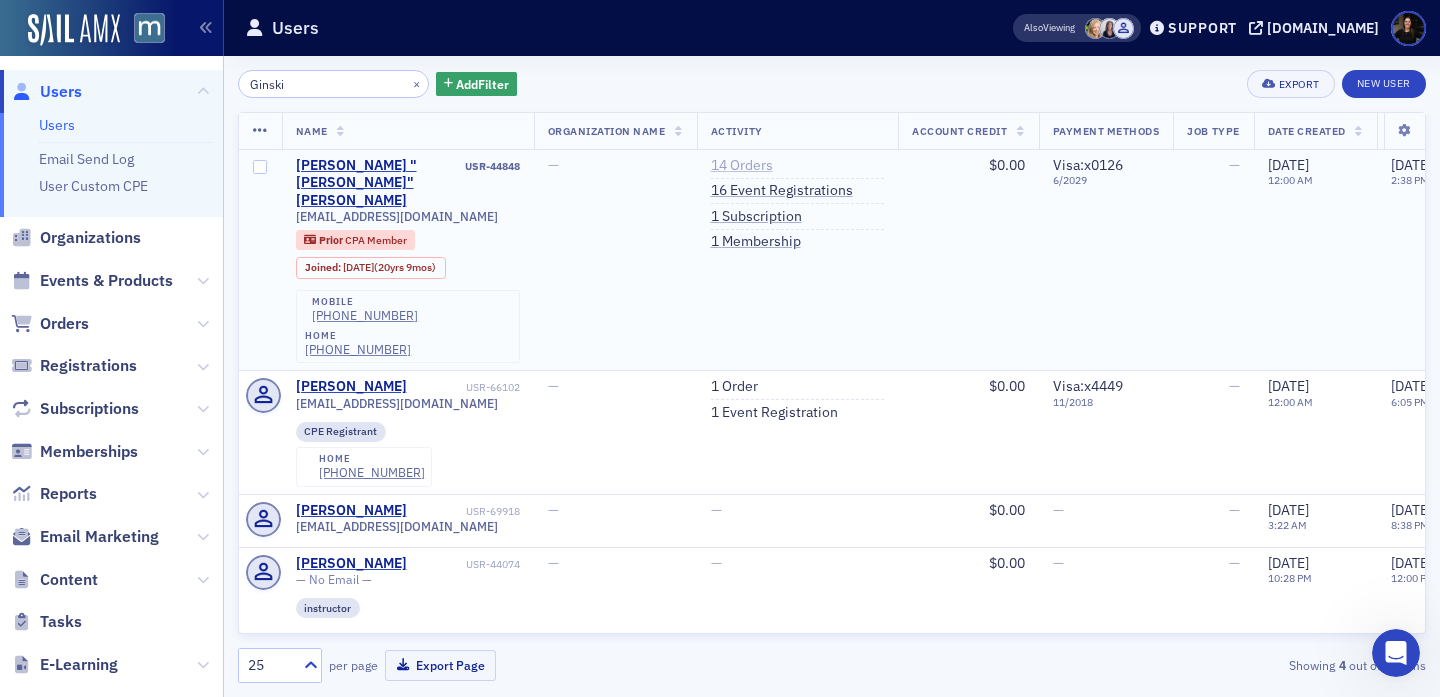 type on "Ginski" 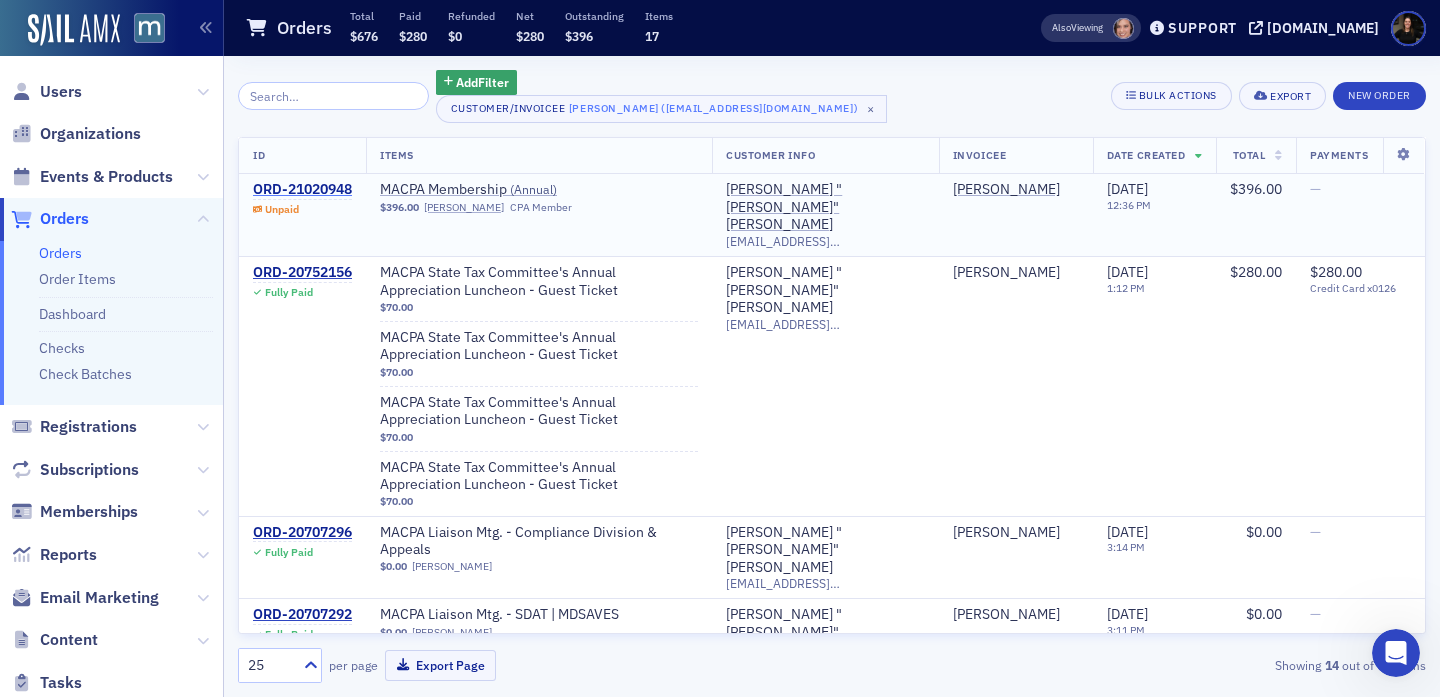 click on "ORD-21020948" 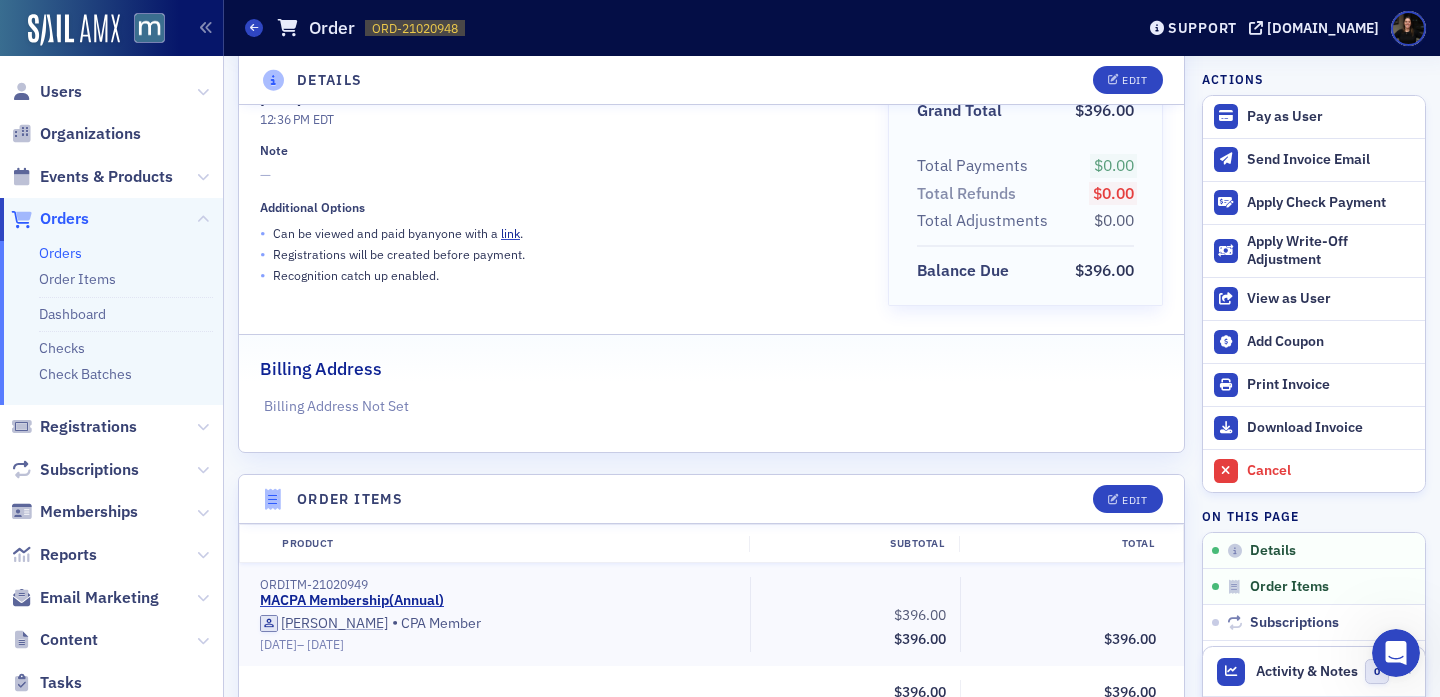 scroll, scrollTop: 0, scrollLeft: 0, axis: both 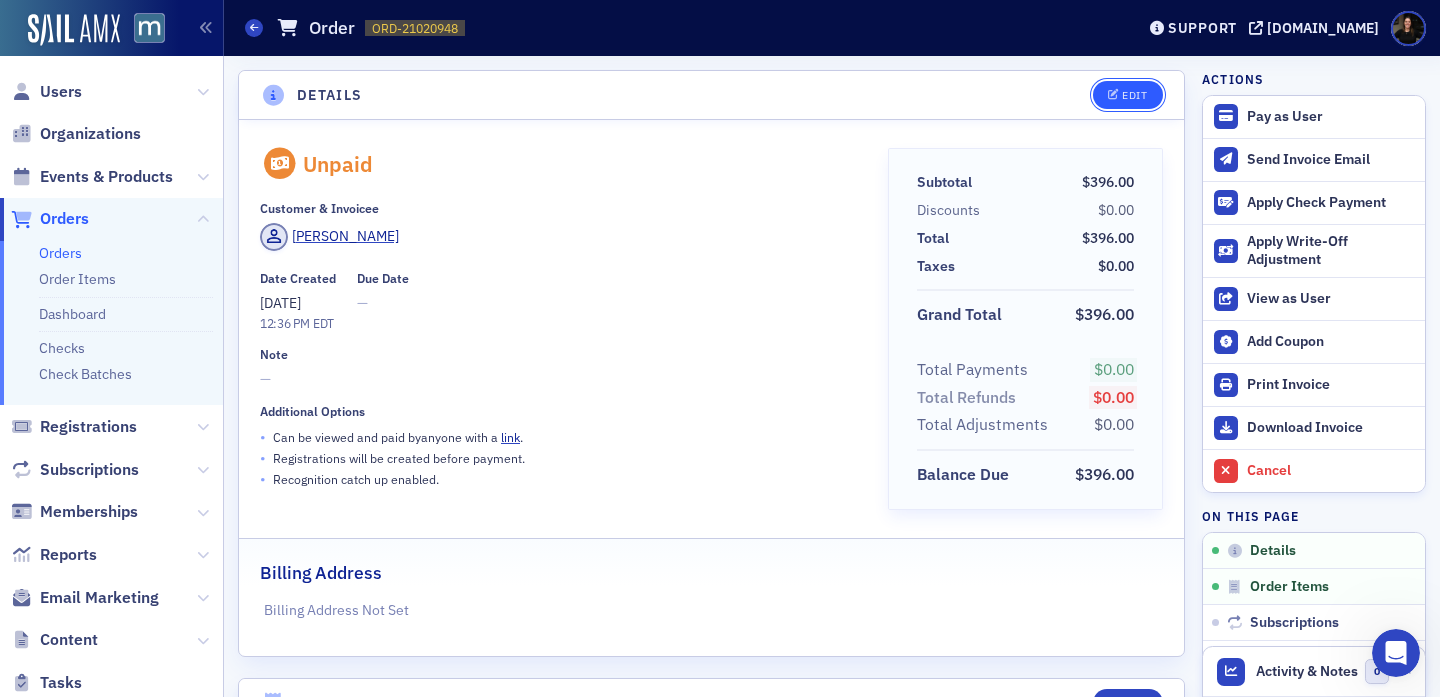click on "Edit" 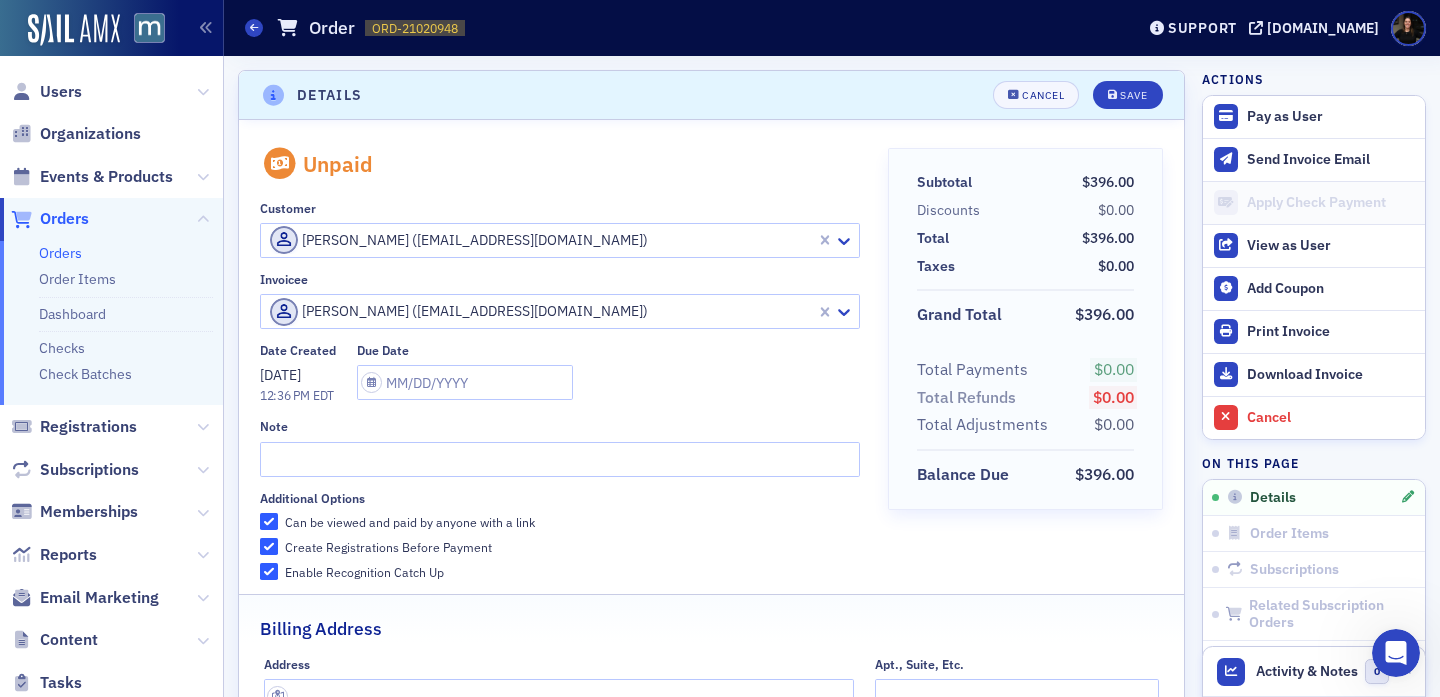 scroll, scrollTop: 4, scrollLeft: 0, axis: vertical 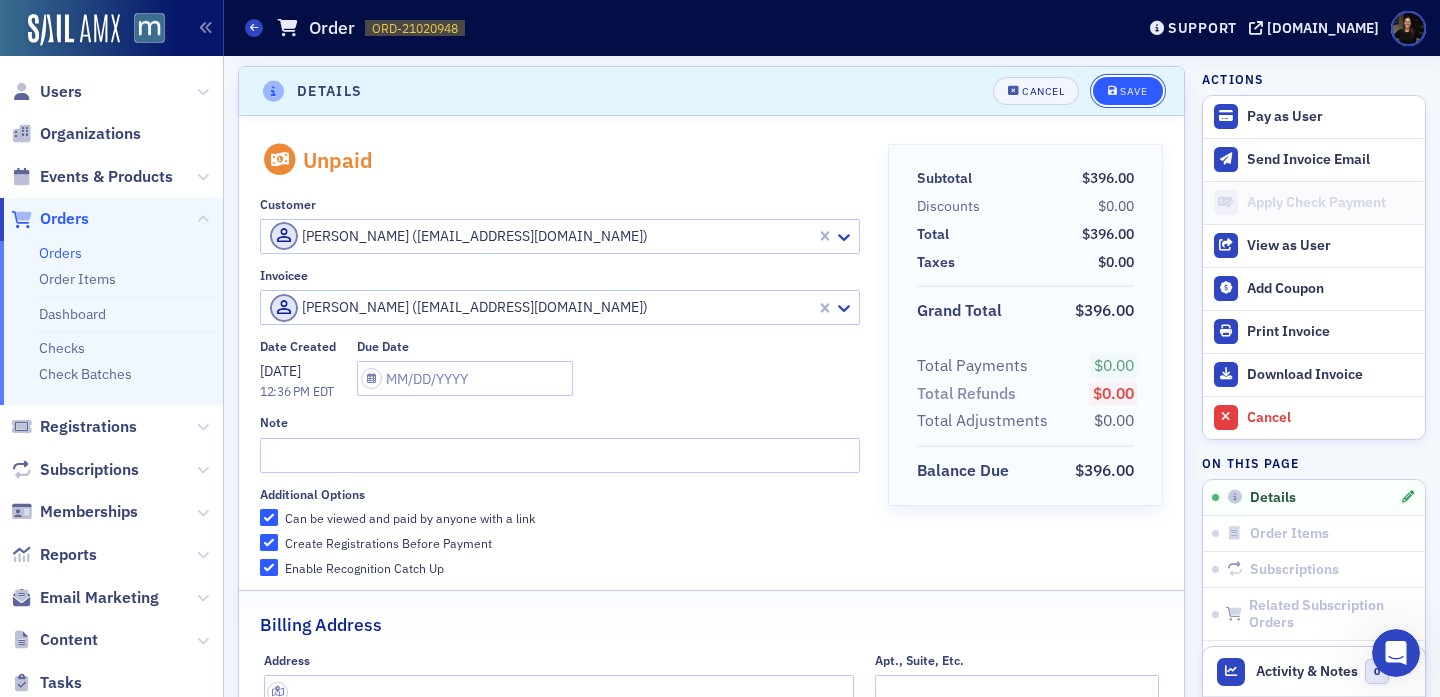 click on "Save" 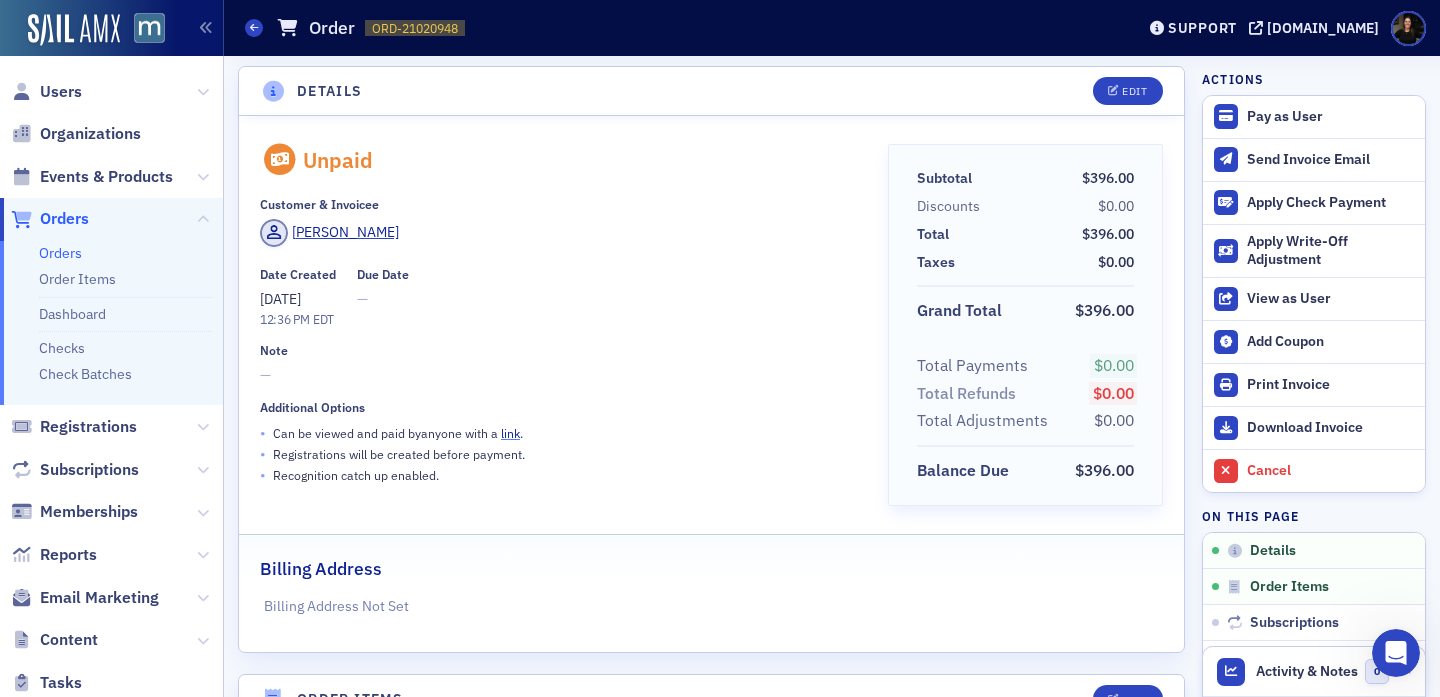 click on "link" 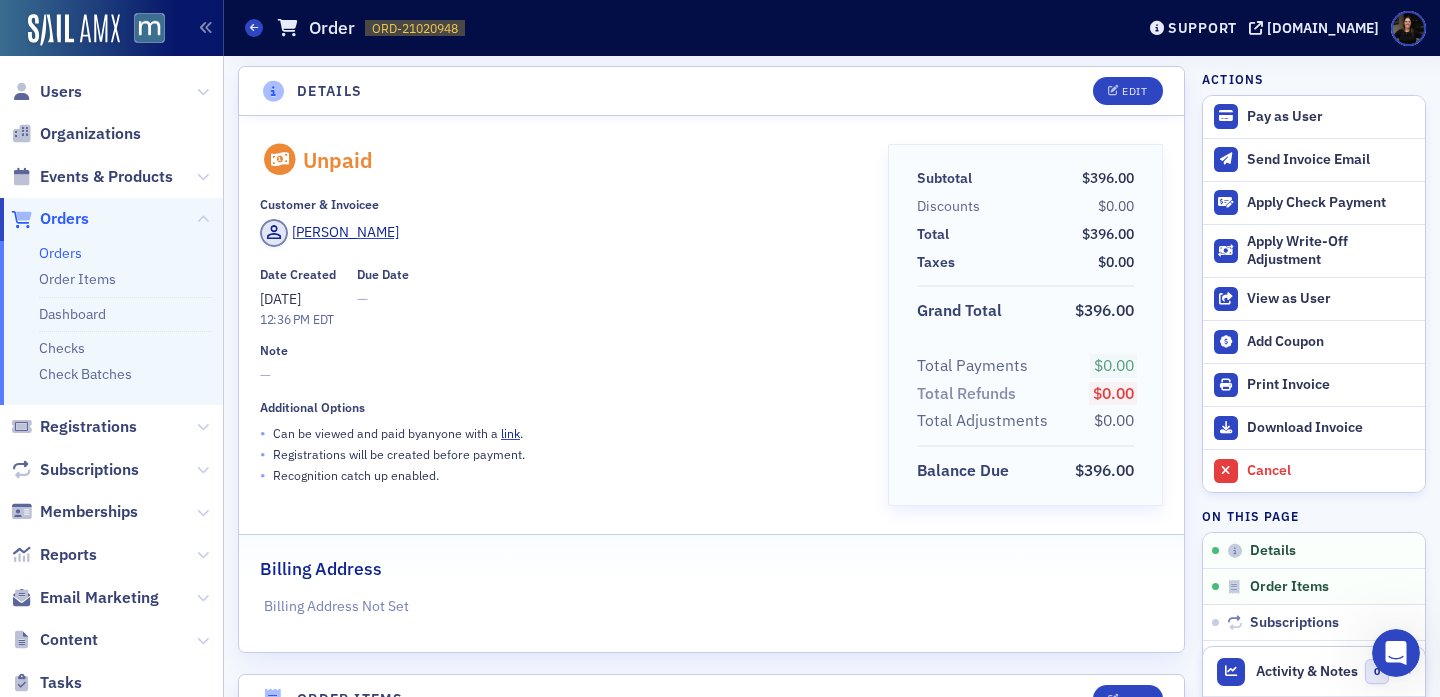 click on "Orders" 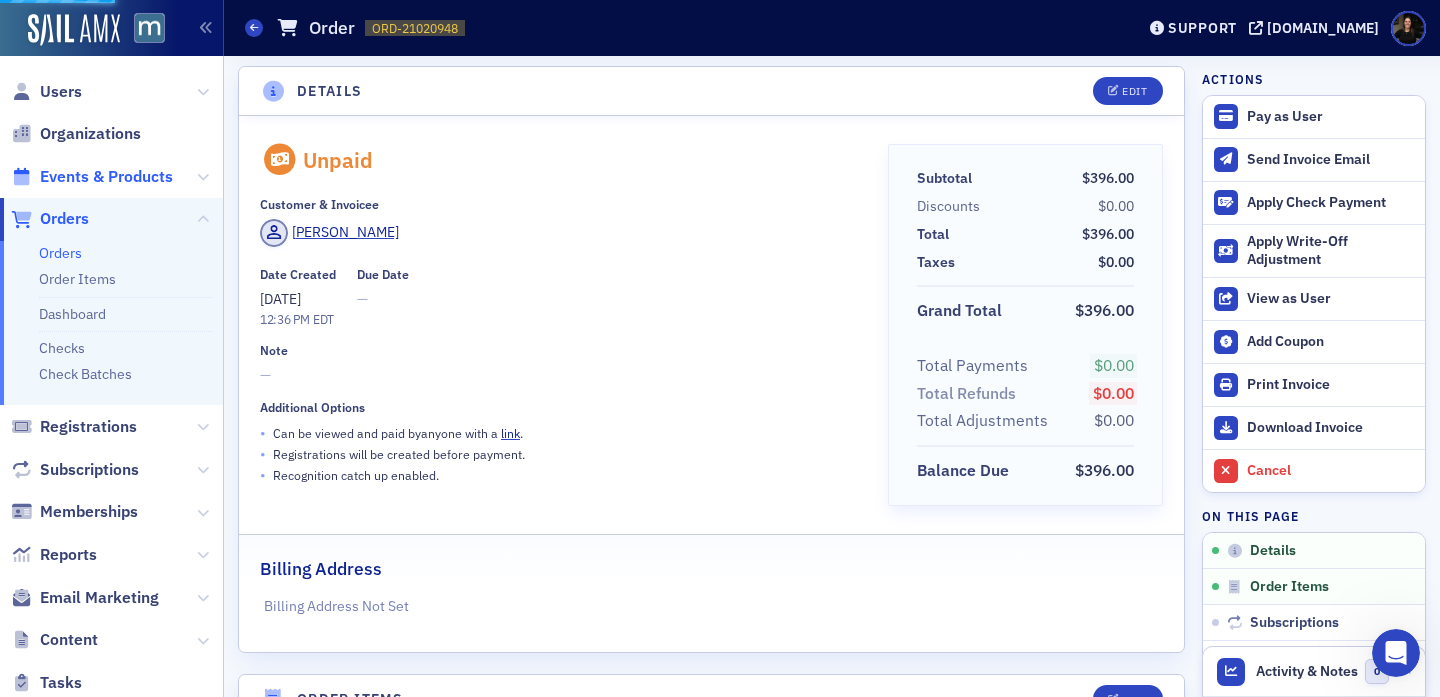 click on "Events & Products" 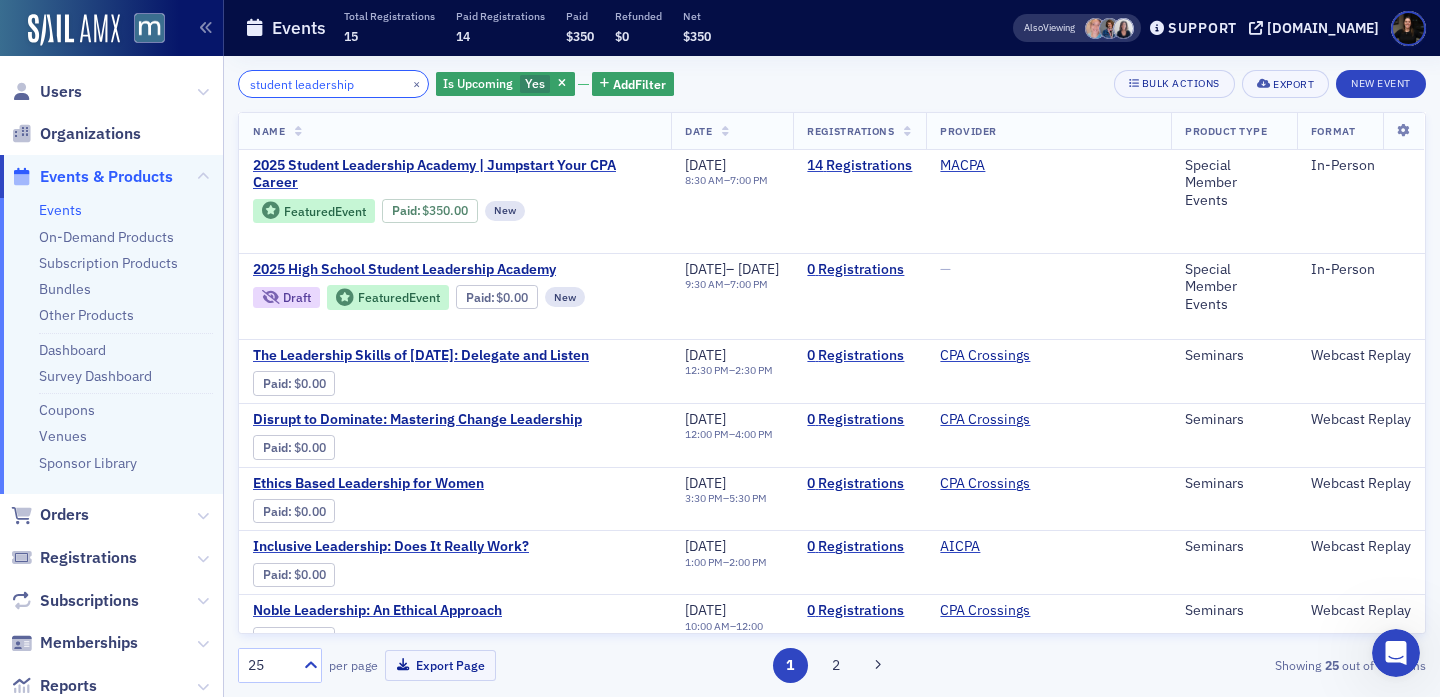 type on "student leadership" 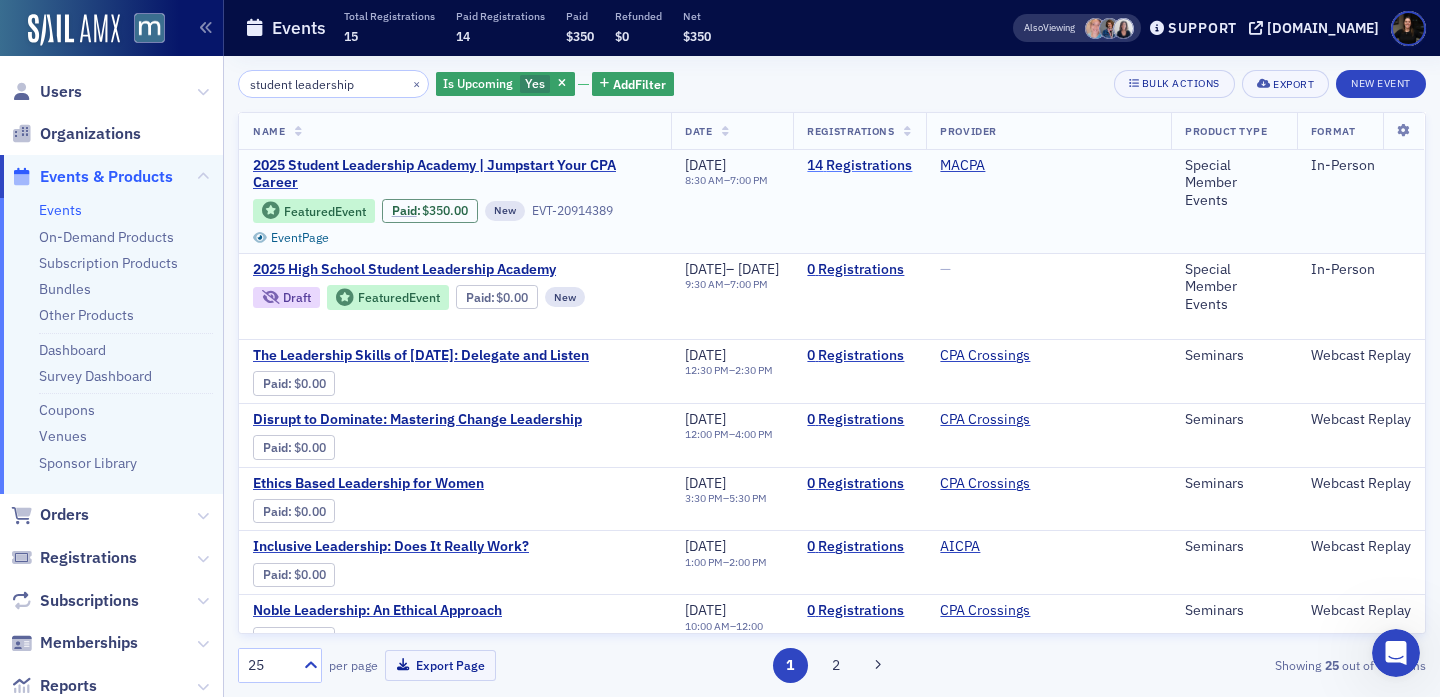click on "14   Registrations" 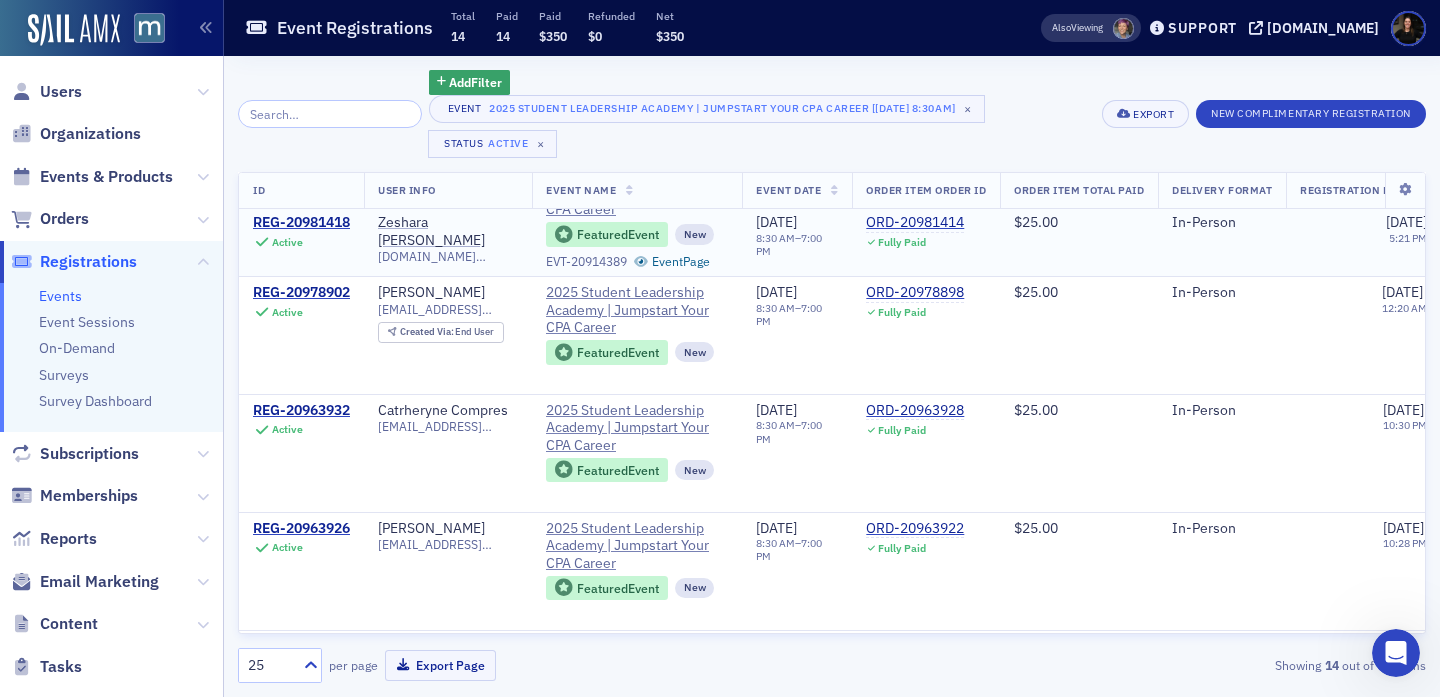 scroll, scrollTop: 34, scrollLeft: 0, axis: vertical 